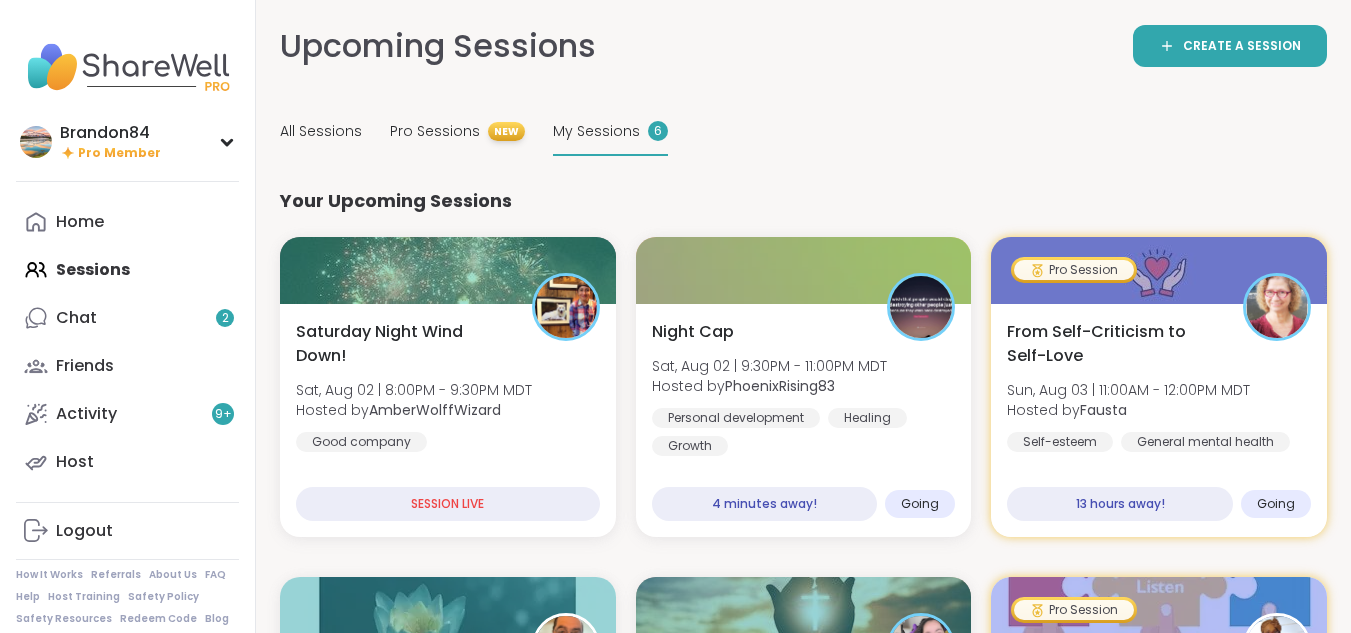 scroll, scrollTop: 0, scrollLeft: 0, axis: both 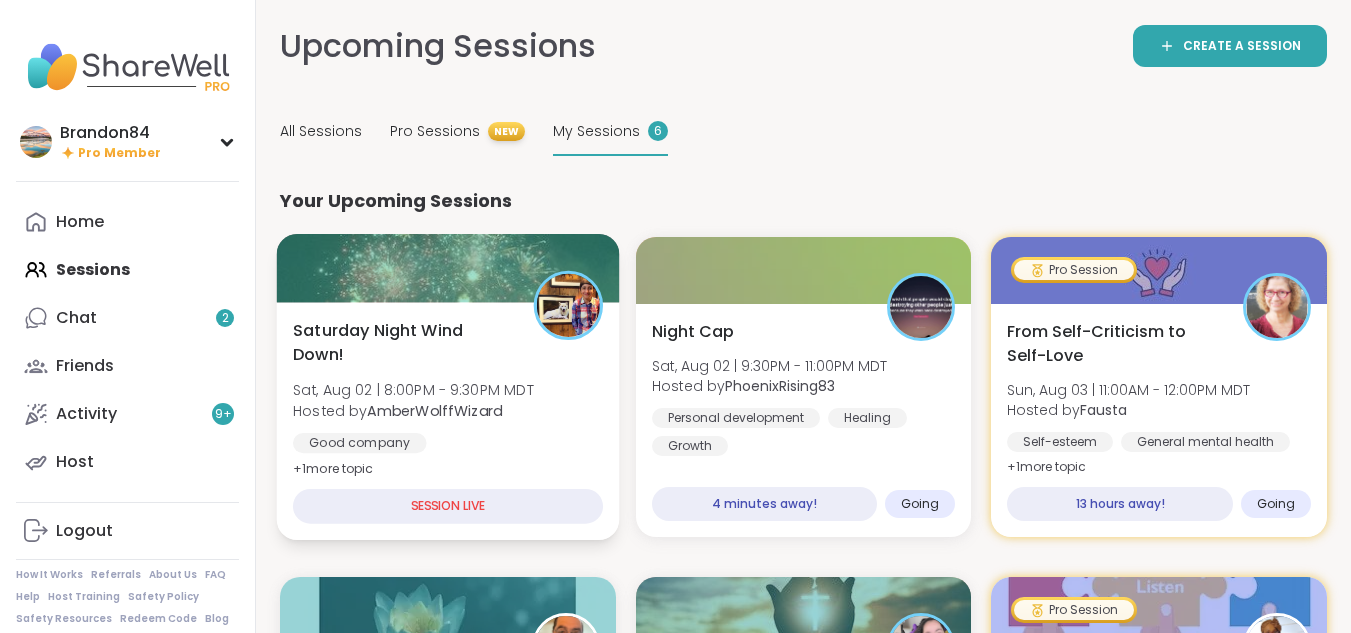 click on "Saturday Night Wind Down! Sat, Aug 02 | 8:00PM - 9:30PM MDT Hosted by  [USERNAME] Good company General mental health Body doubling + 1  more topic SESSION LIVE" at bounding box center [448, 421] 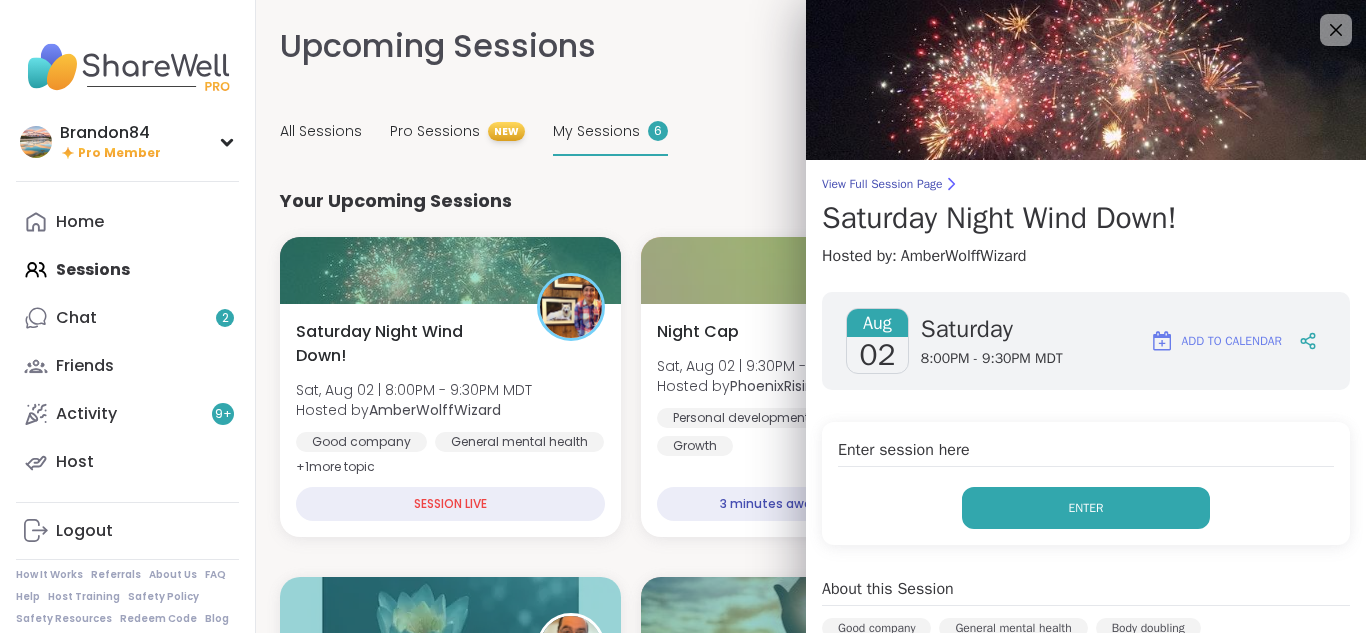 click on "Enter" at bounding box center [1086, 508] 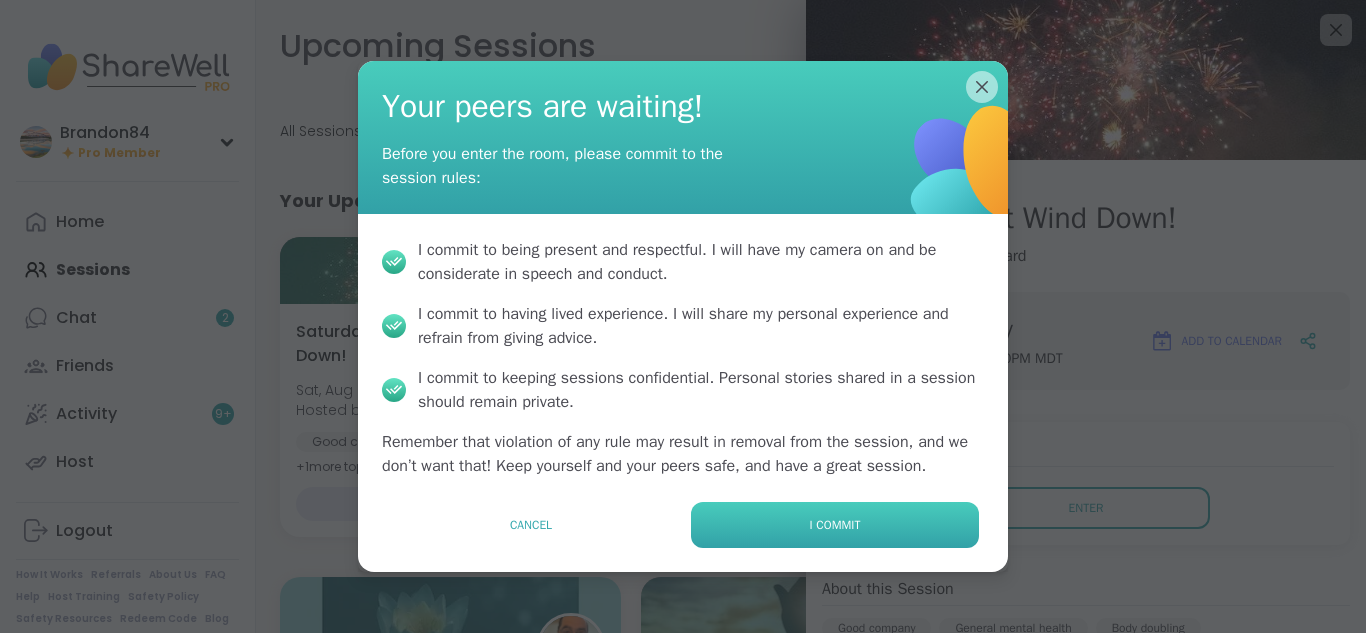 click on "I commit" at bounding box center [835, 525] 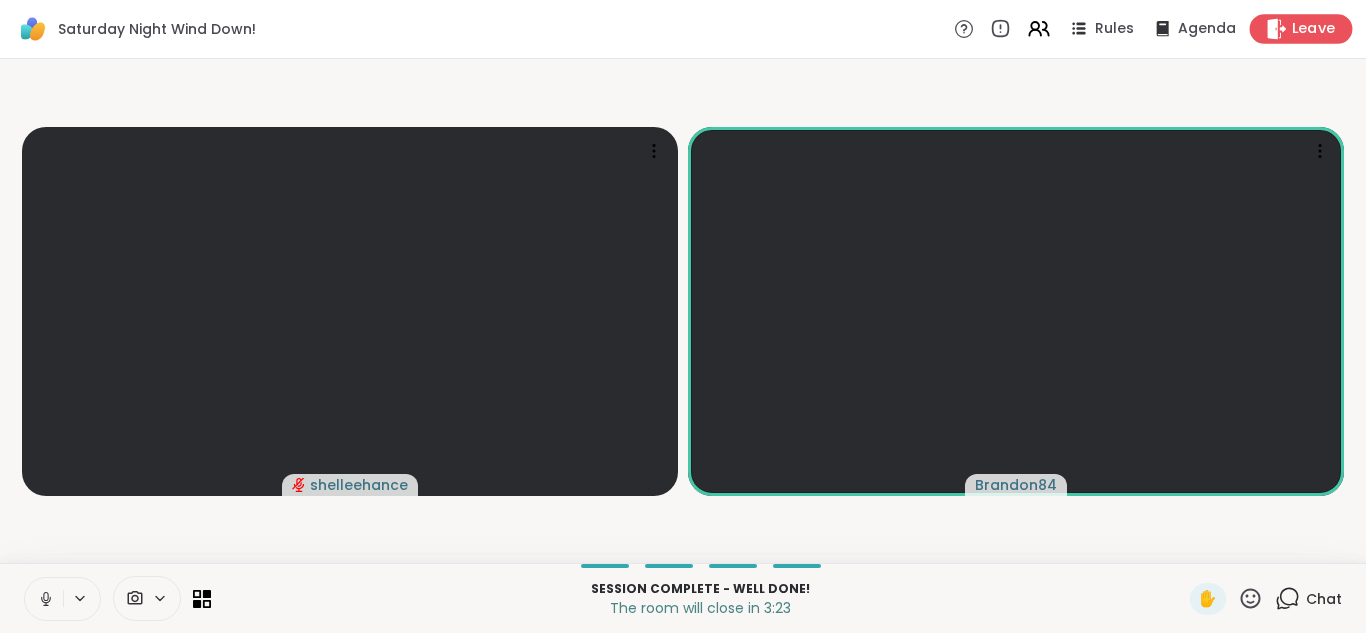 click 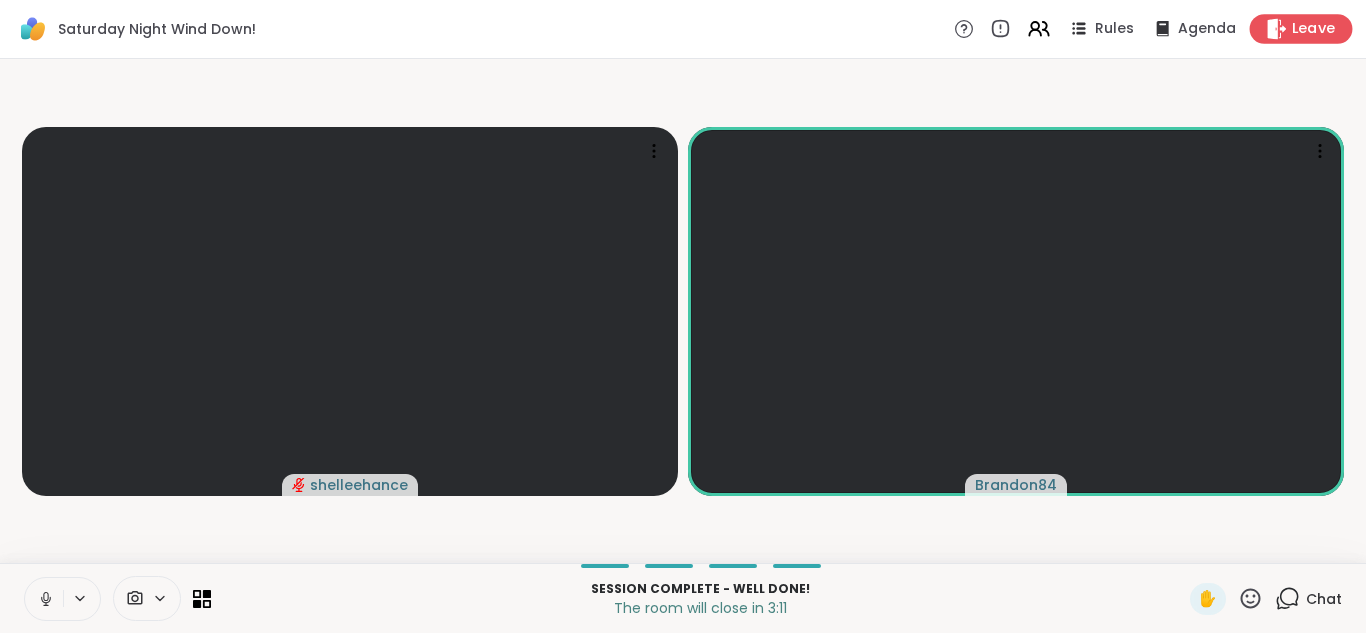 click 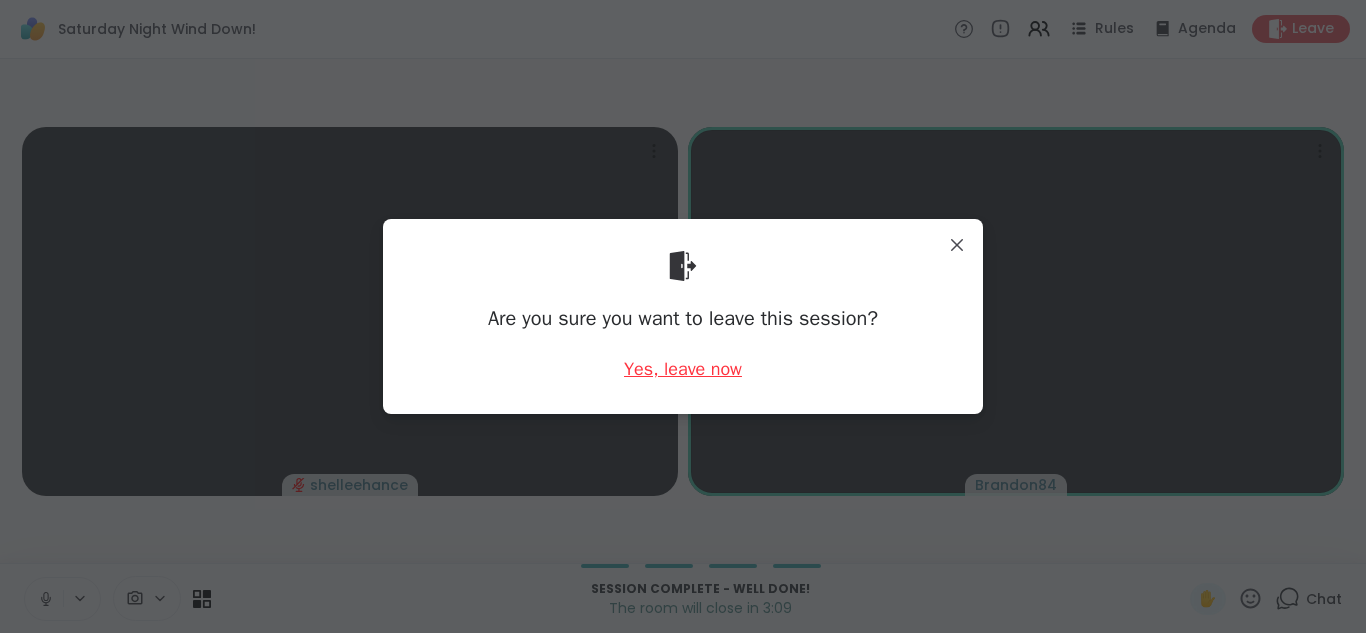 click on "Yes, leave now" at bounding box center (683, 369) 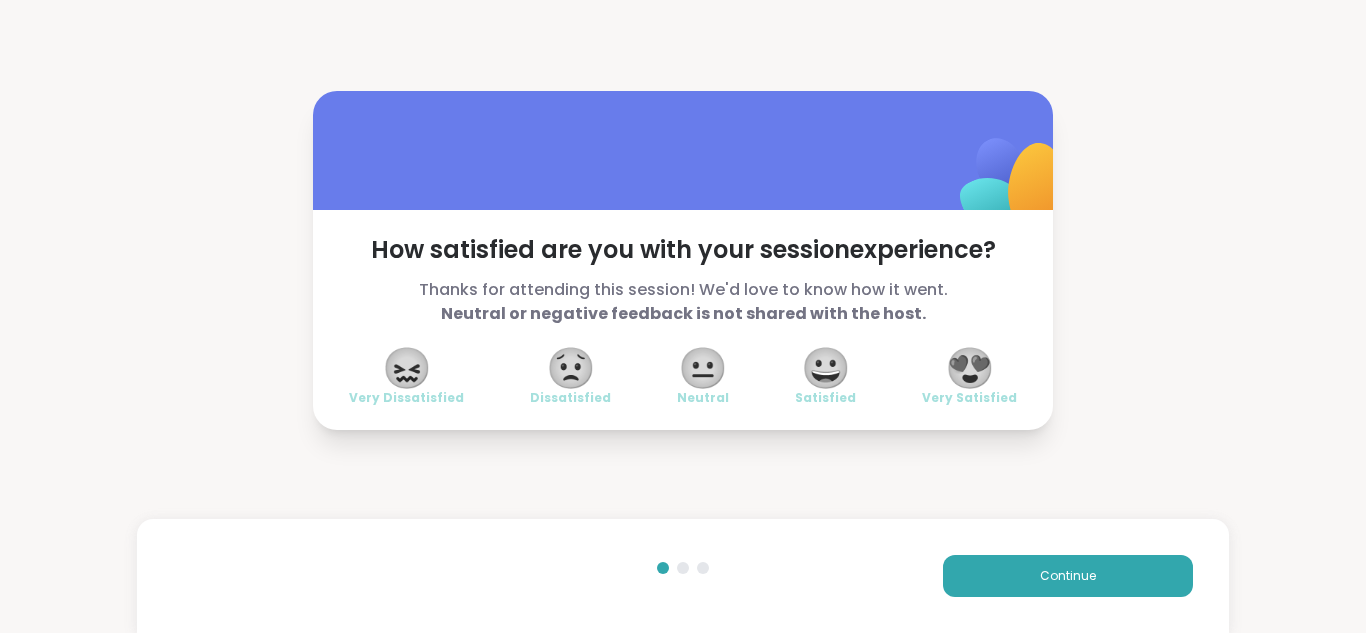 click on "😍" at bounding box center (970, 368) 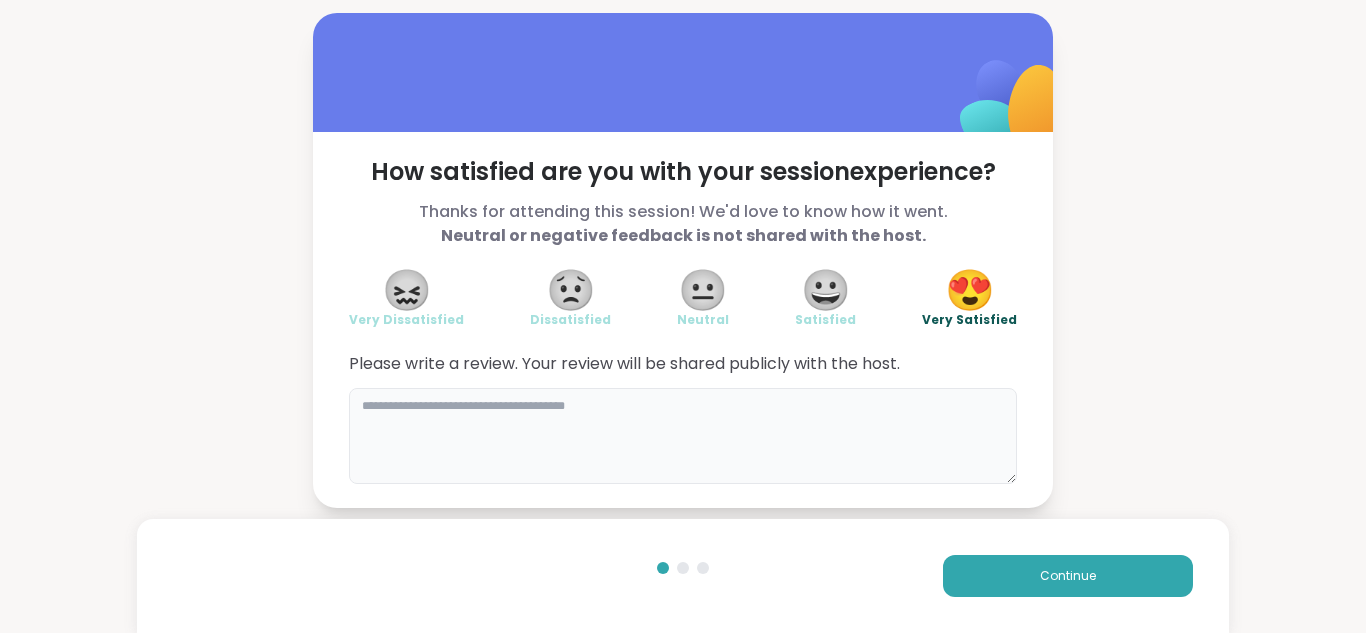 click at bounding box center [683, 436] 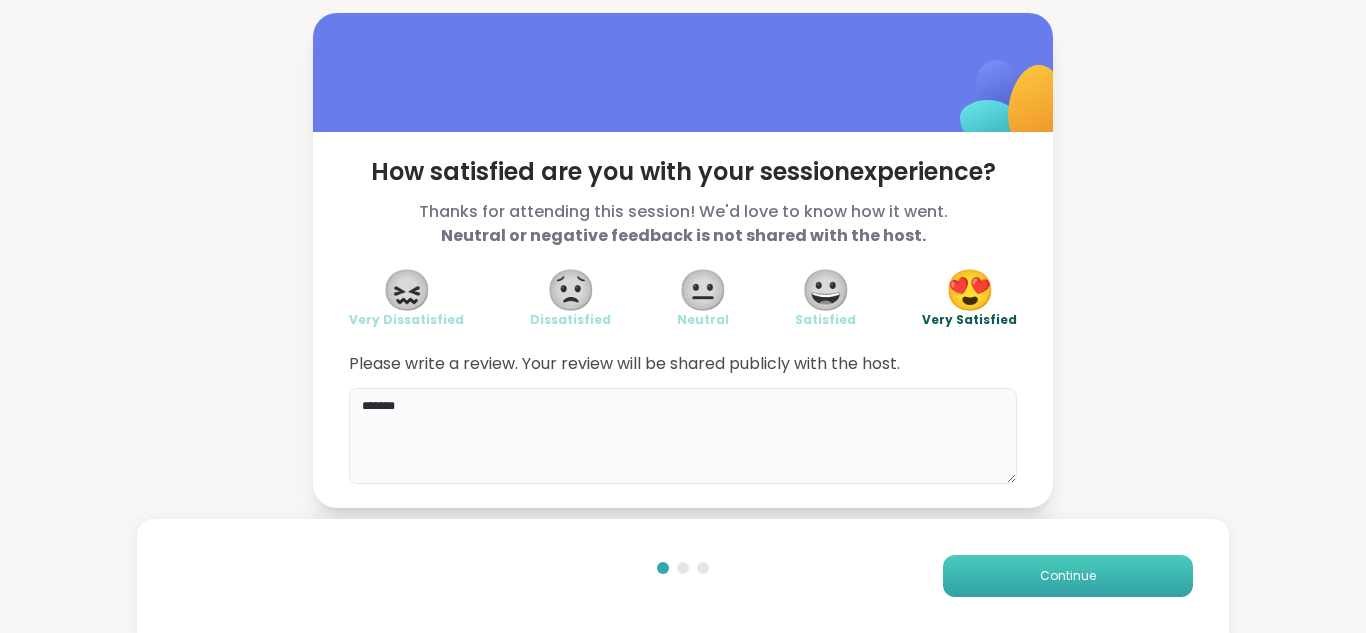 type on "*******" 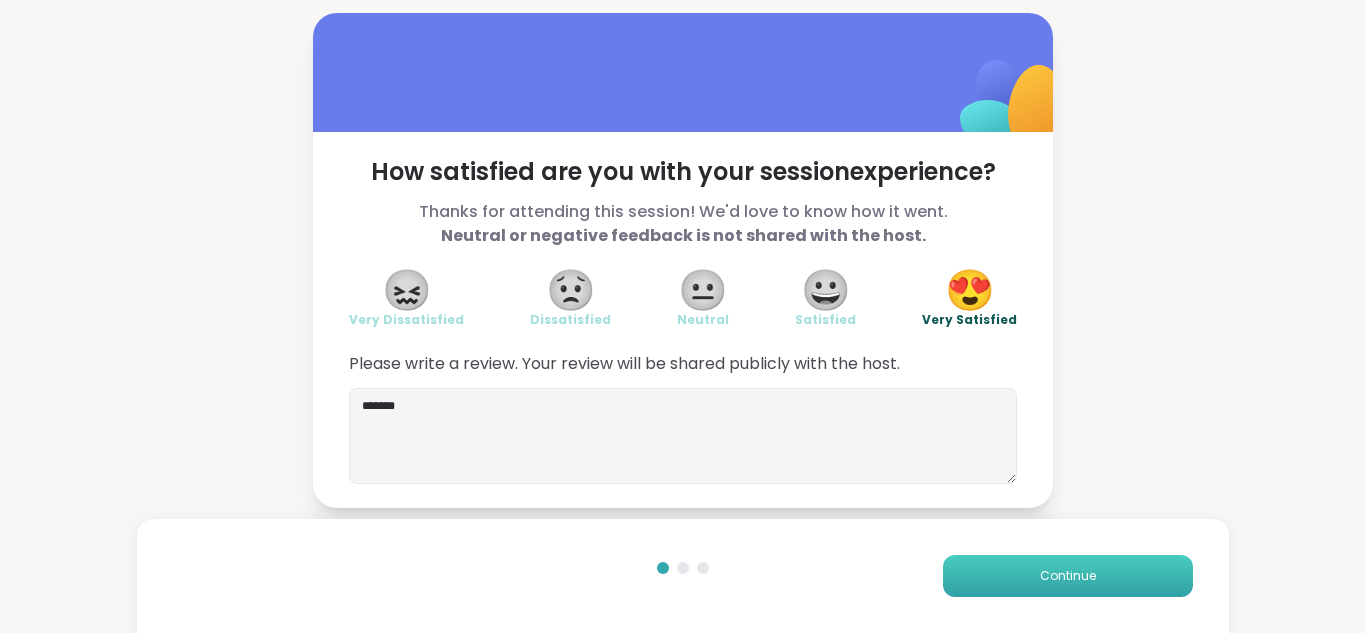 click on "Continue" at bounding box center (1068, 576) 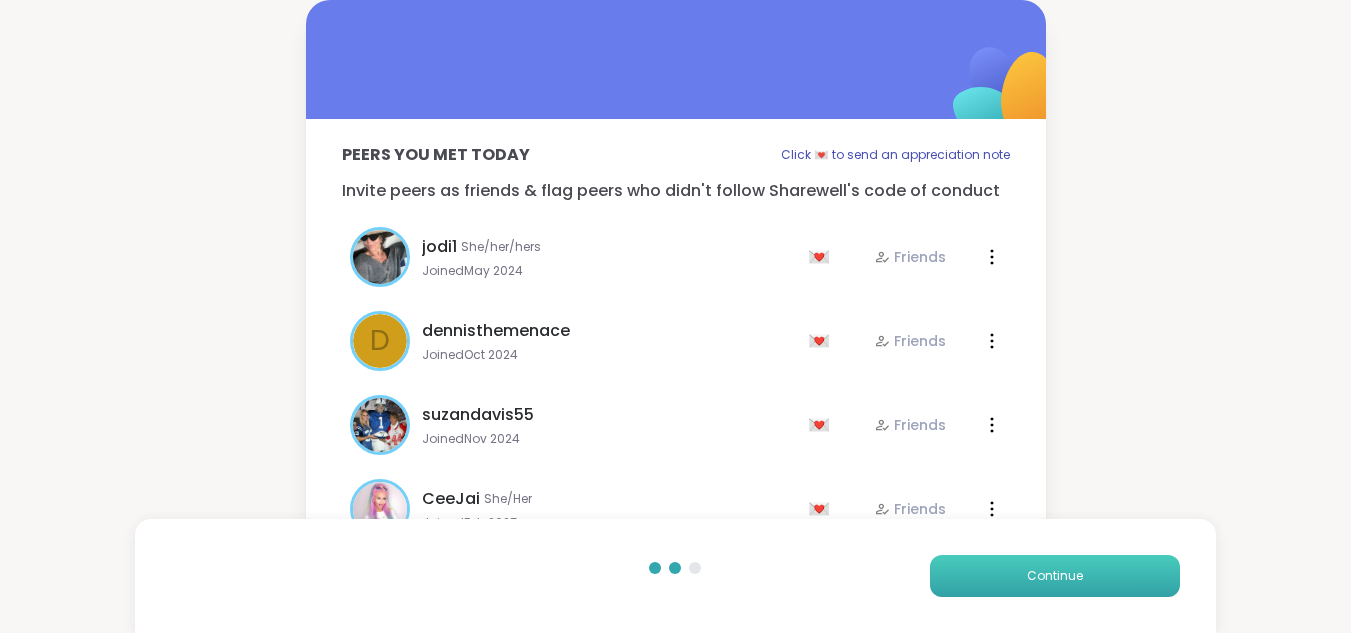 click on "Continue" at bounding box center (1055, 576) 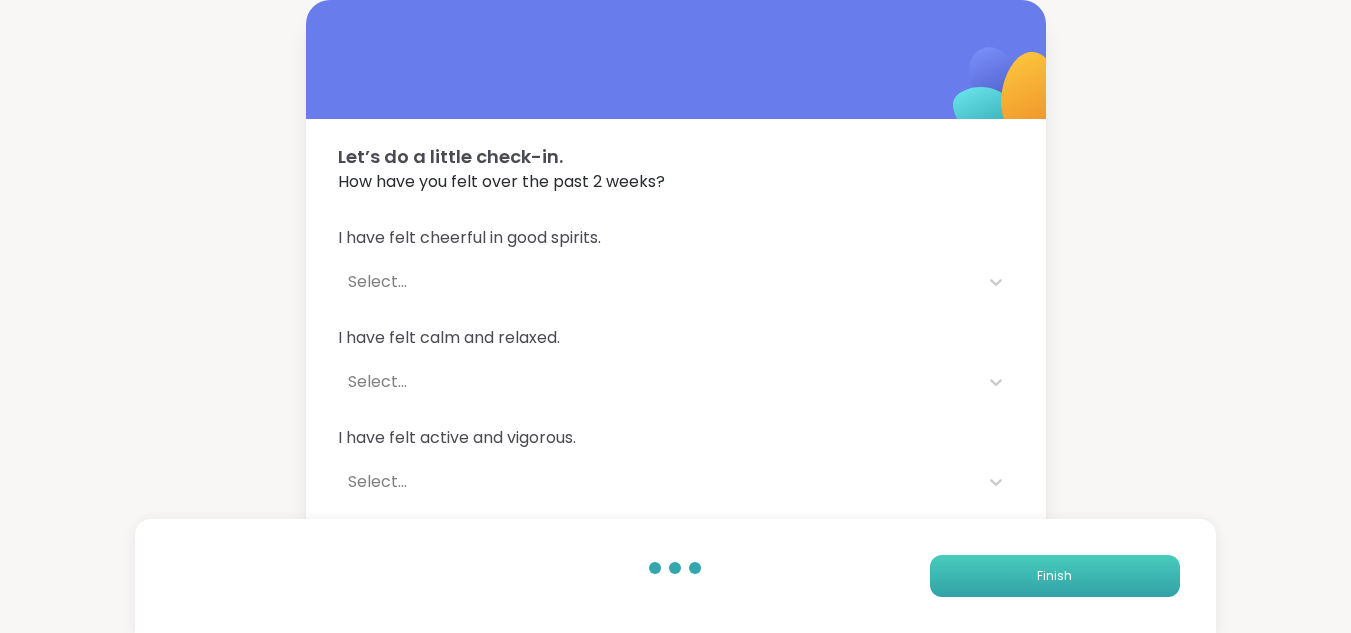 click on "Finish" at bounding box center (1055, 576) 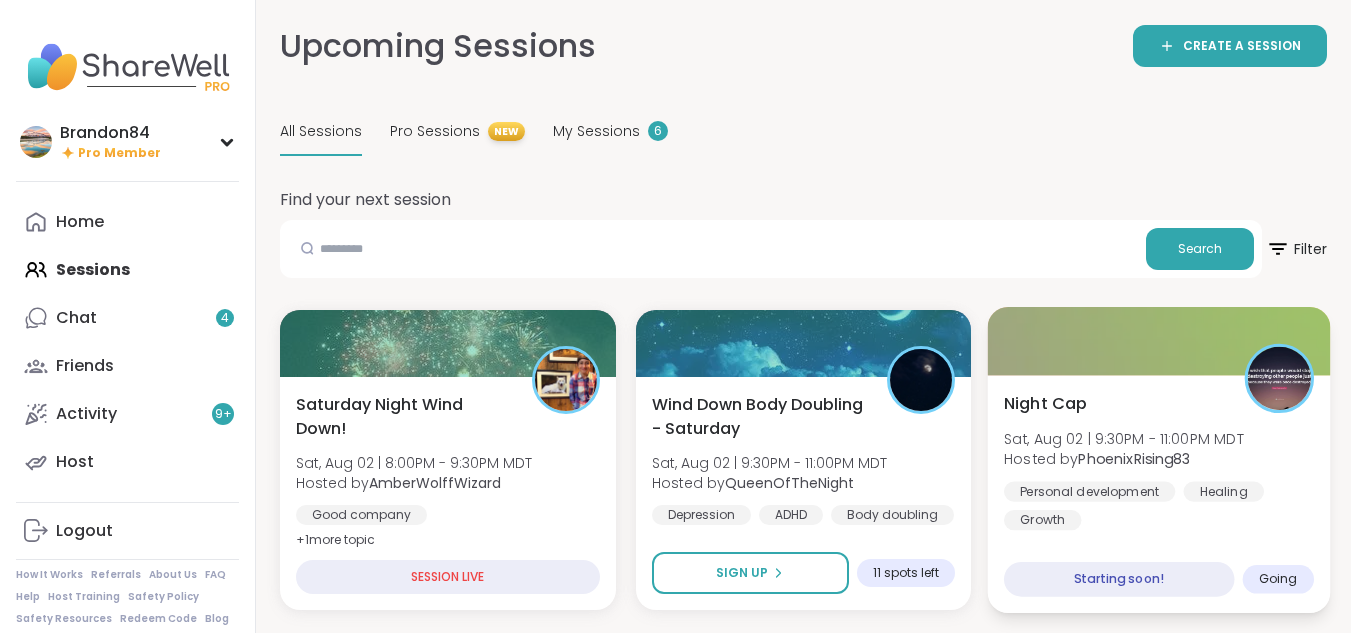 click on "Night Cap Sat, Aug 02 | 9:30PM - 11:00PM MDT Hosted by  [USERNAME] Personal development Healing Growth Starting soon! Going" at bounding box center (1159, 494) 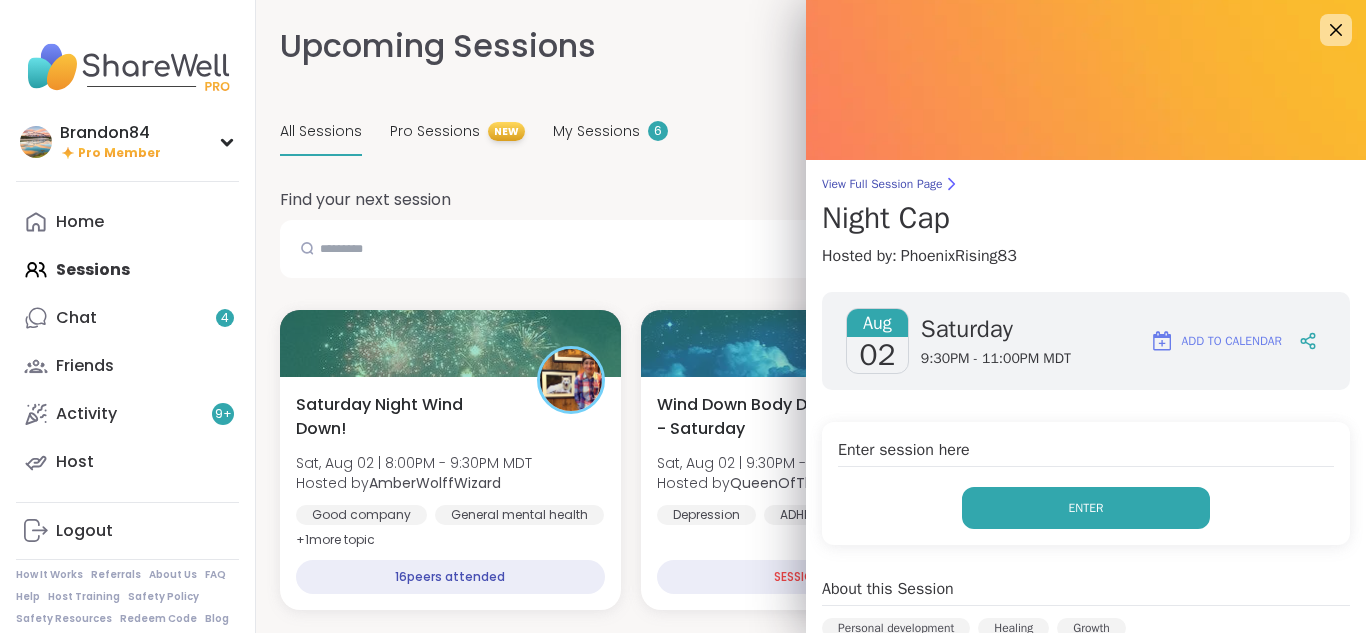 click on "Enter" at bounding box center [1086, 508] 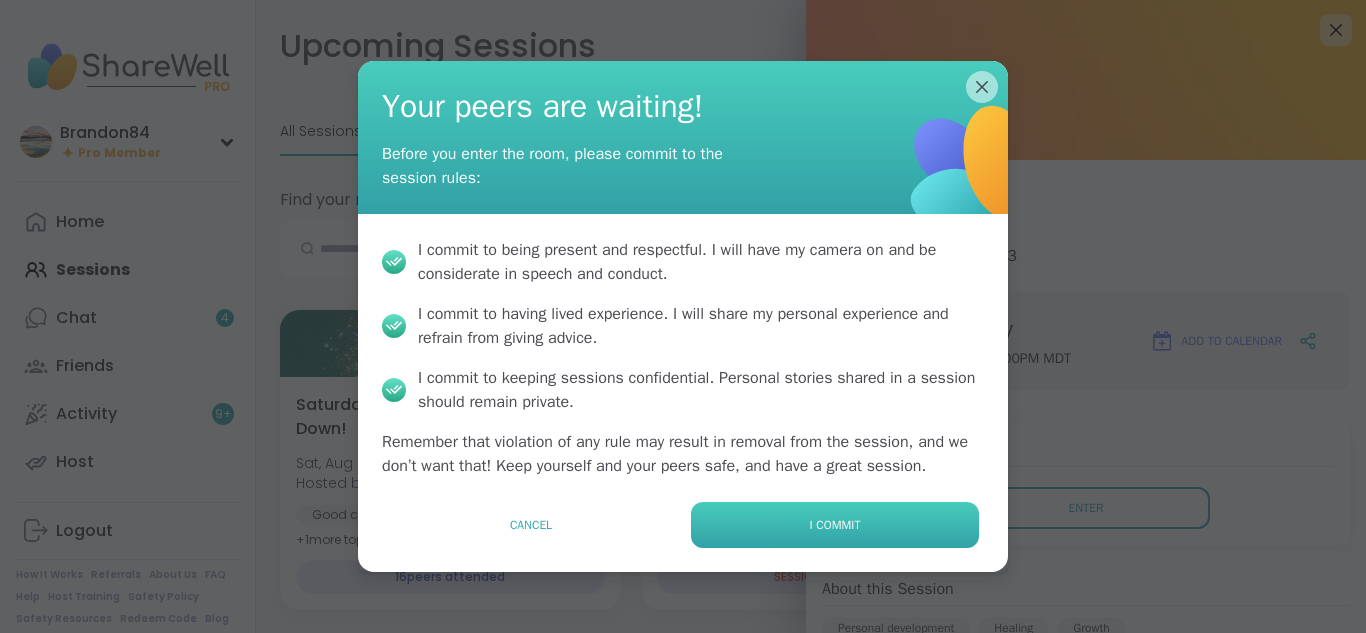 click on "I commit" at bounding box center [835, 525] 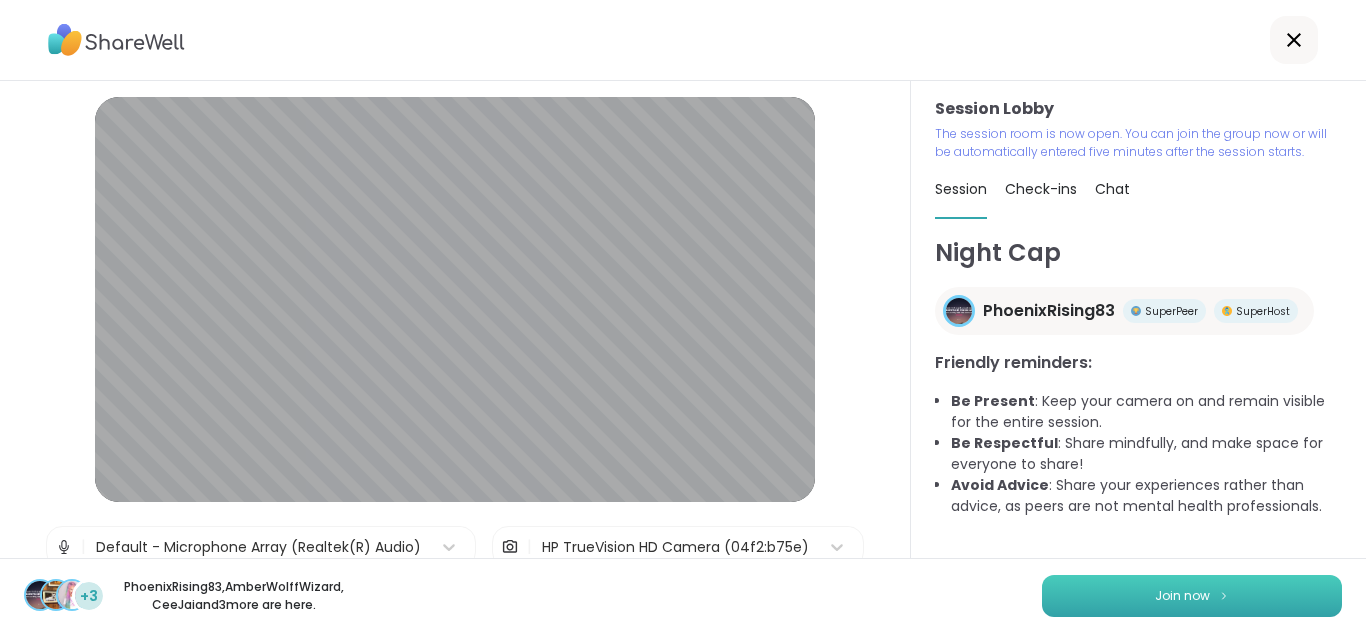 click on "Join now" at bounding box center (1192, 596) 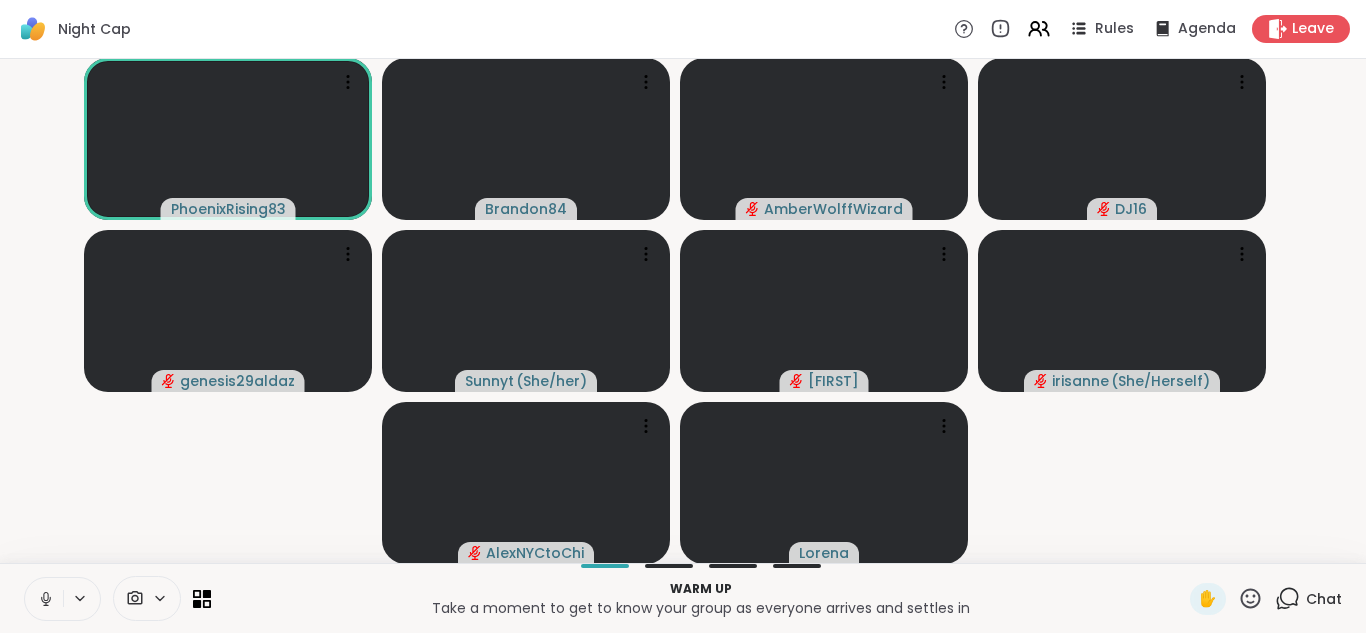click at bounding box center (44, 599) 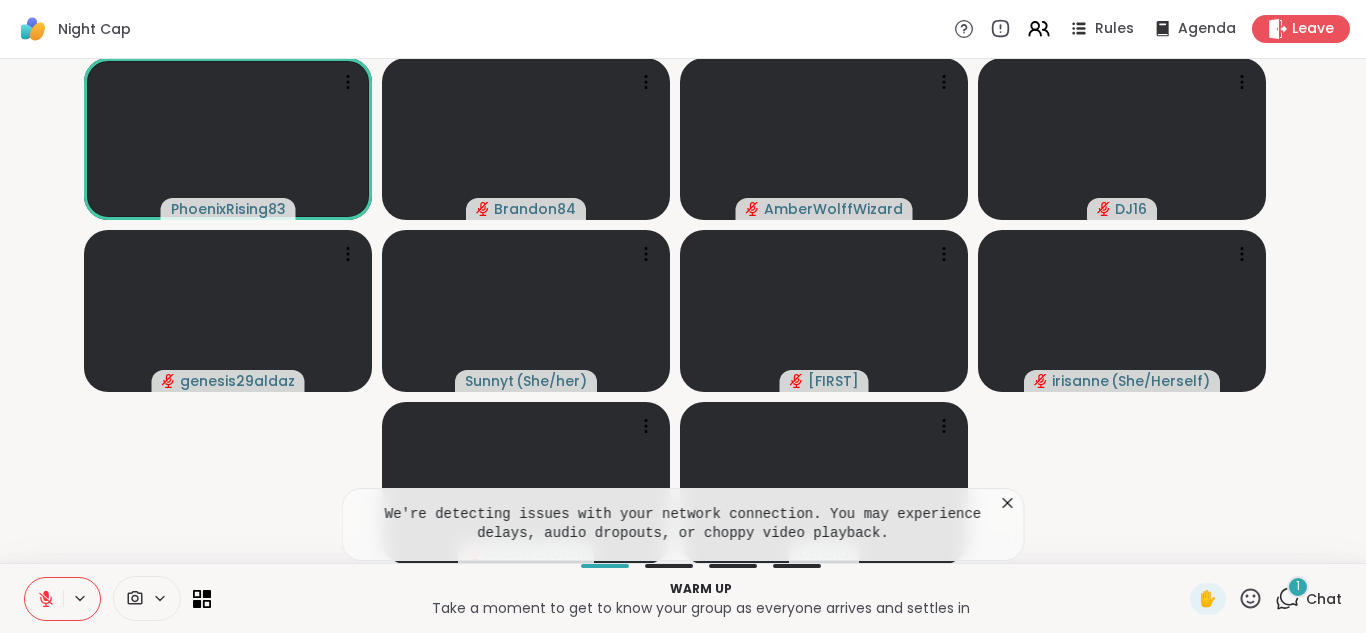 type 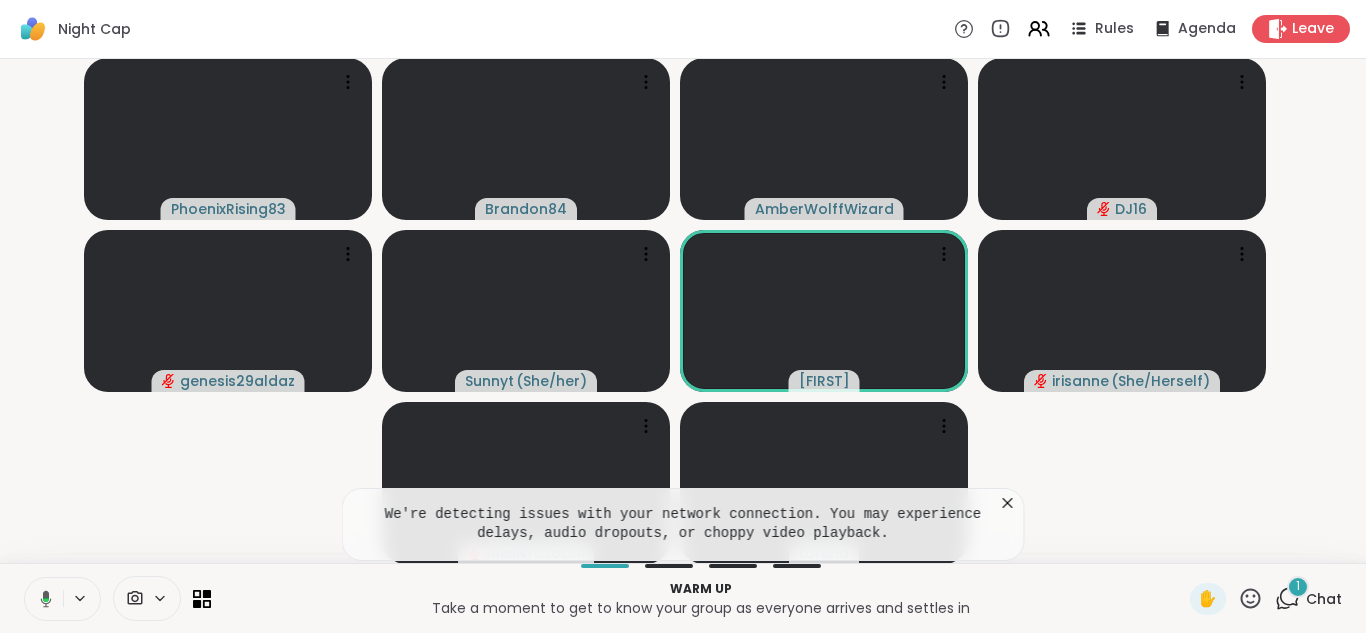 click at bounding box center (42, 599) 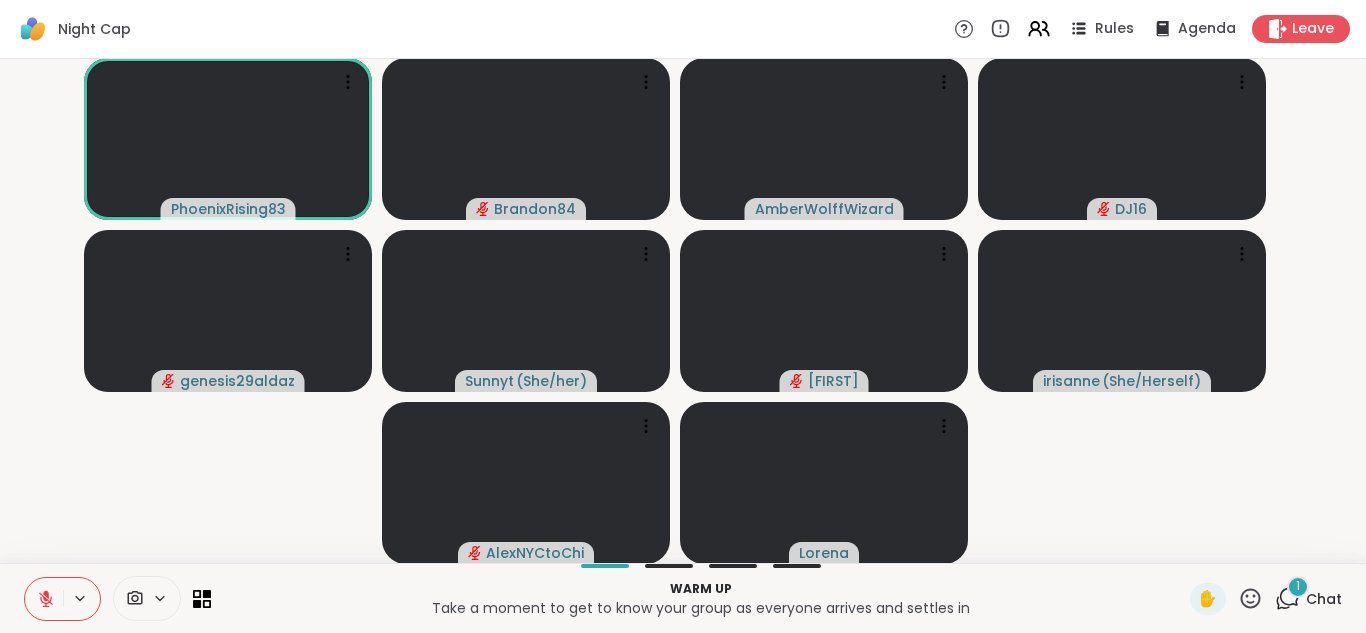 click at bounding box center (44, 599) 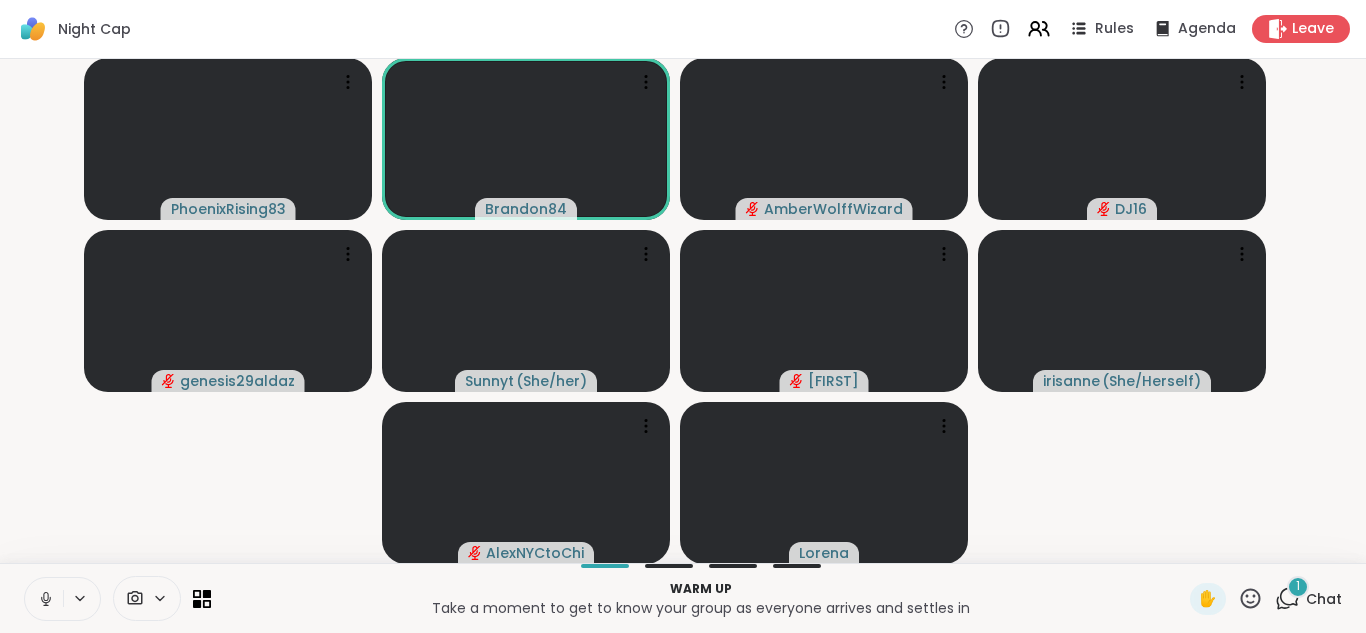 click at bounding box center [44, 599] 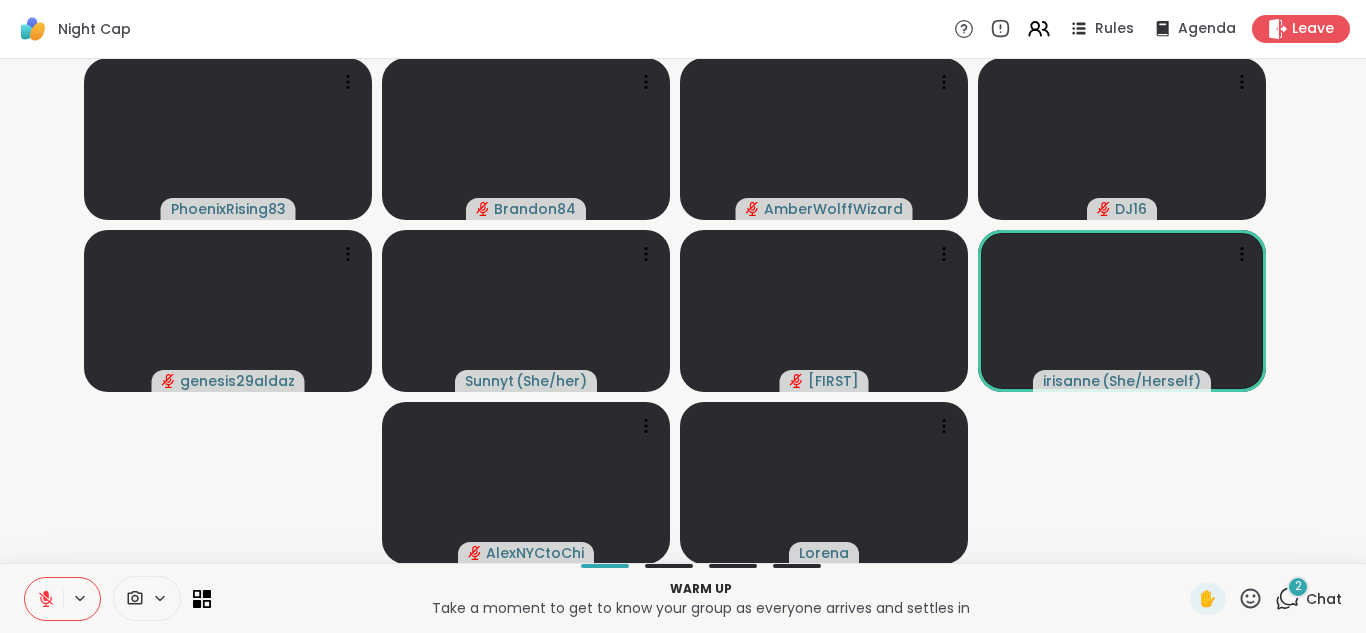 click at bounding box center [44, 599] 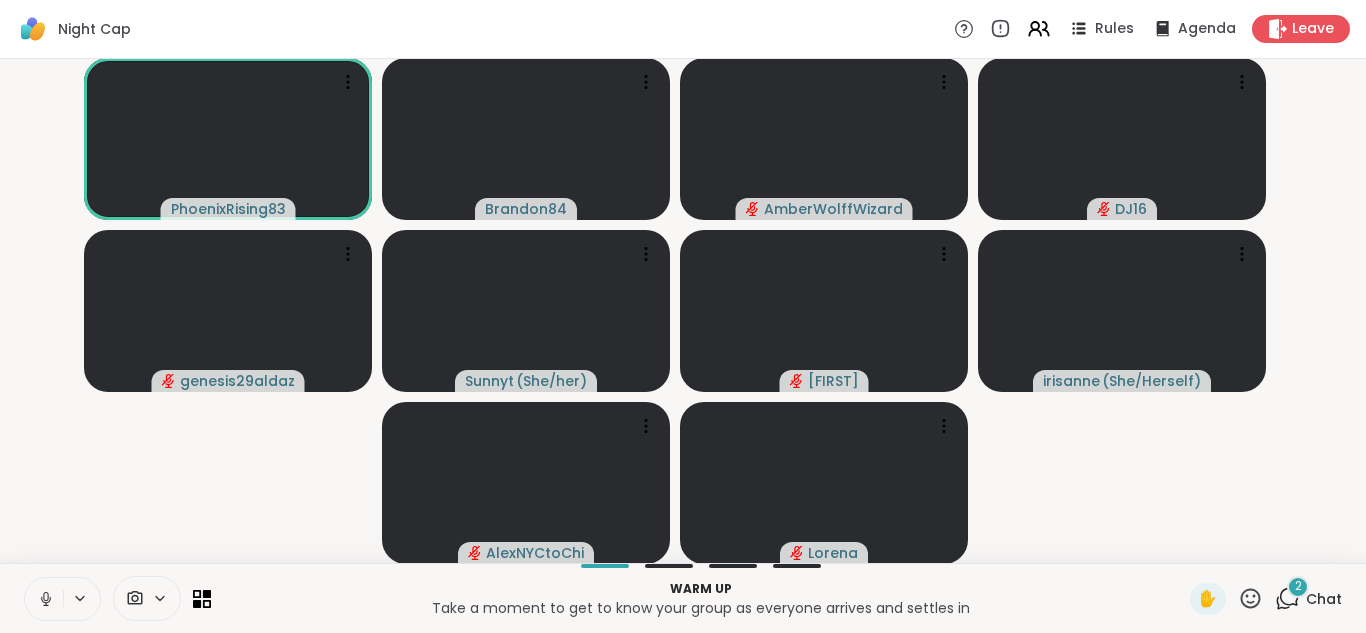 click at bounding box center [44, 599] 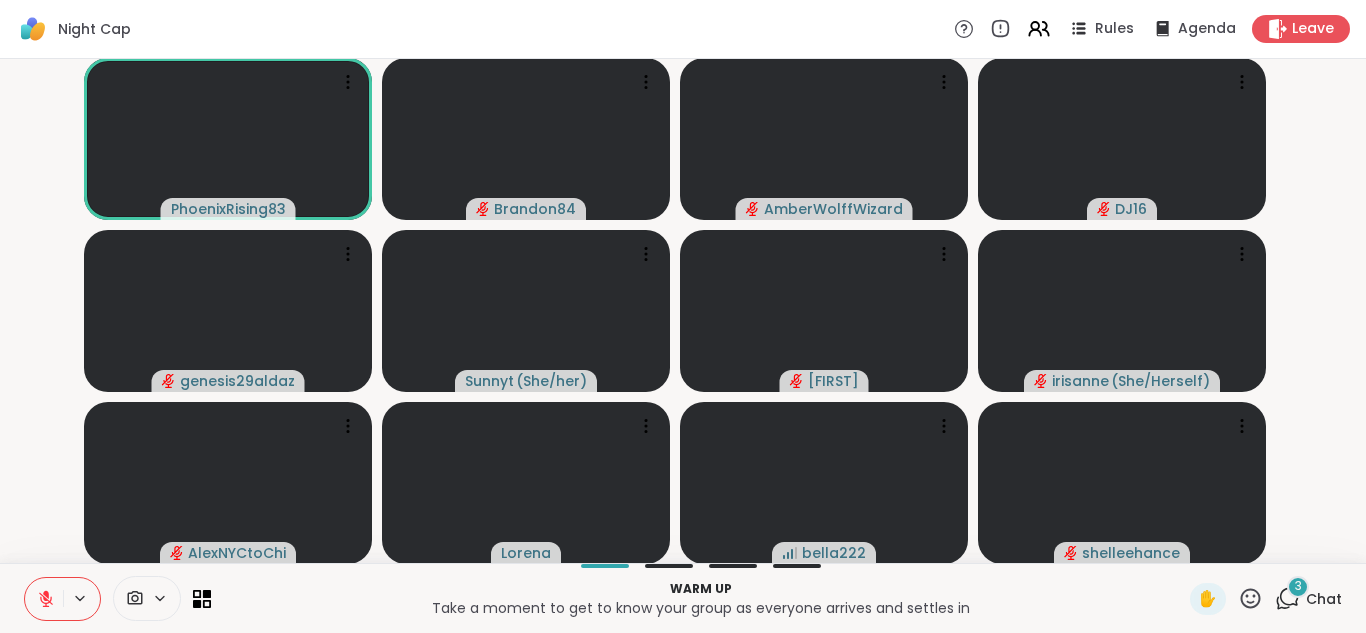 click at bounding box center [44, 599] 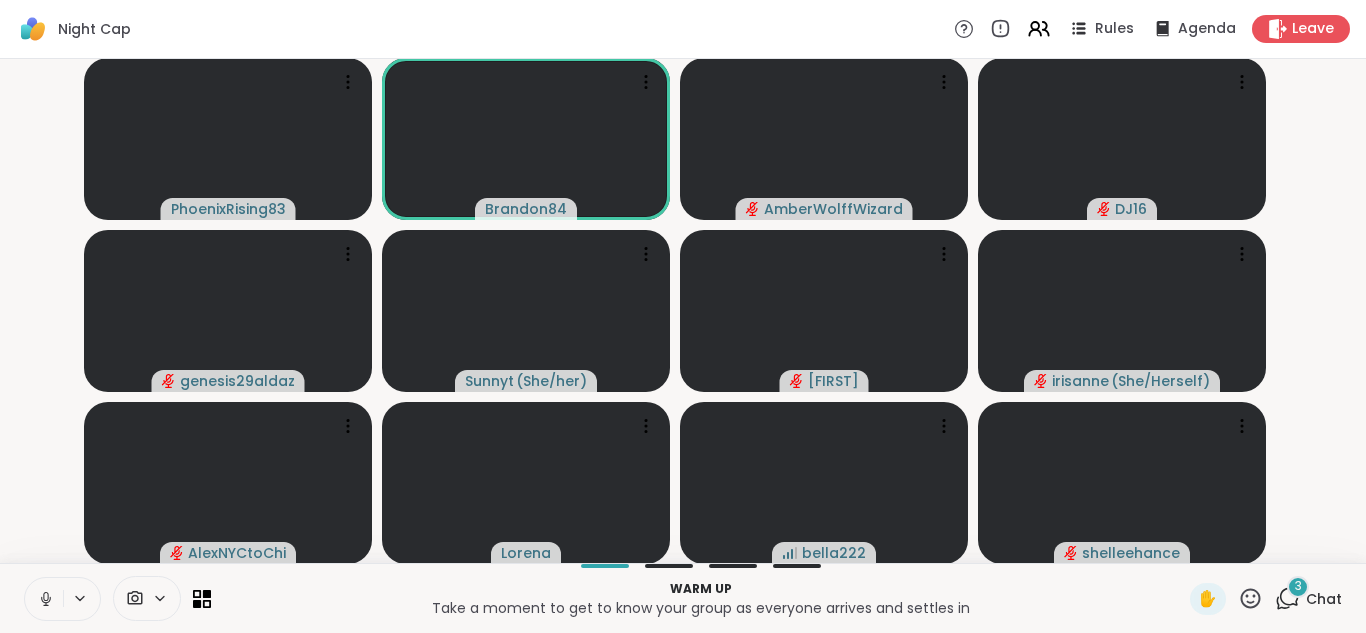 click at bounding box center [44, 599] 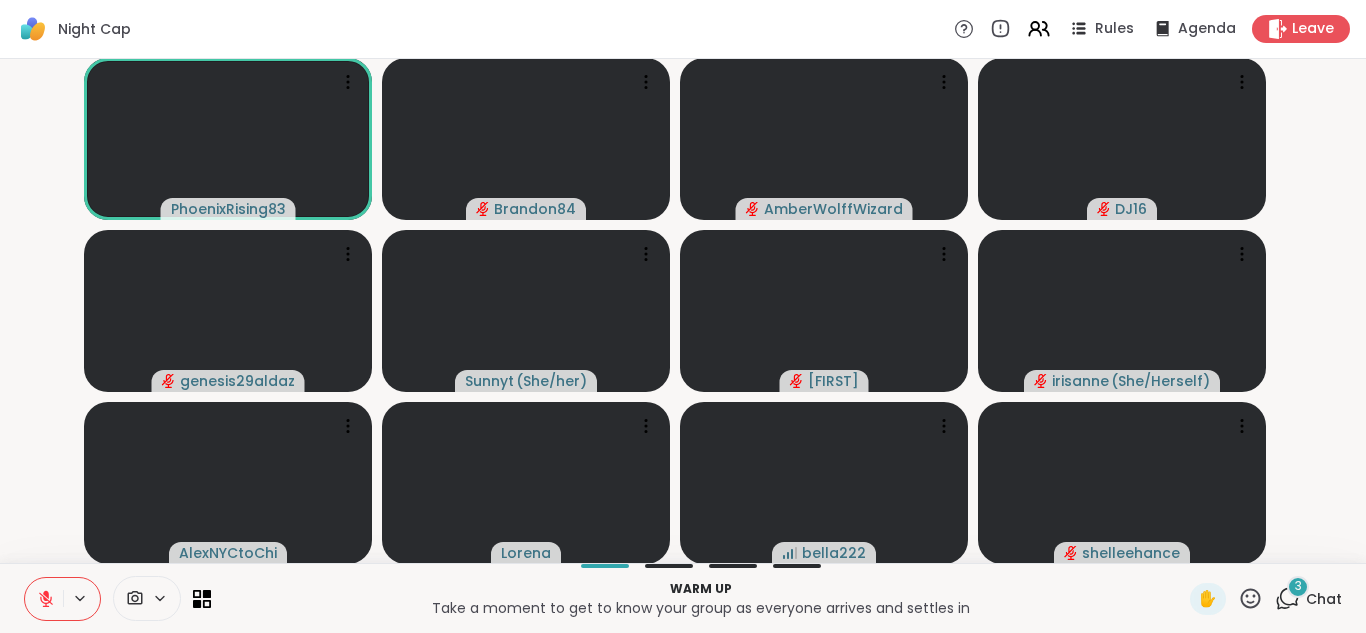 click at bounding box center (44, 599) 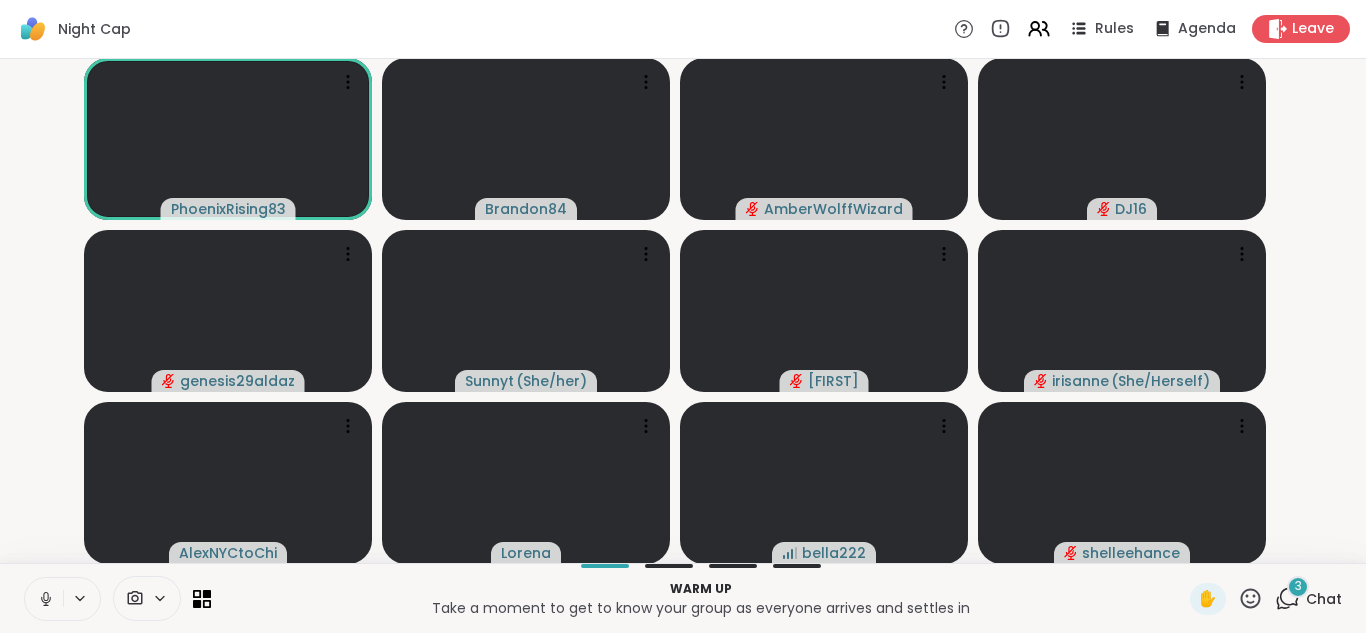 click at bounding box center [44, 599] 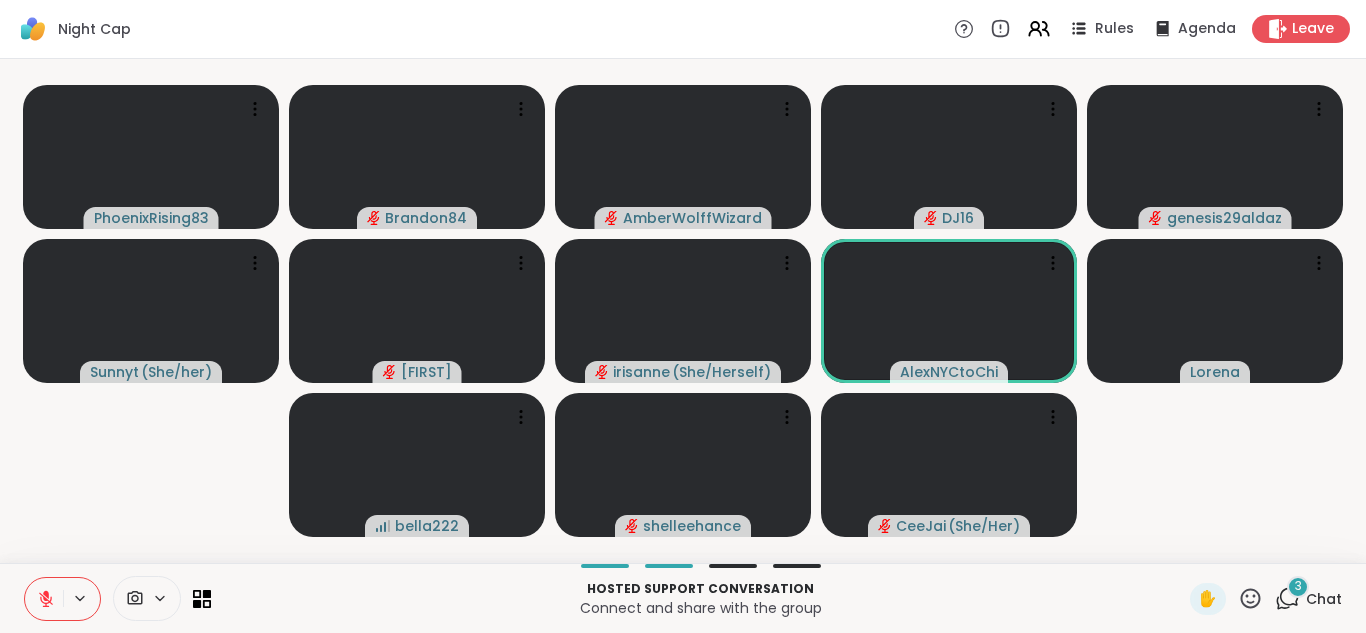 click at bounding box center [44, 599] 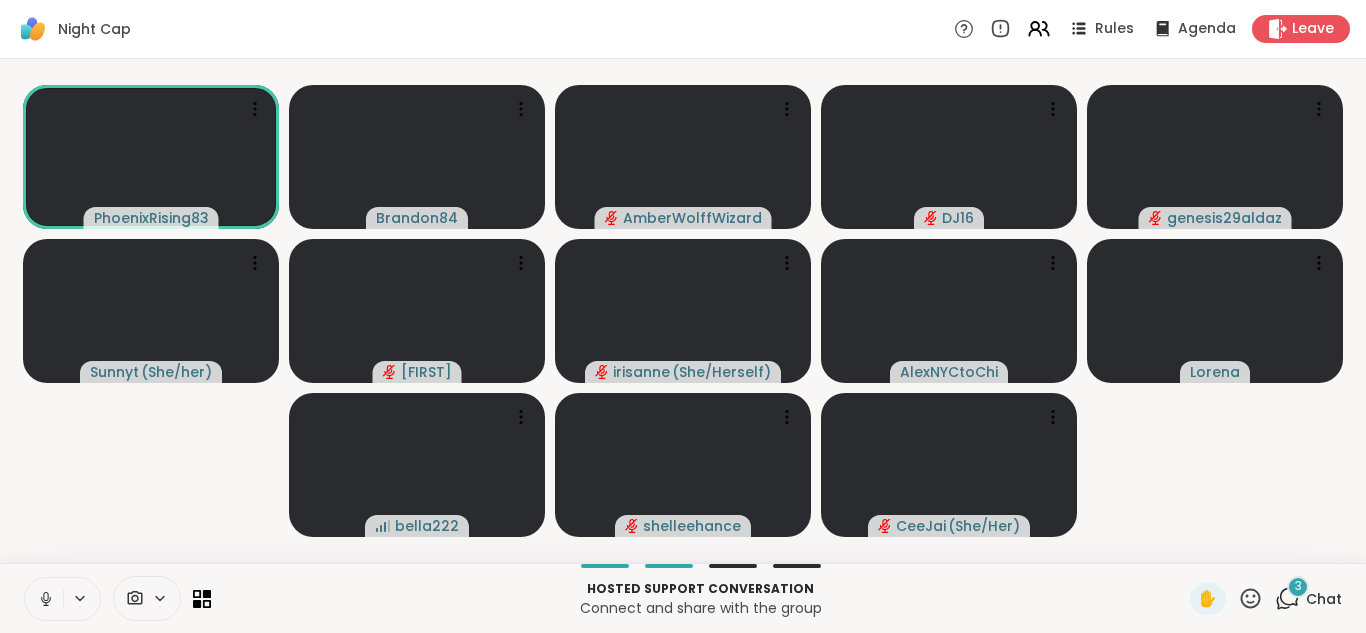 click at bounding box center (44, 599) 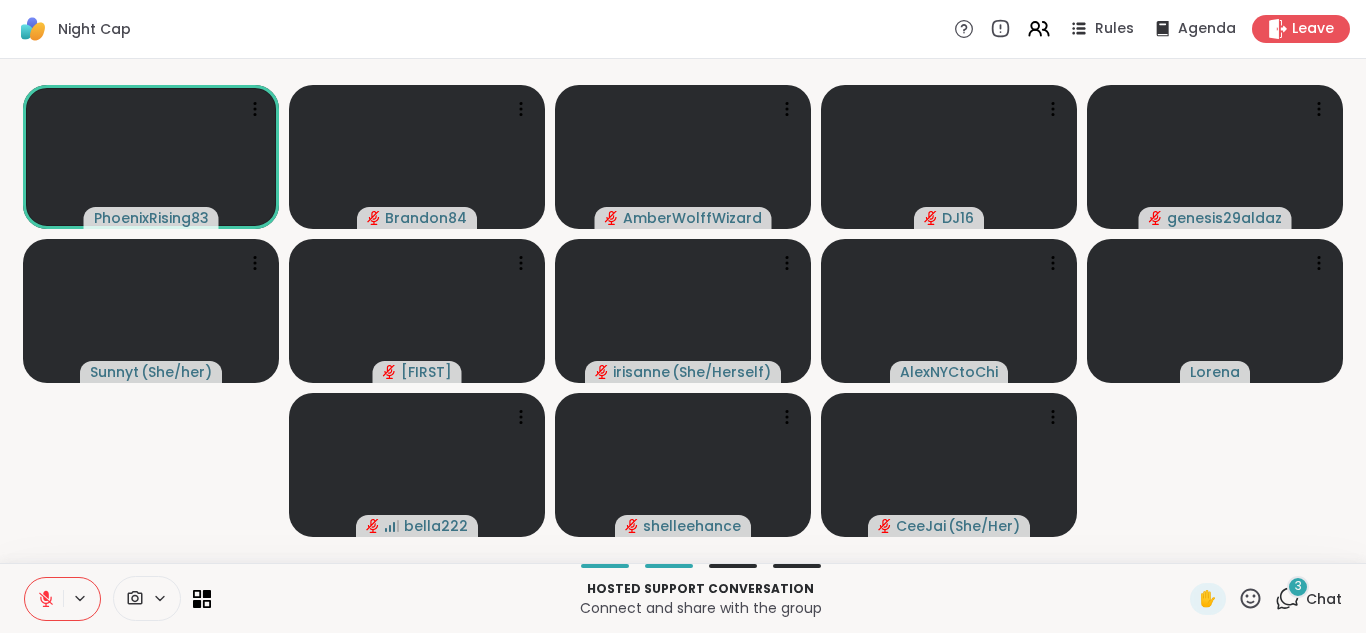 click on "3" at bounding box center (1298, 587) 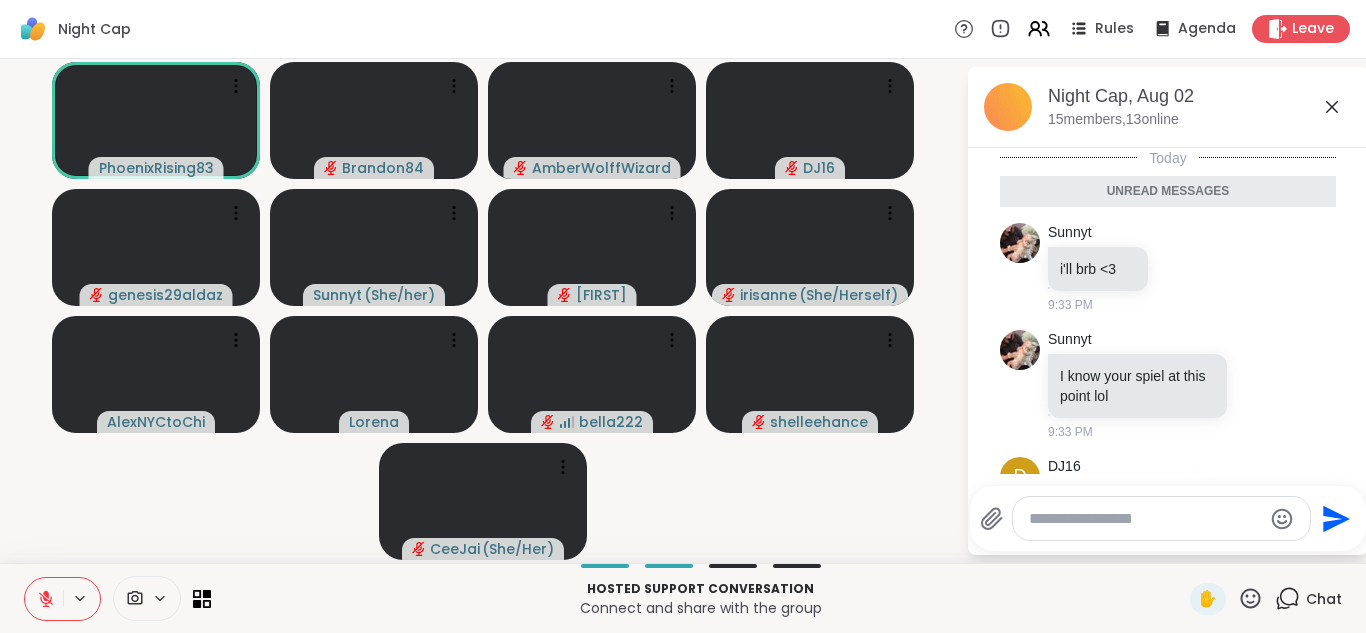 scroll, scrollTop: 101, scrollLeft: 0, axis: vertical 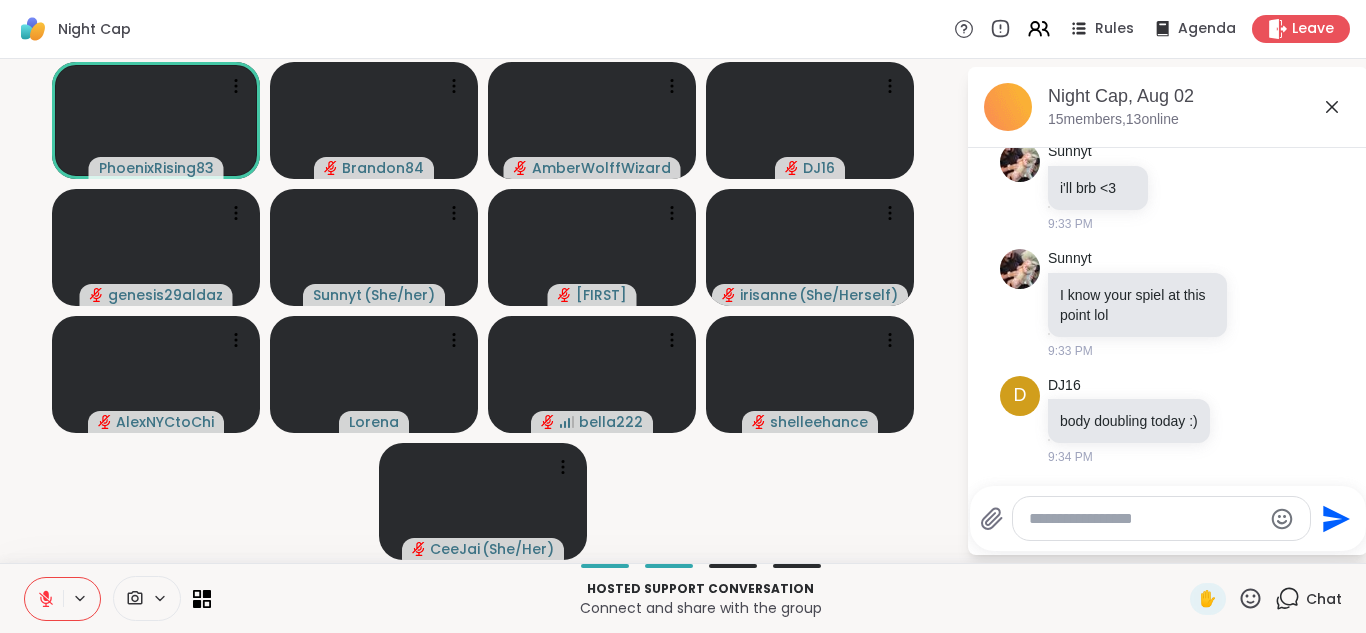 click at bounding box center [1145, 519] 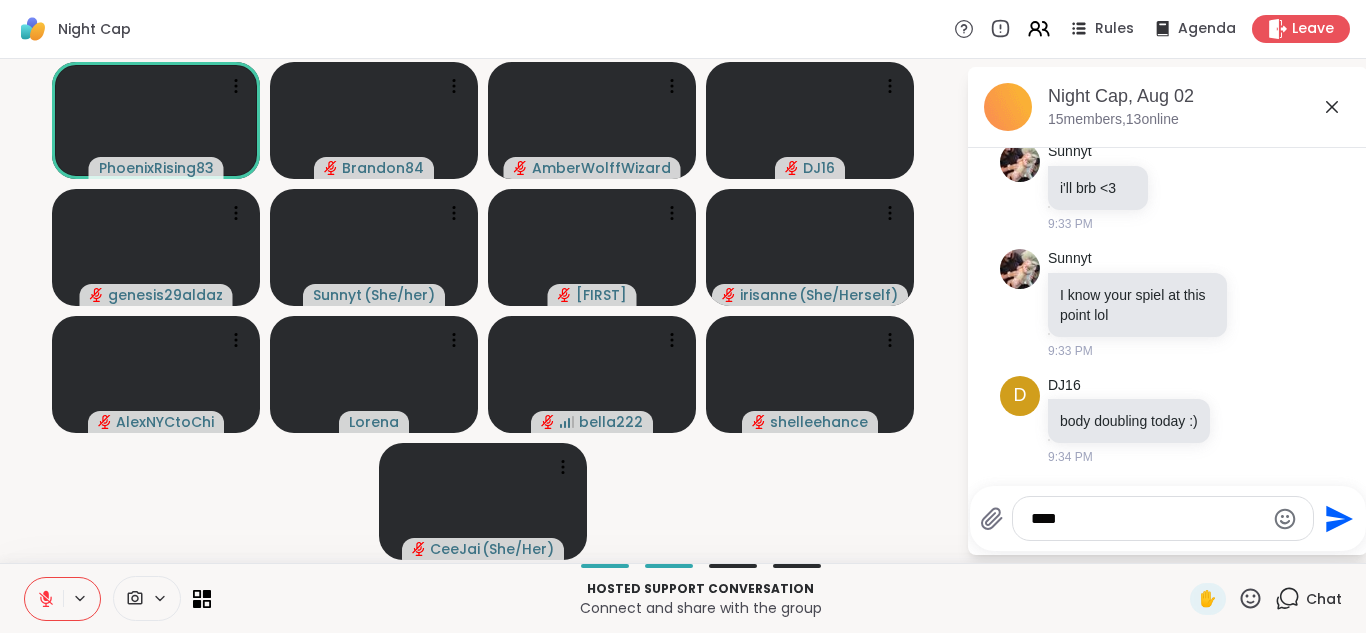 type on "*****" 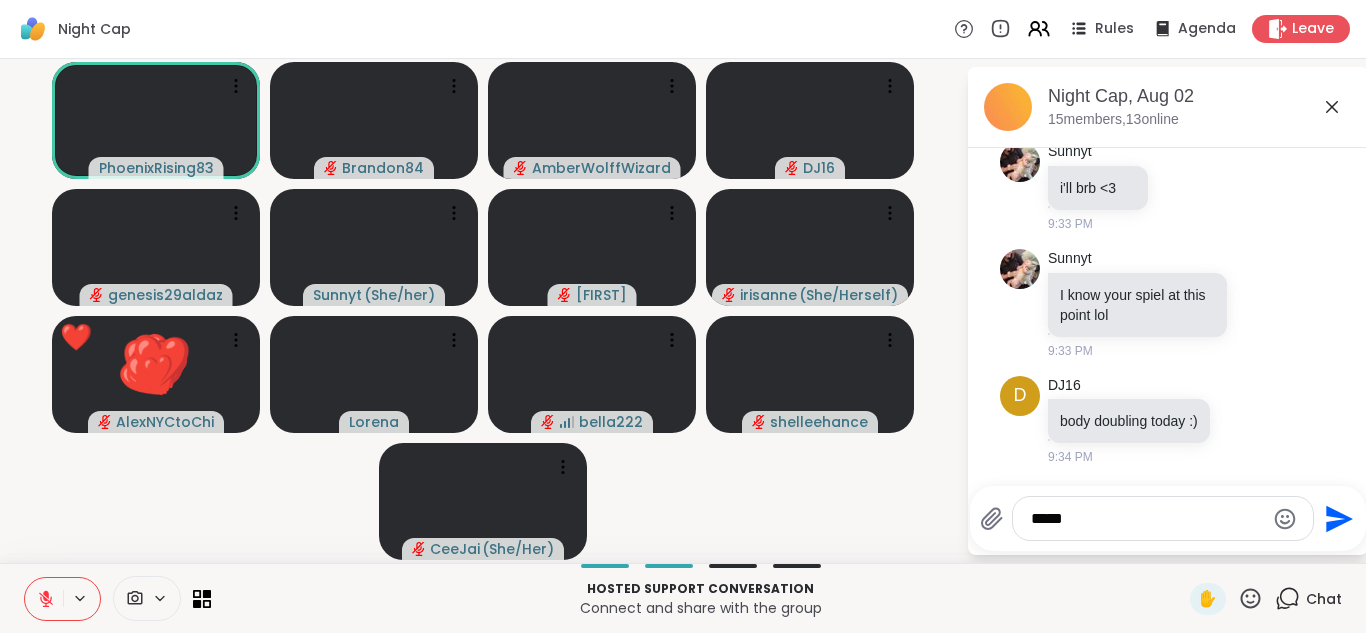 type 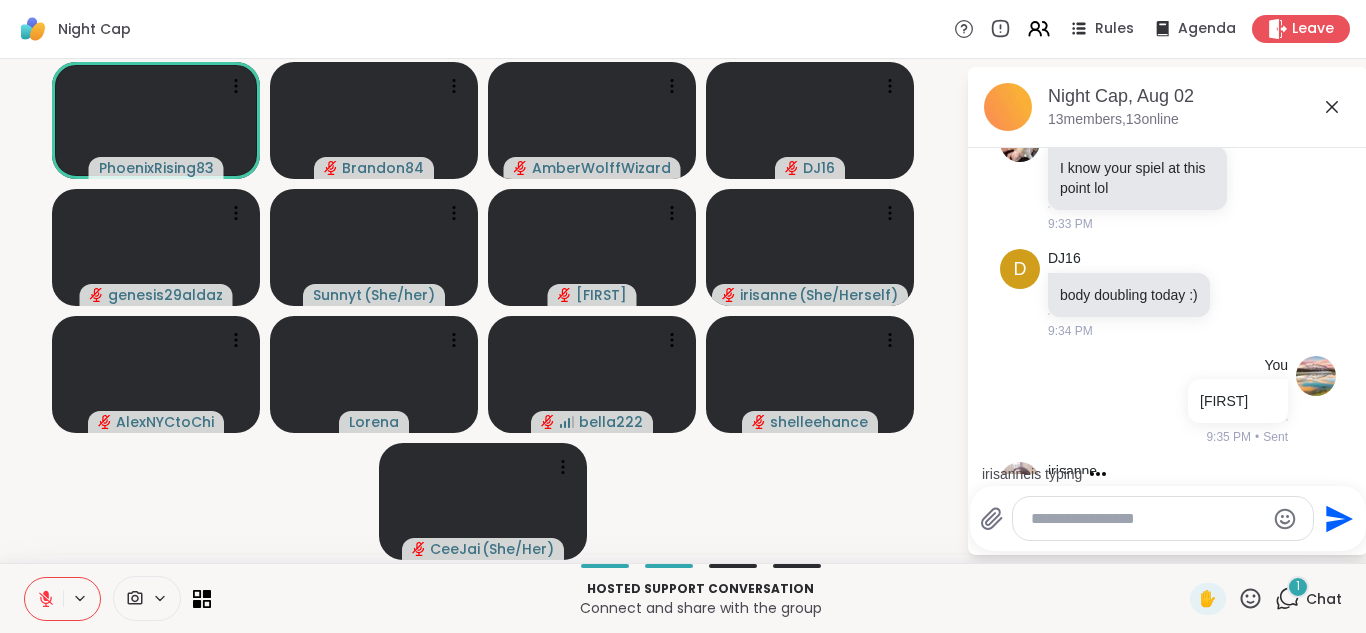 scroll, scrollTop: 379, scrollLeft: 0, axis: vertical 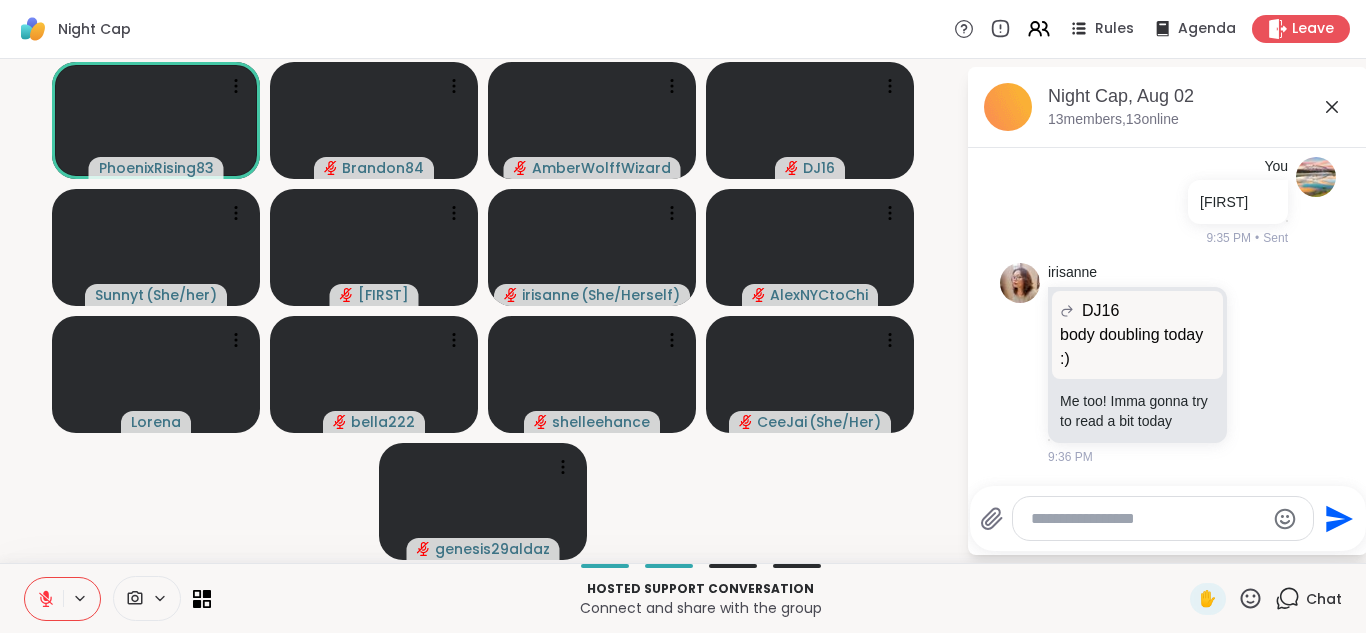 click 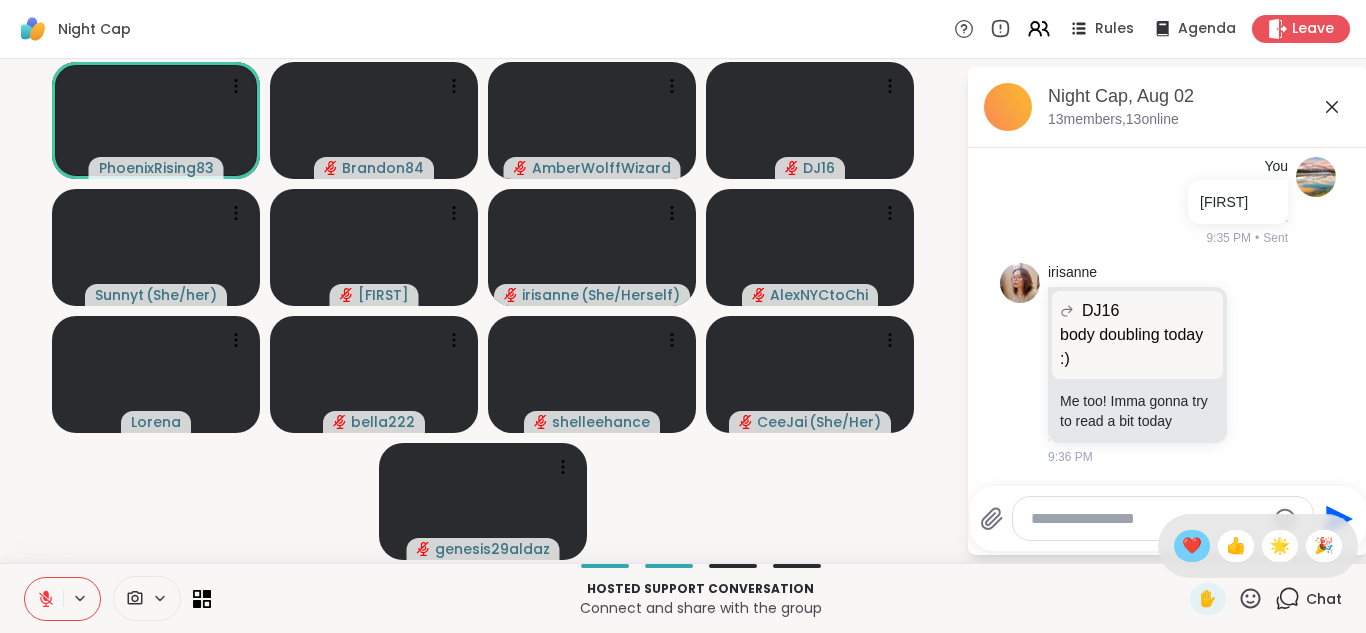 click on "❤️" at bounding box center (1192, 546) 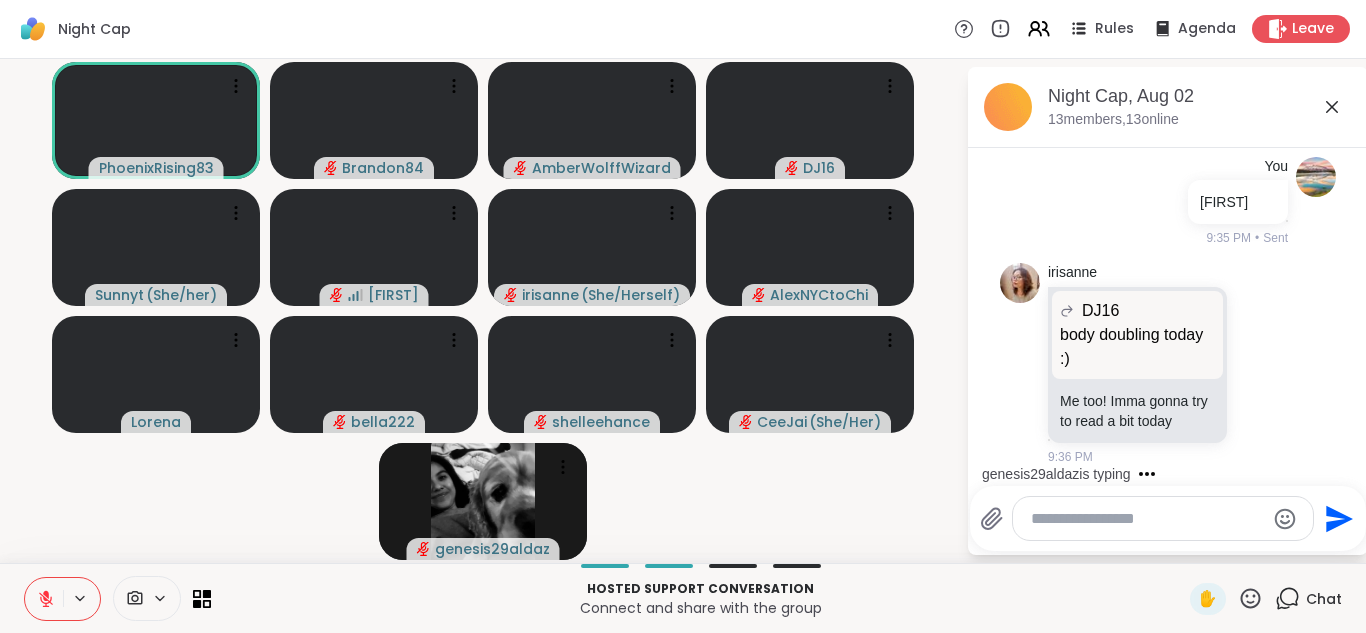 click on "✋ Chat" at bounding box center [1266, 599] 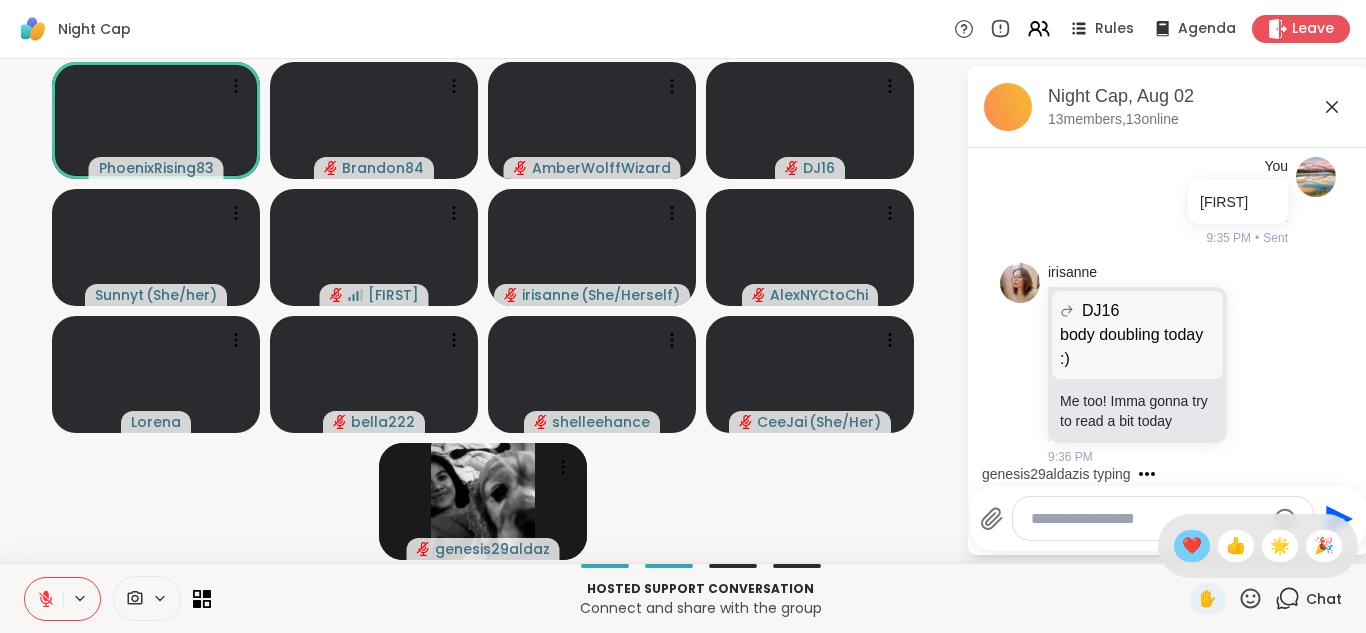 click on "❤️" at bounding box center (1192, 546) 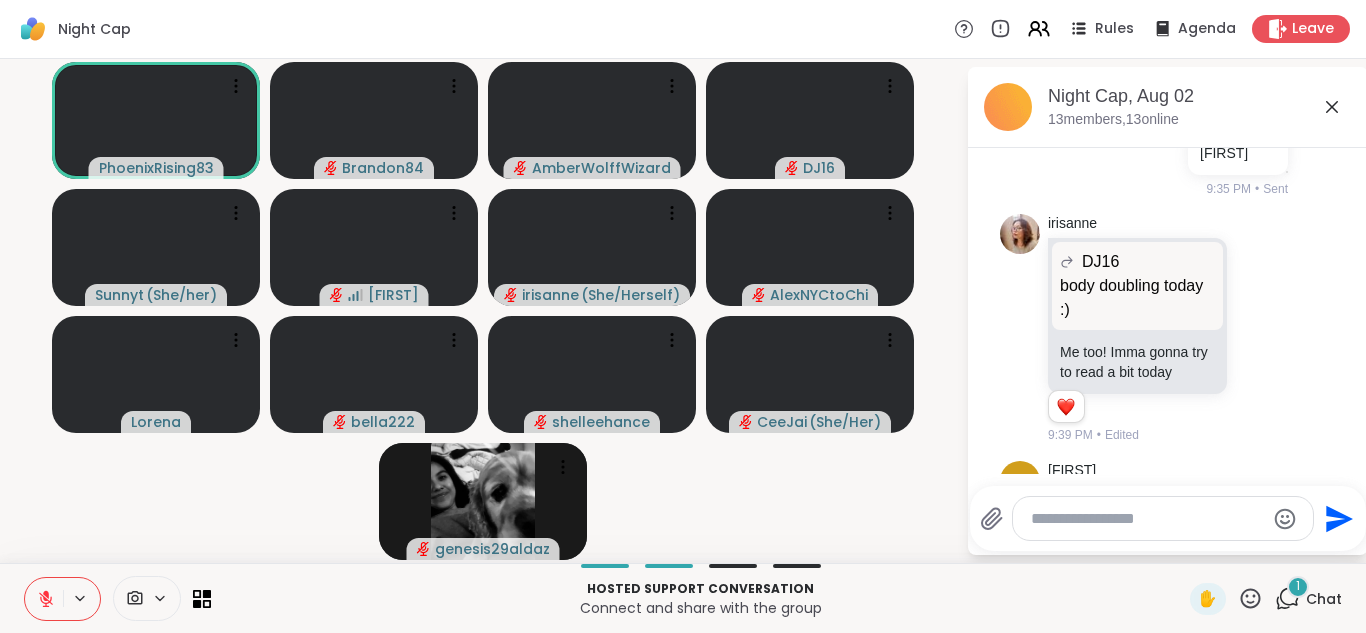 scroll, scrollTop: 694, scrollLeft: 0, axis: vertical 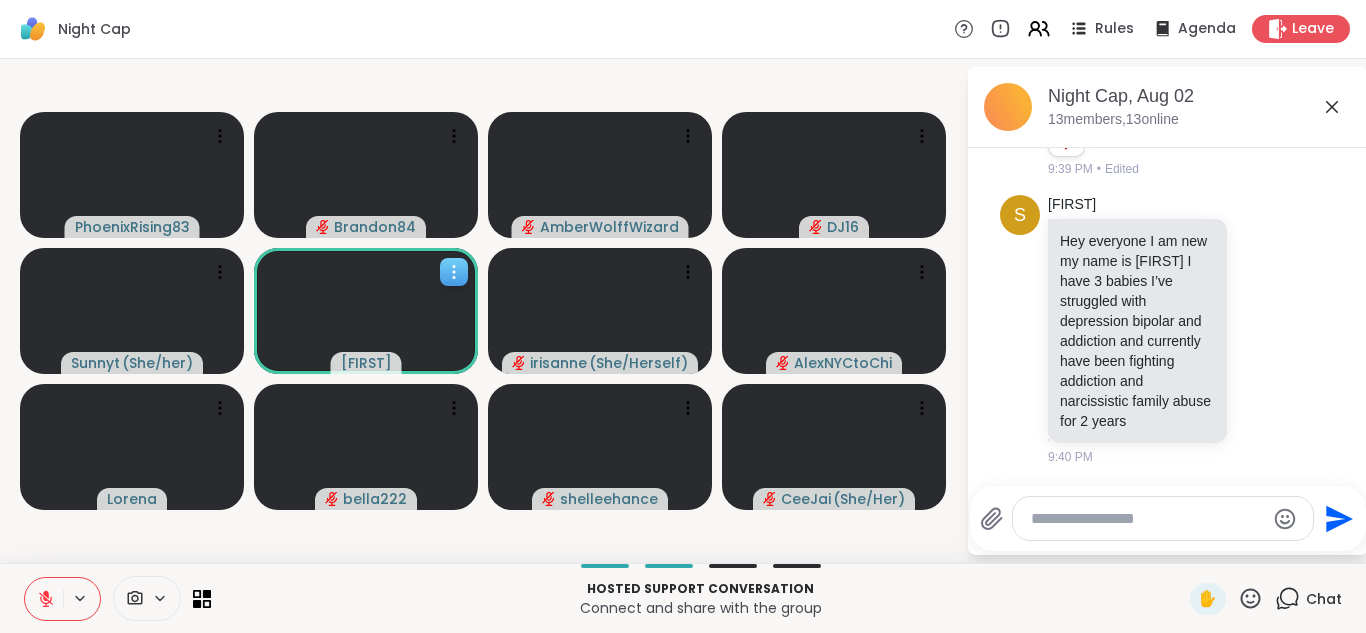 click 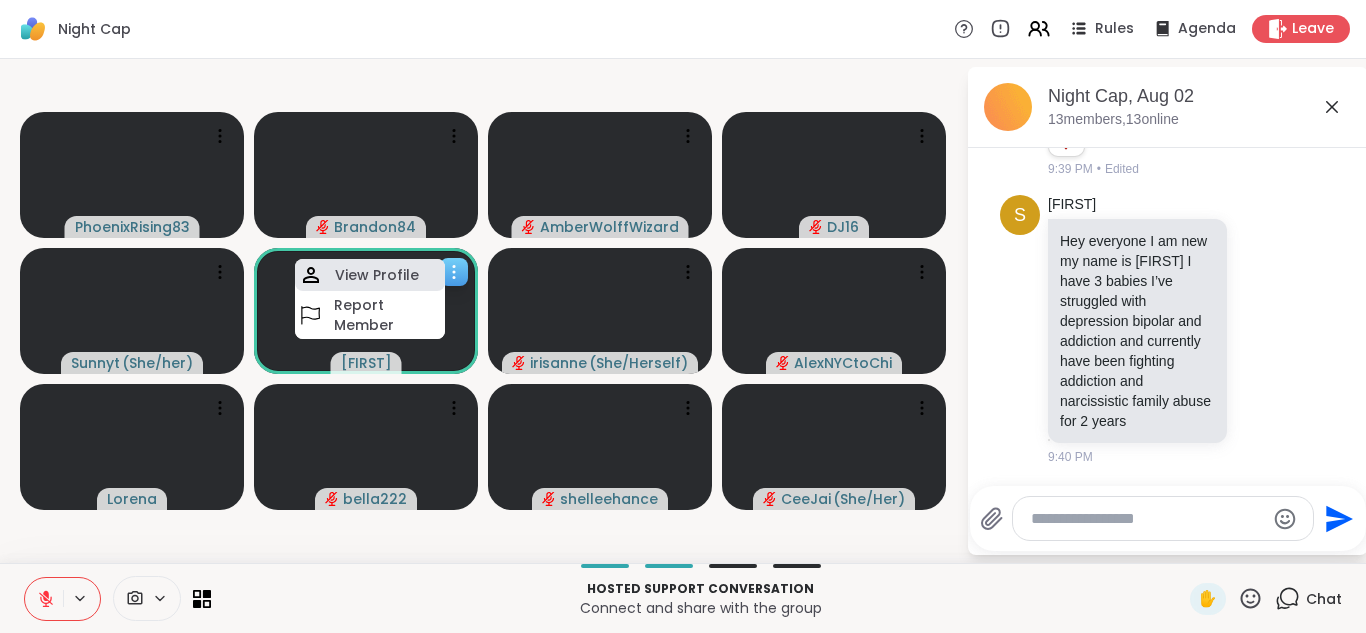 click on "View Profile" at bounding box center [377, 275] 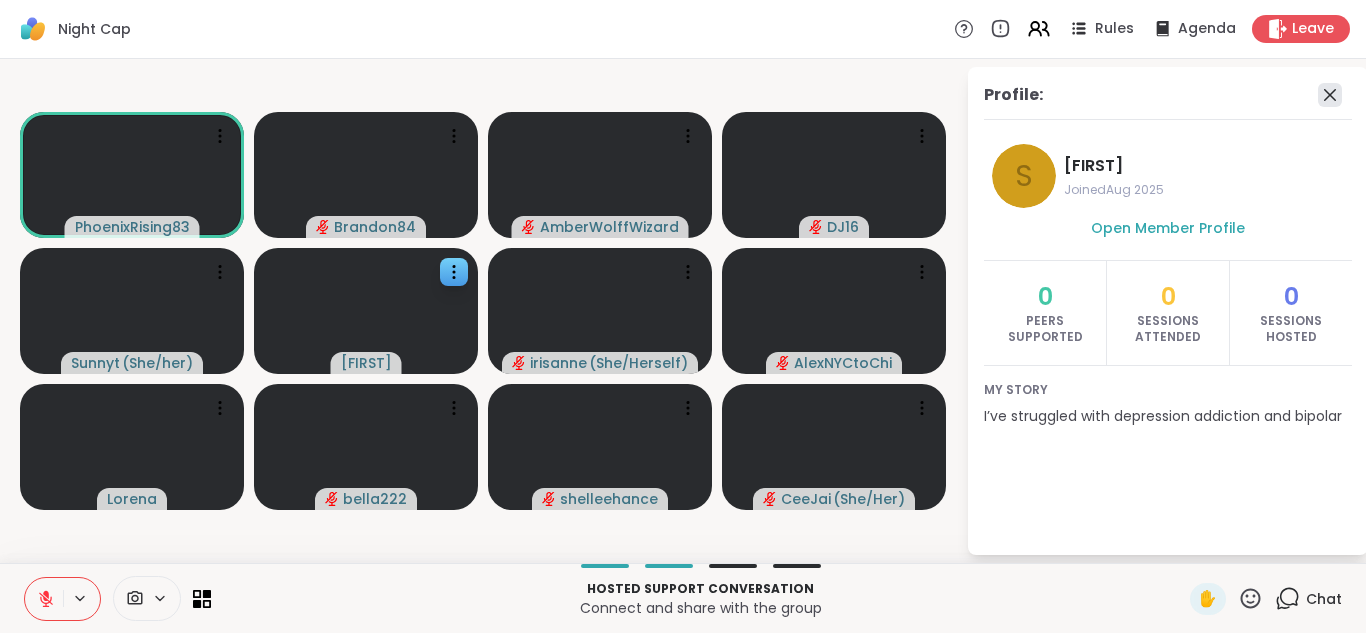 click 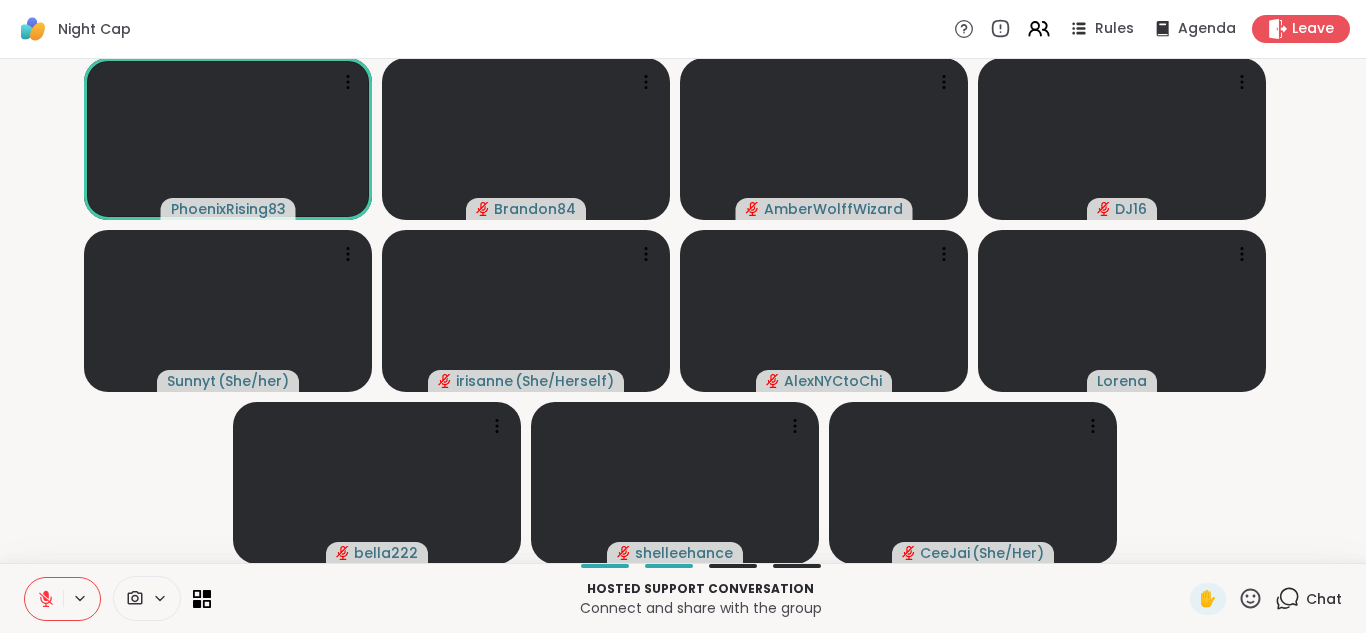 click 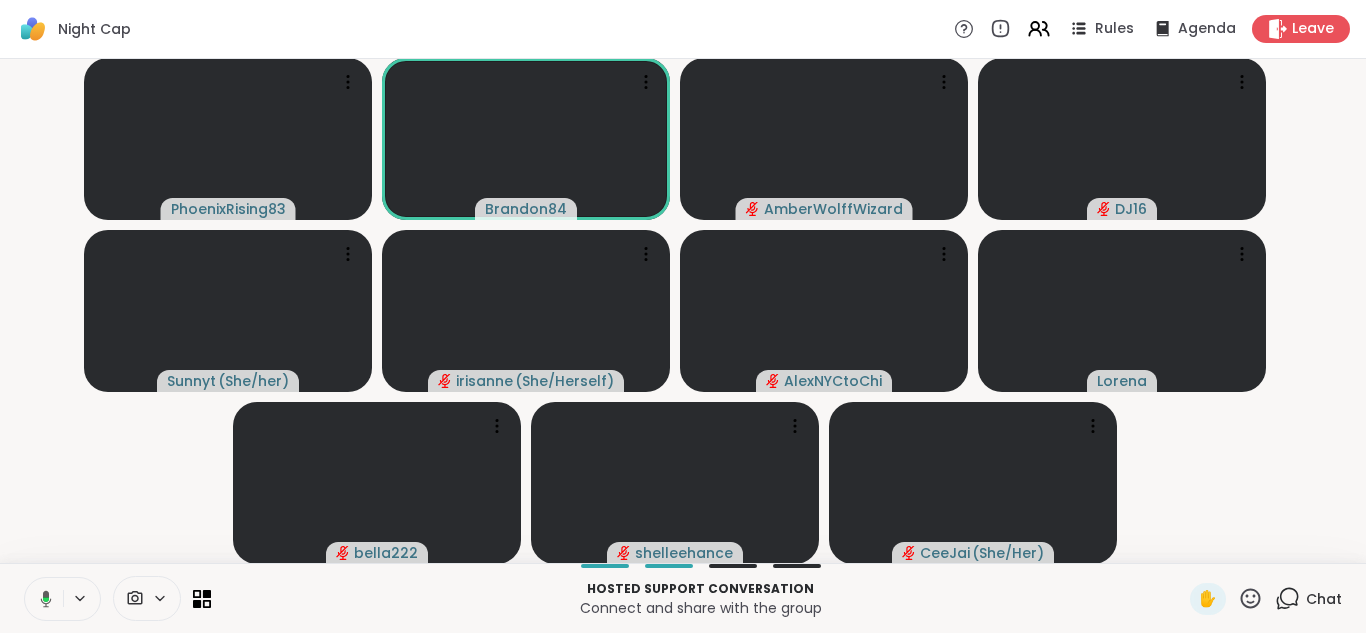 click at bounding box center [42, 599] 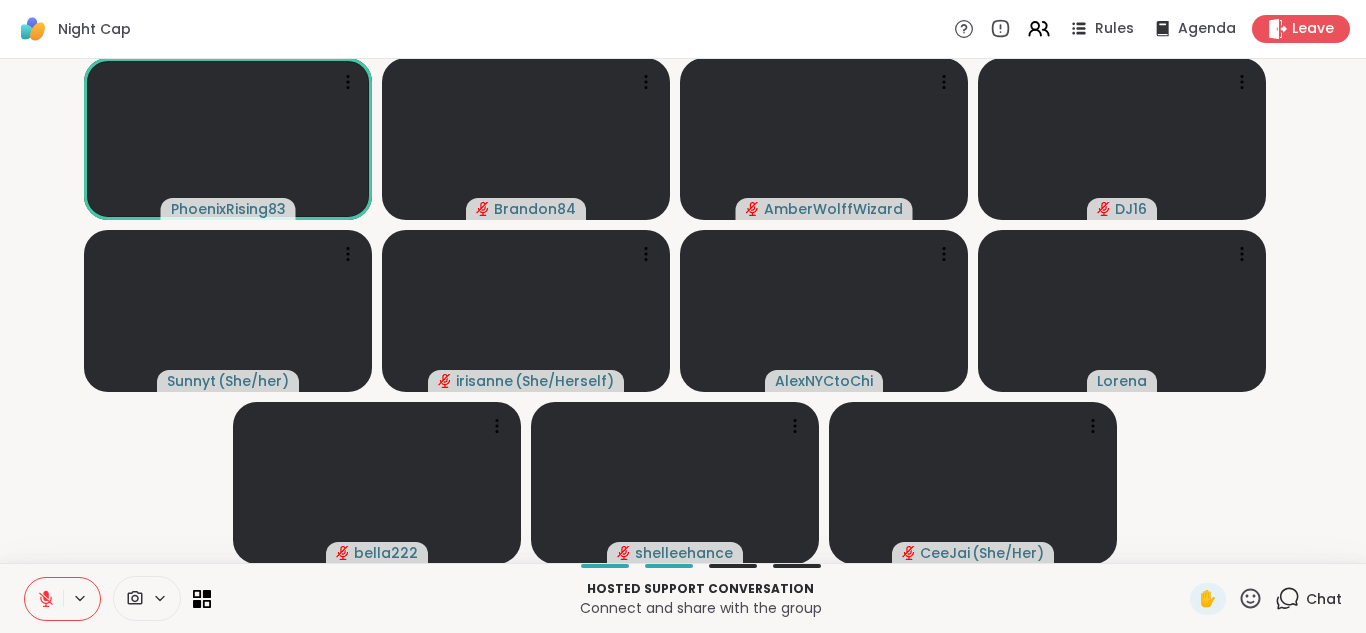 click at bounding box center (44, 599) 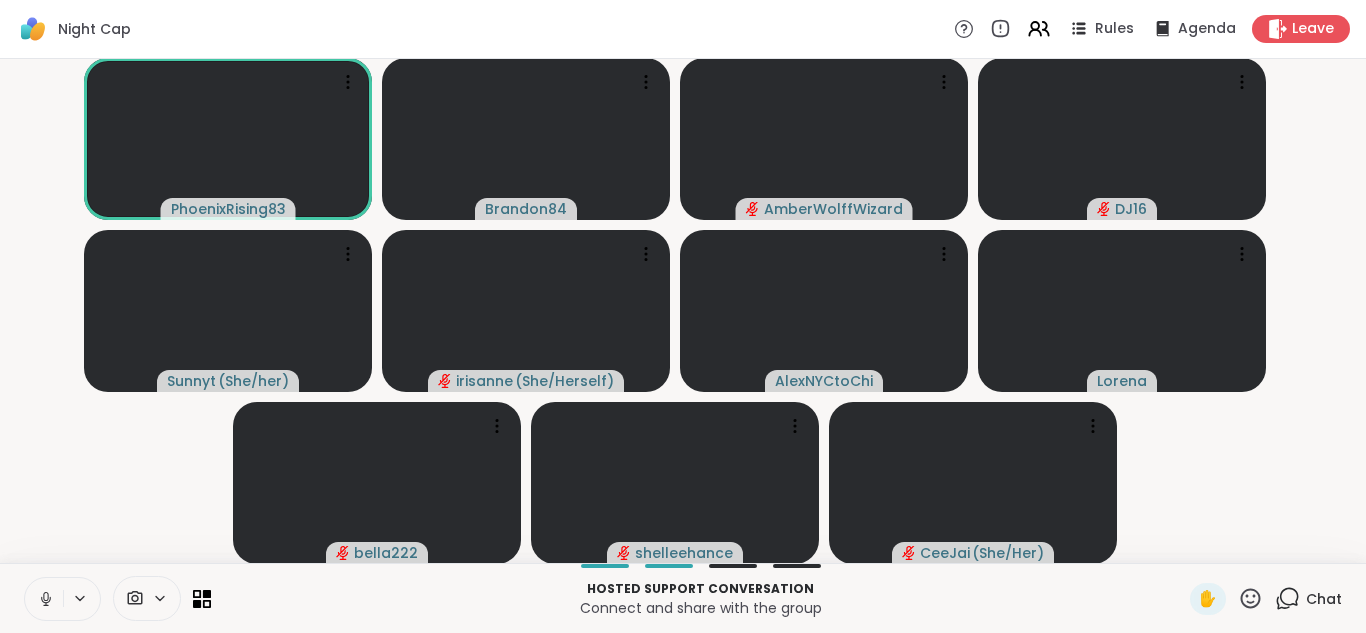 click at bounding box center [44, 599] 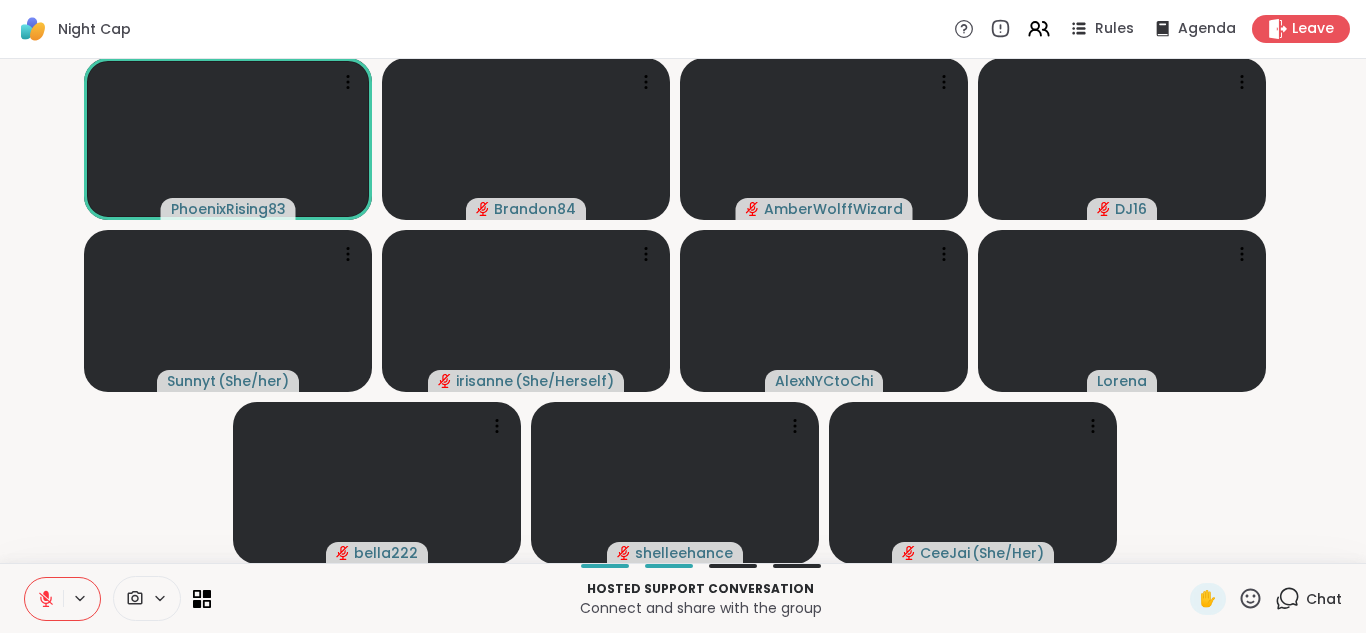 click at bounding box center (44, 599) 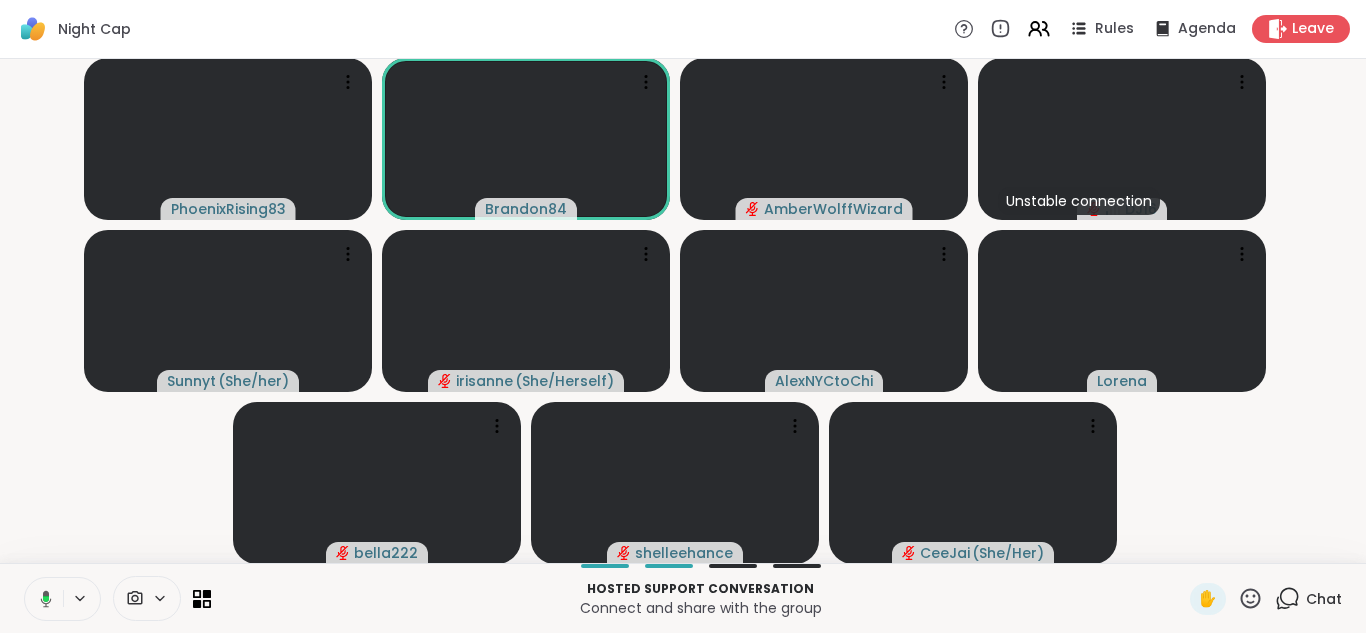 click at bounding box center [42, 599] 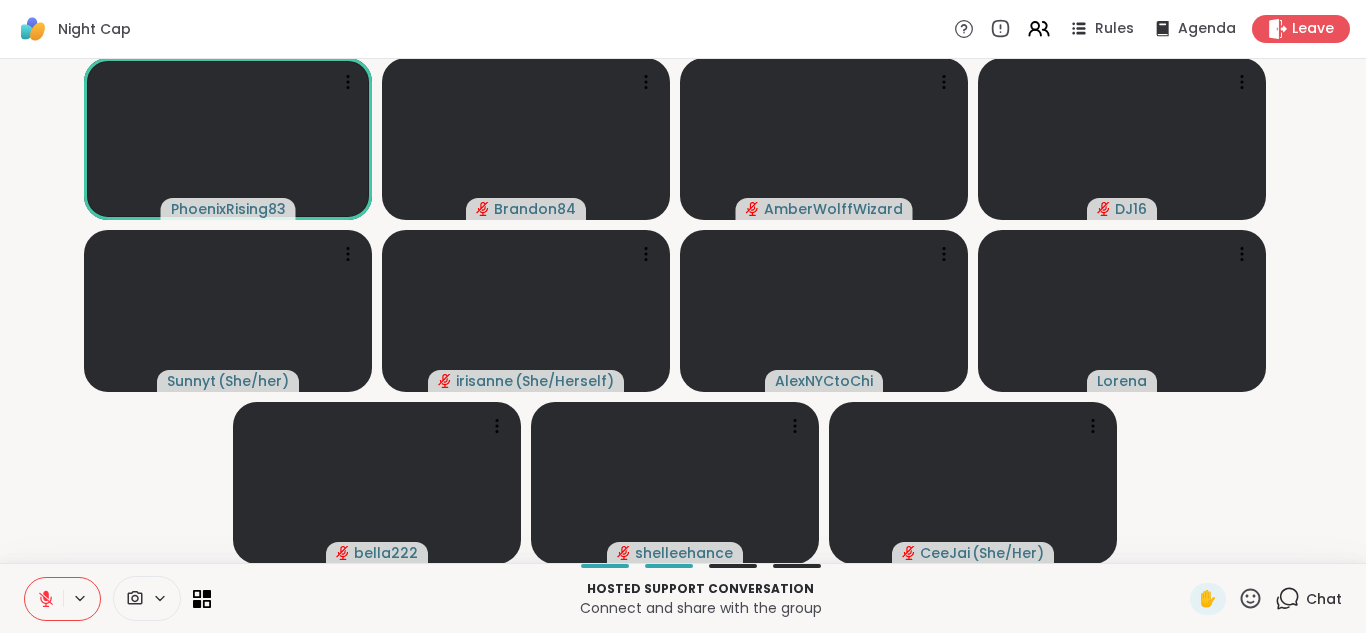 click at bounding box center [44, 599] 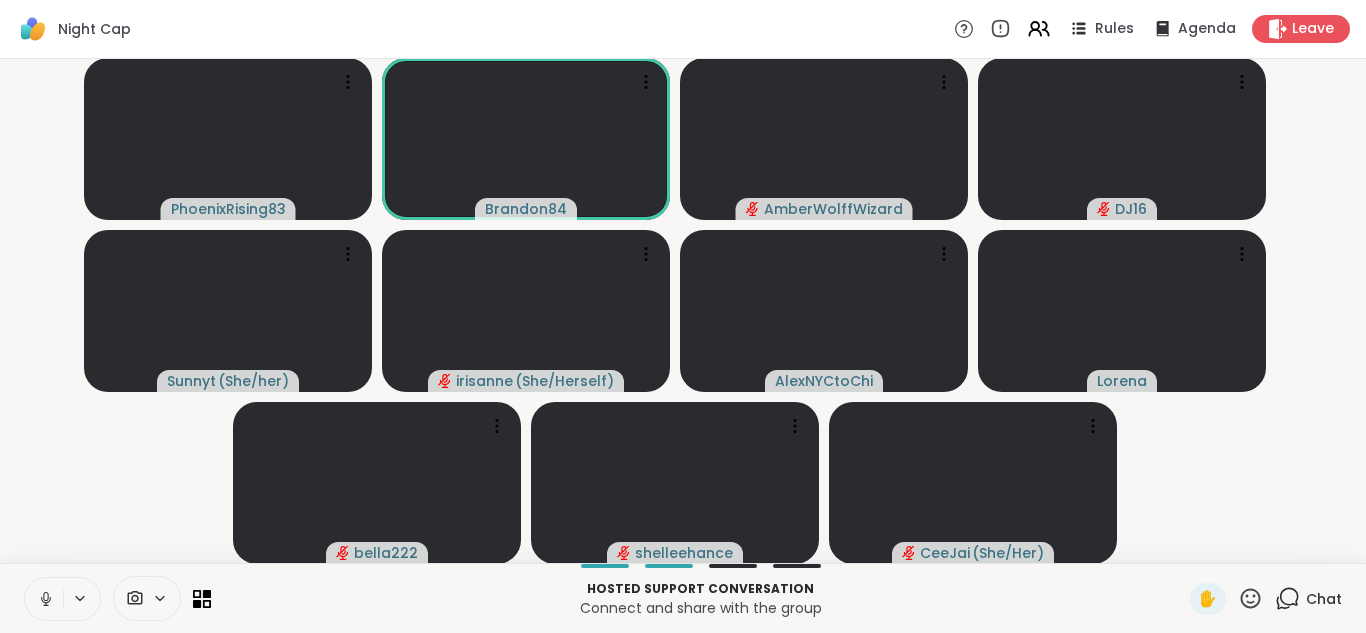 click at bounding box center [44, 599] 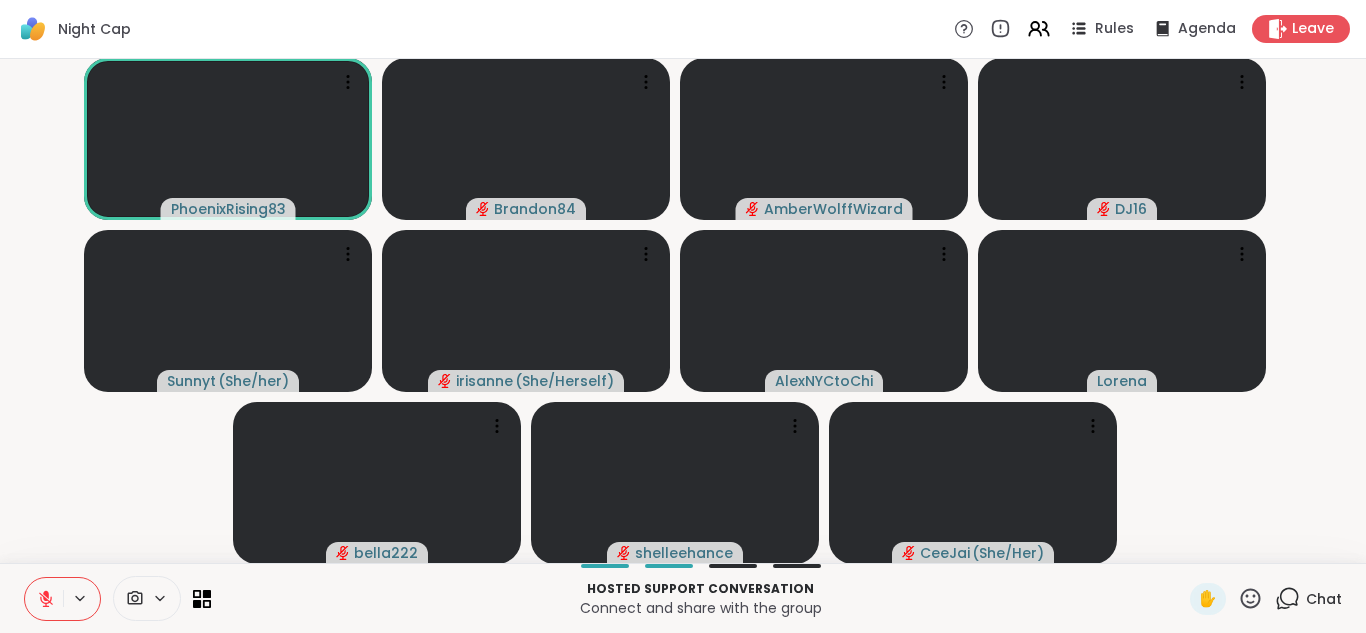 click at bounding box center (44, 599) 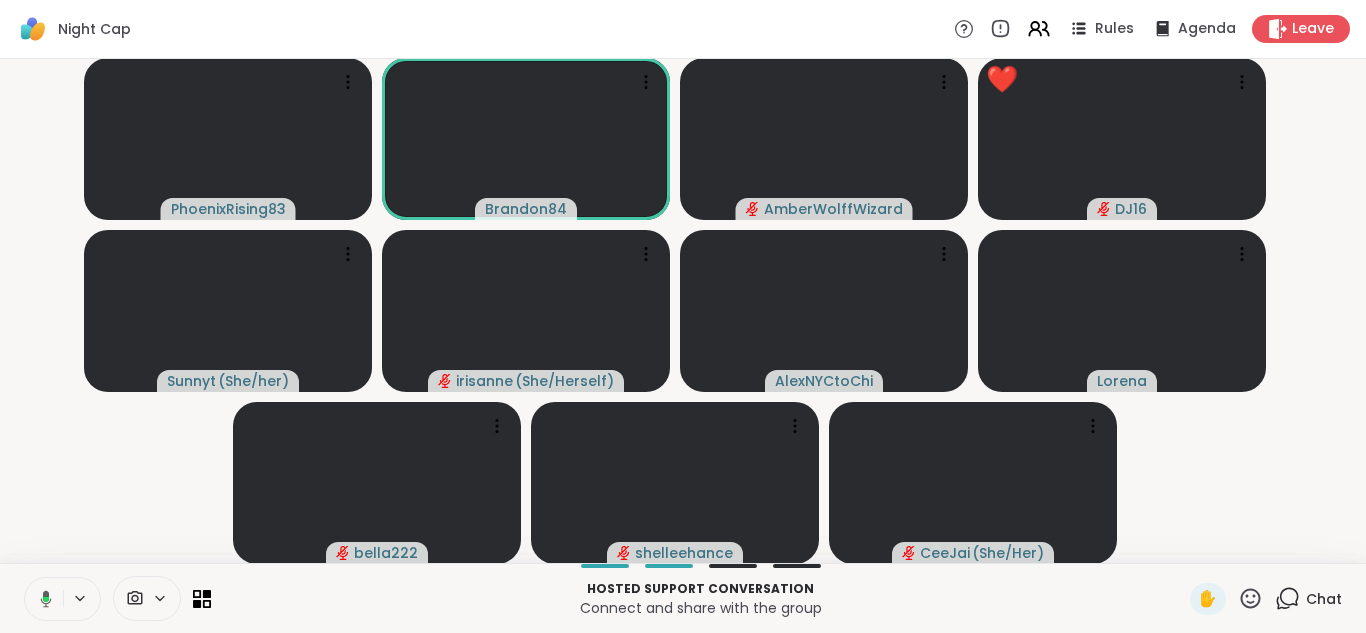 click at bounding box center [42, 599] 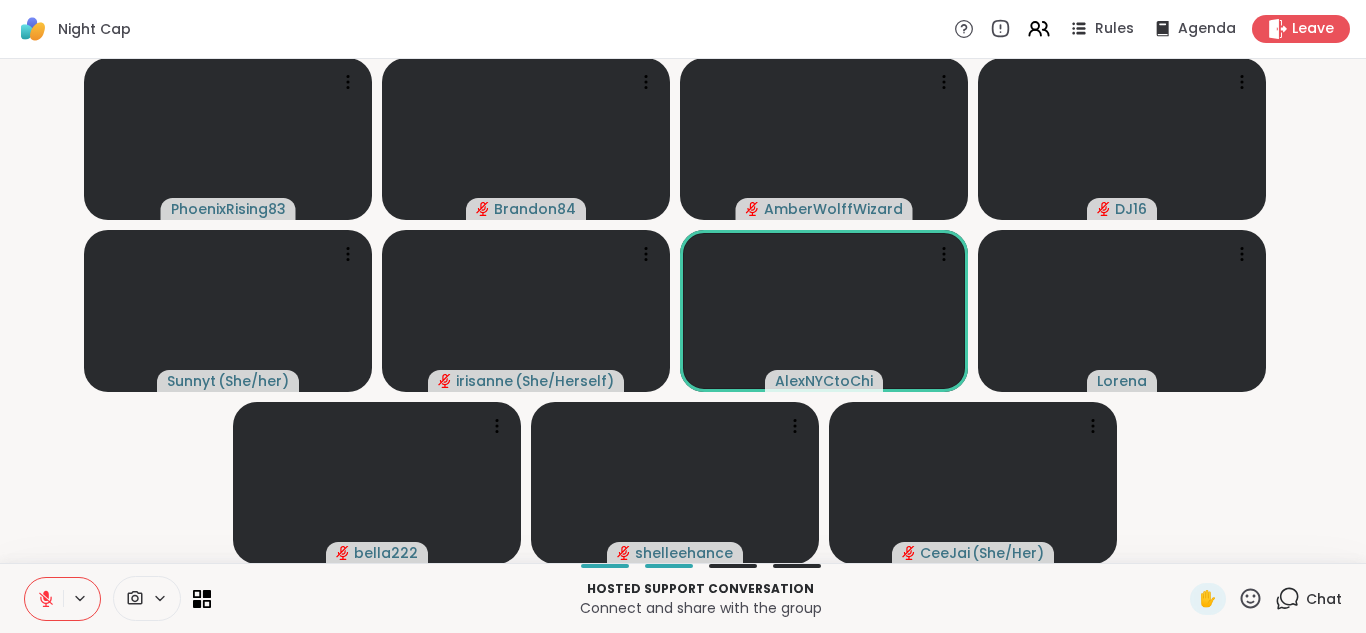 click at bounding box center (44, 599) 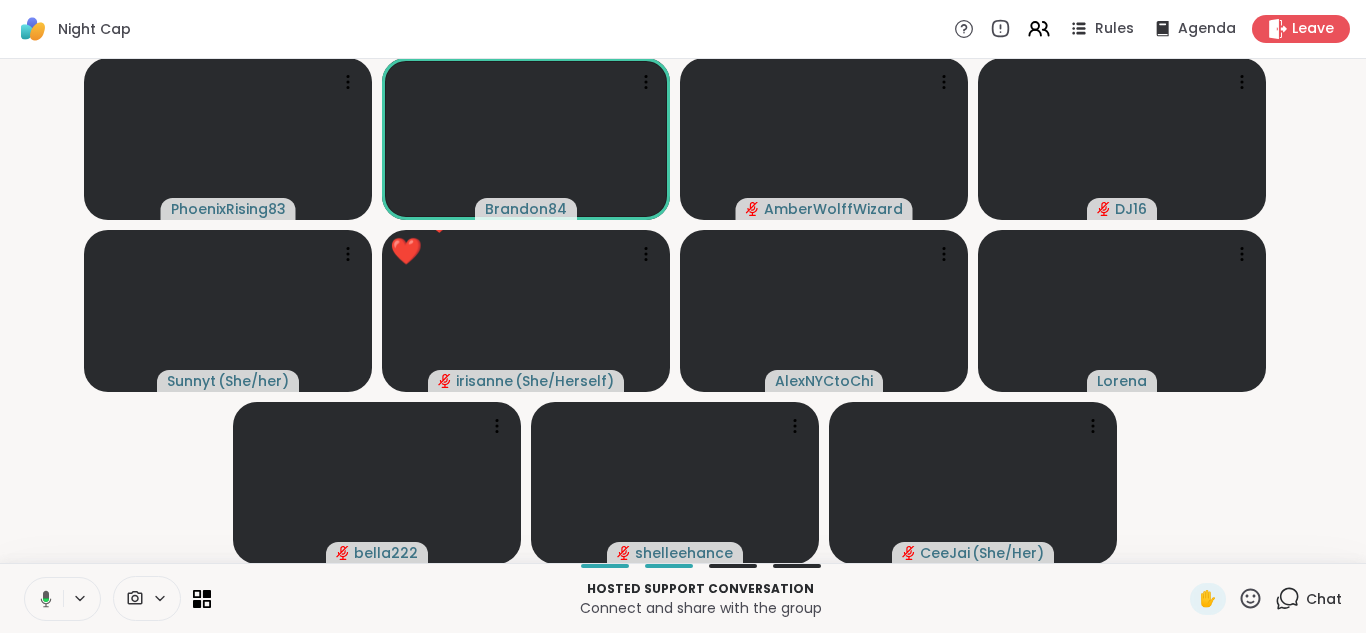 click at bounding box center [42, 599] 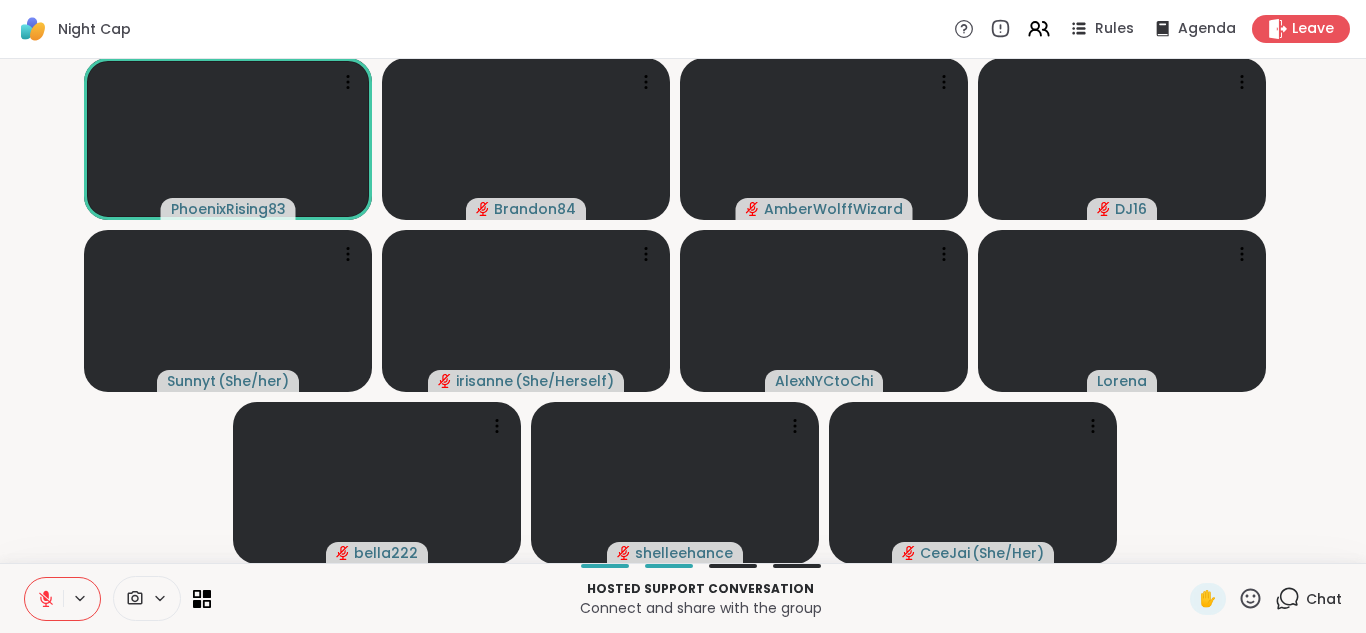 click at bounding box center [44, 599] 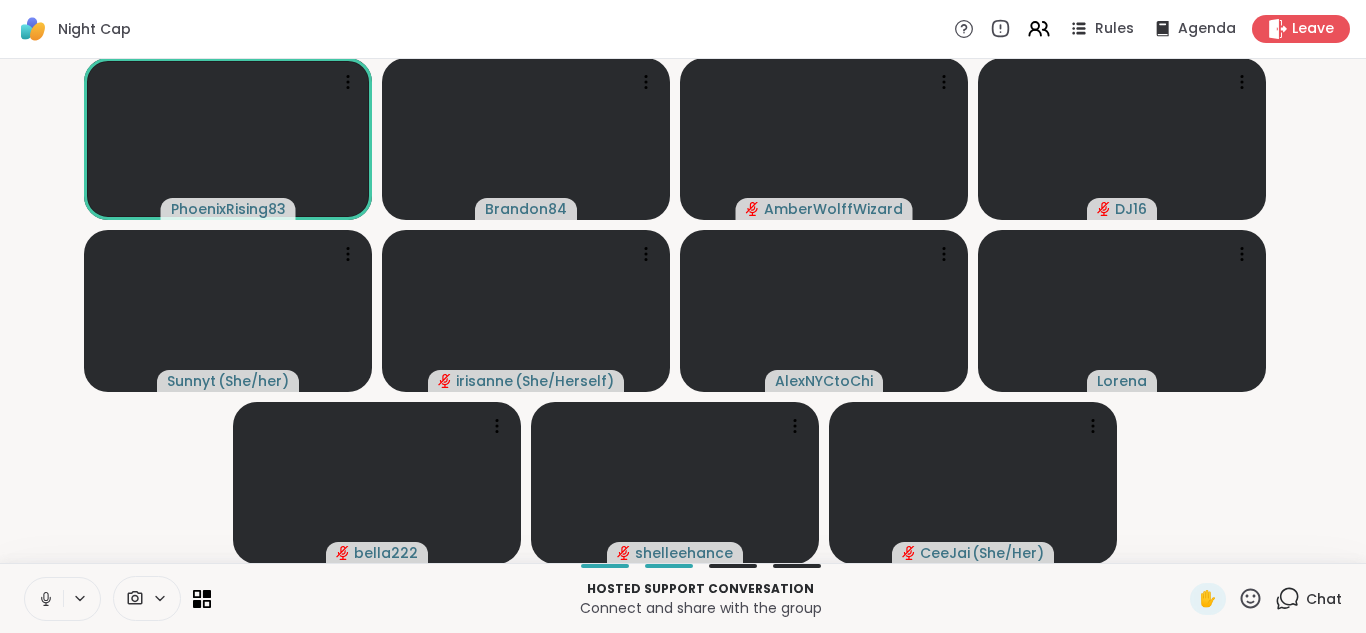 click at bounding box center (44, 599) 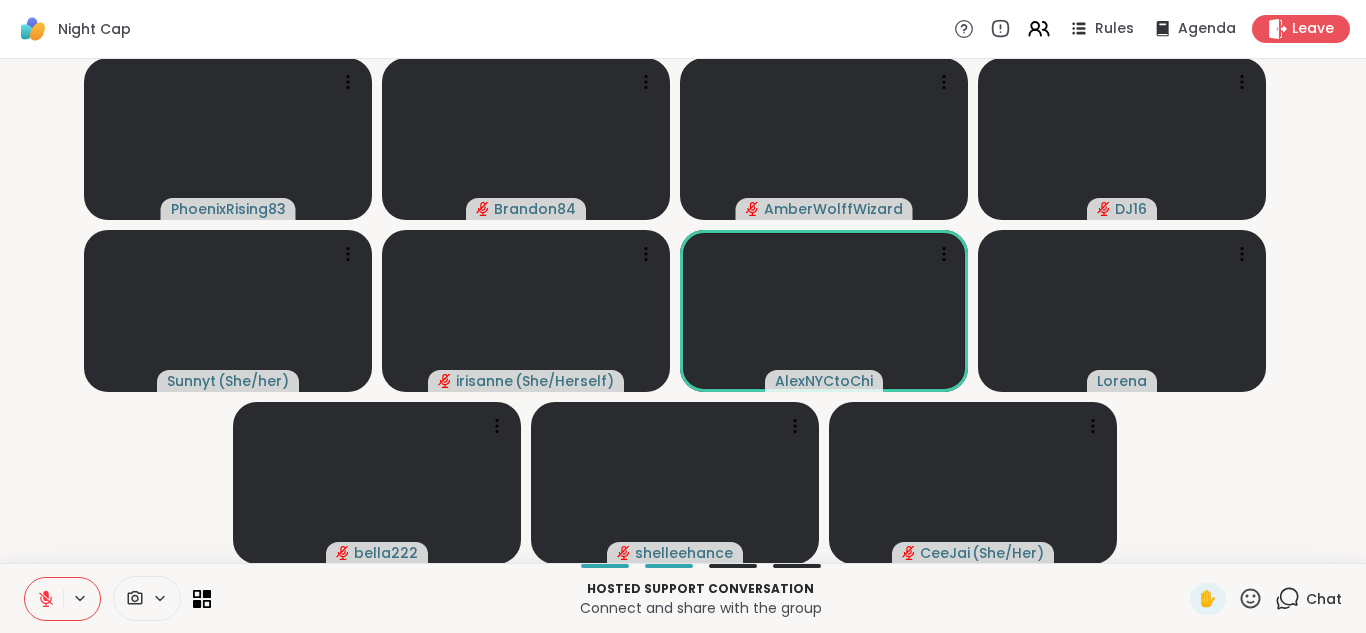 click at bounding box center [44, 599] 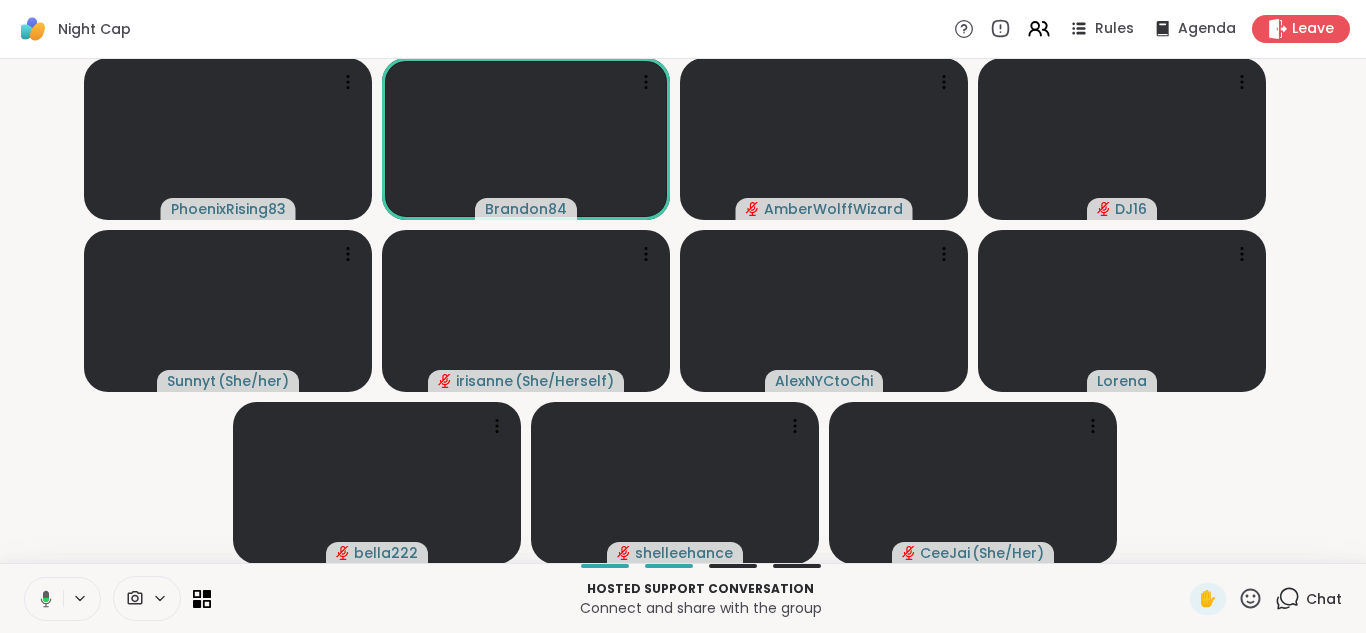 click at bounding box center (42, 599) 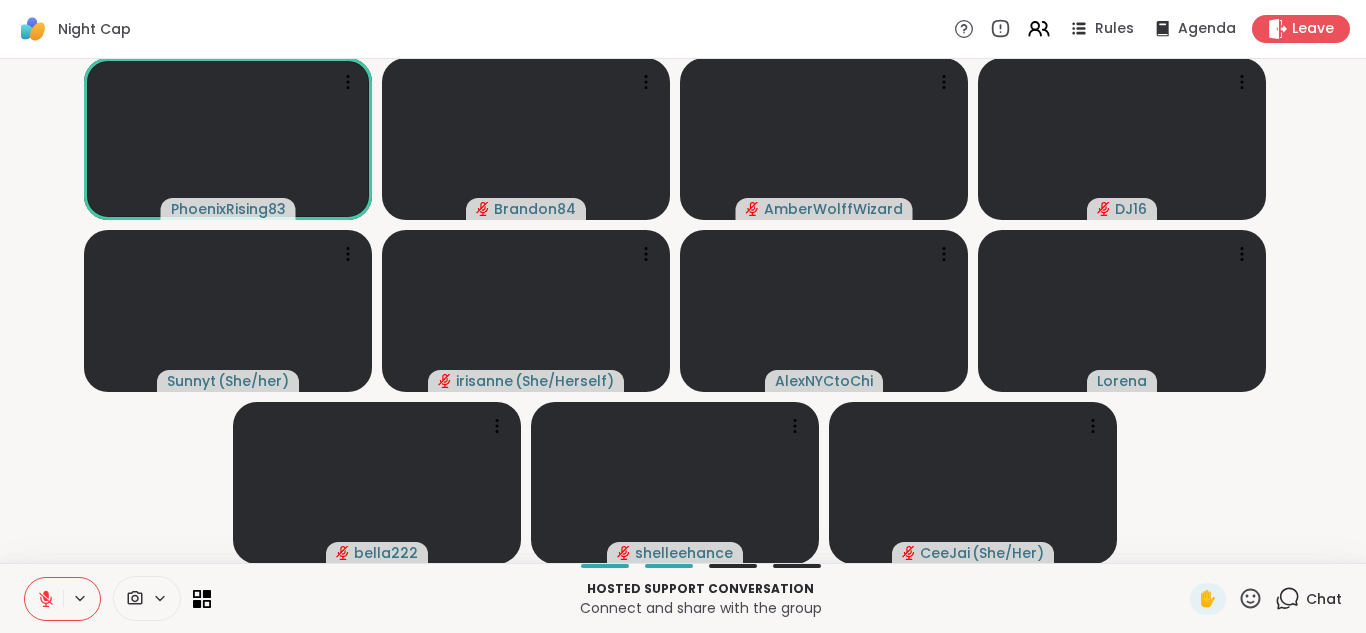 click at bounding box center (44, 599) 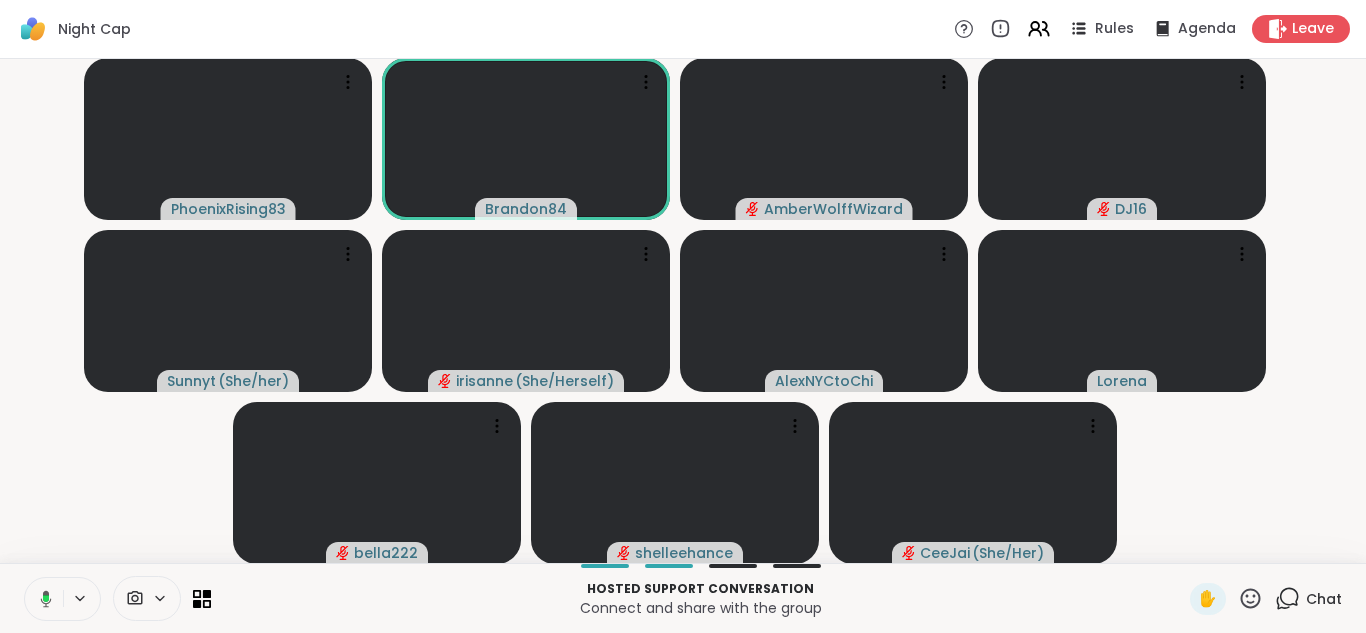 click at bounding box center (42, 599) 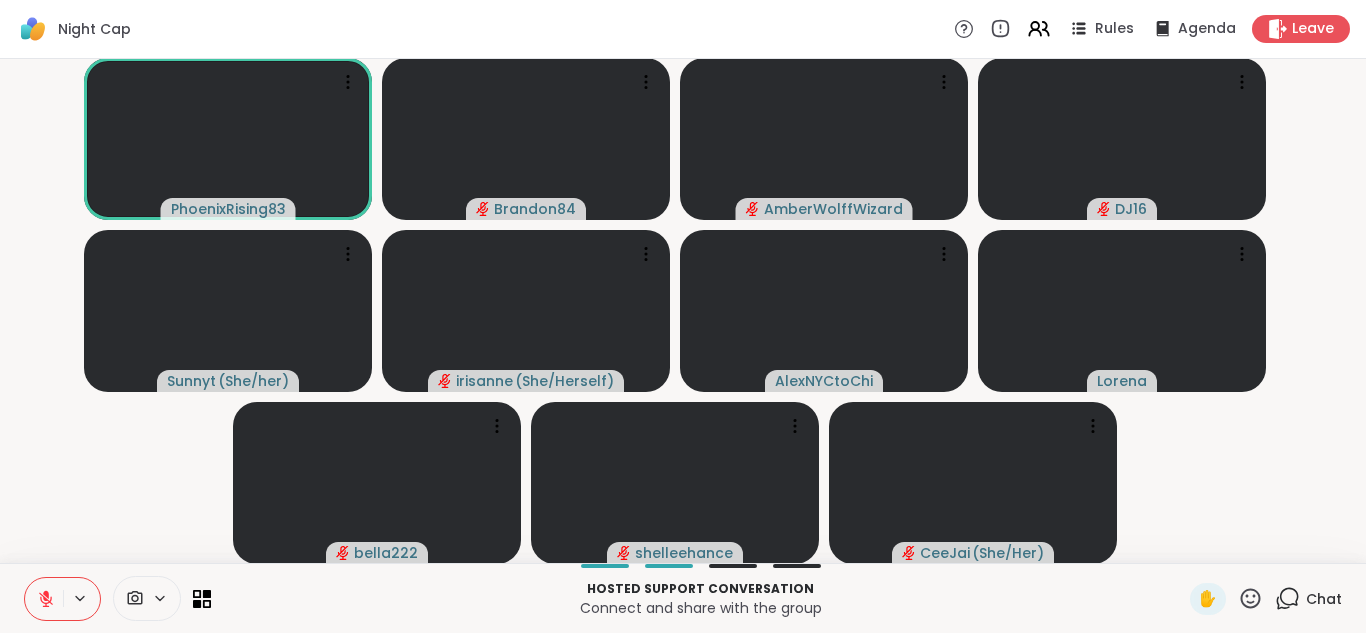click at bounding box center (44, 599) 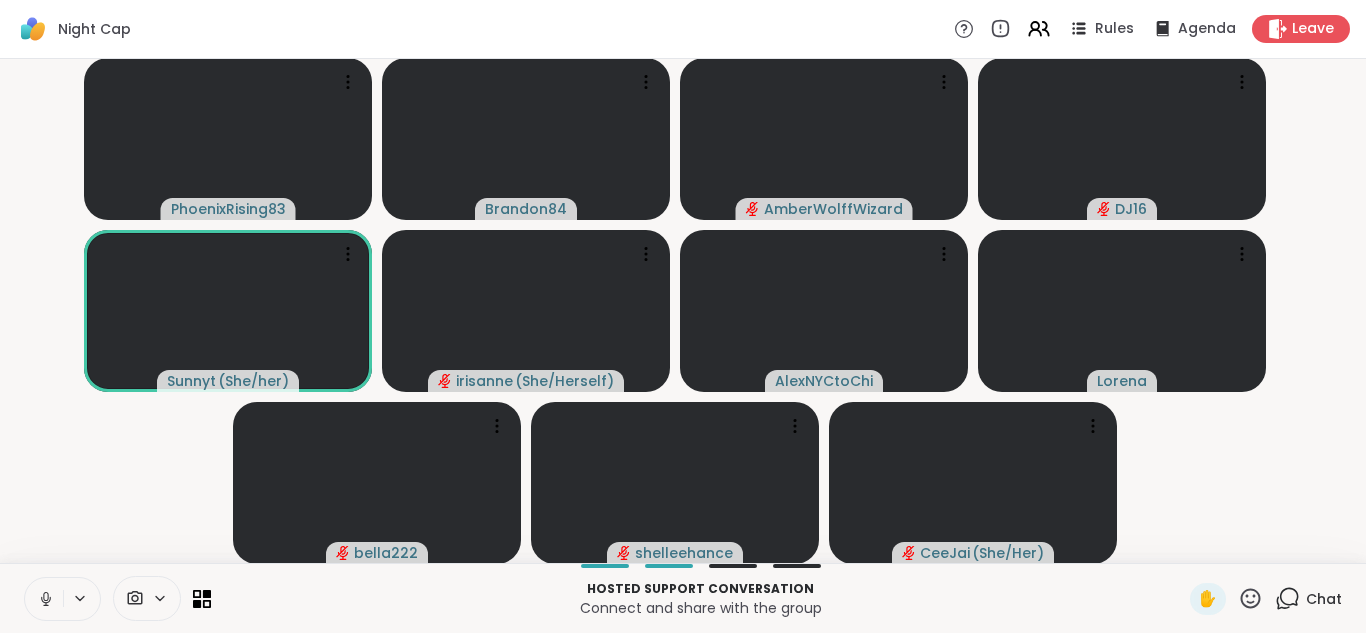 click at bounding box center [44, 599] 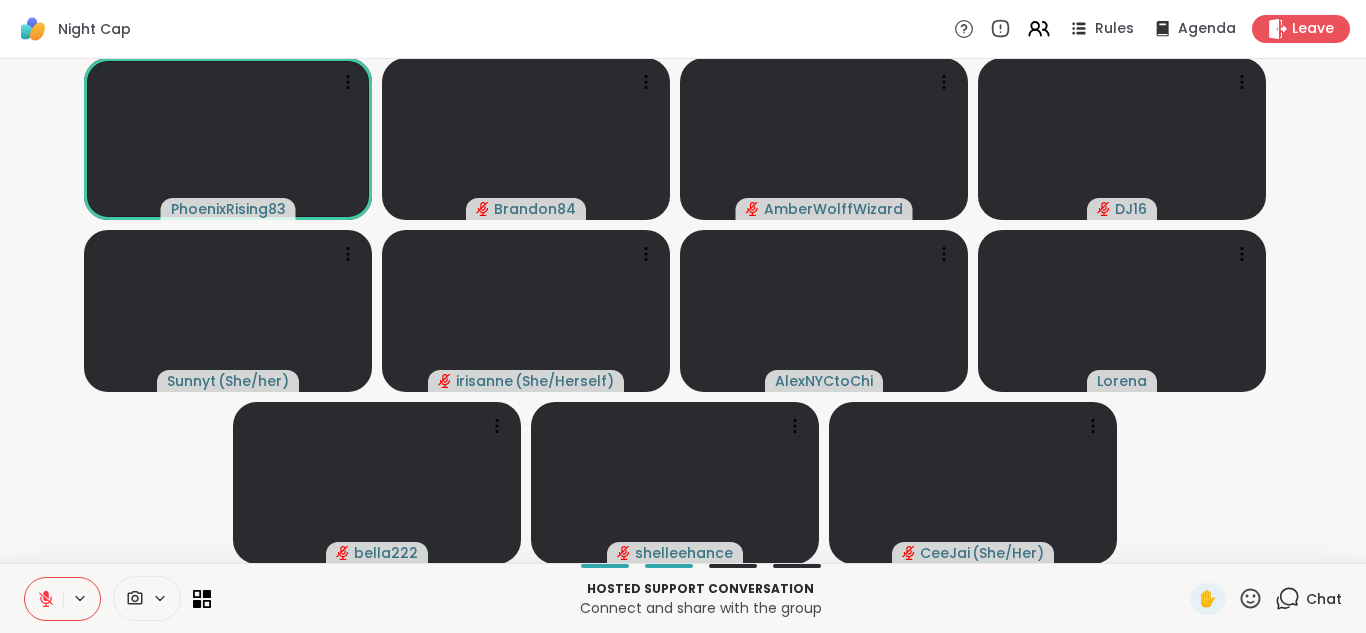 click at bounding box center (44, 599) 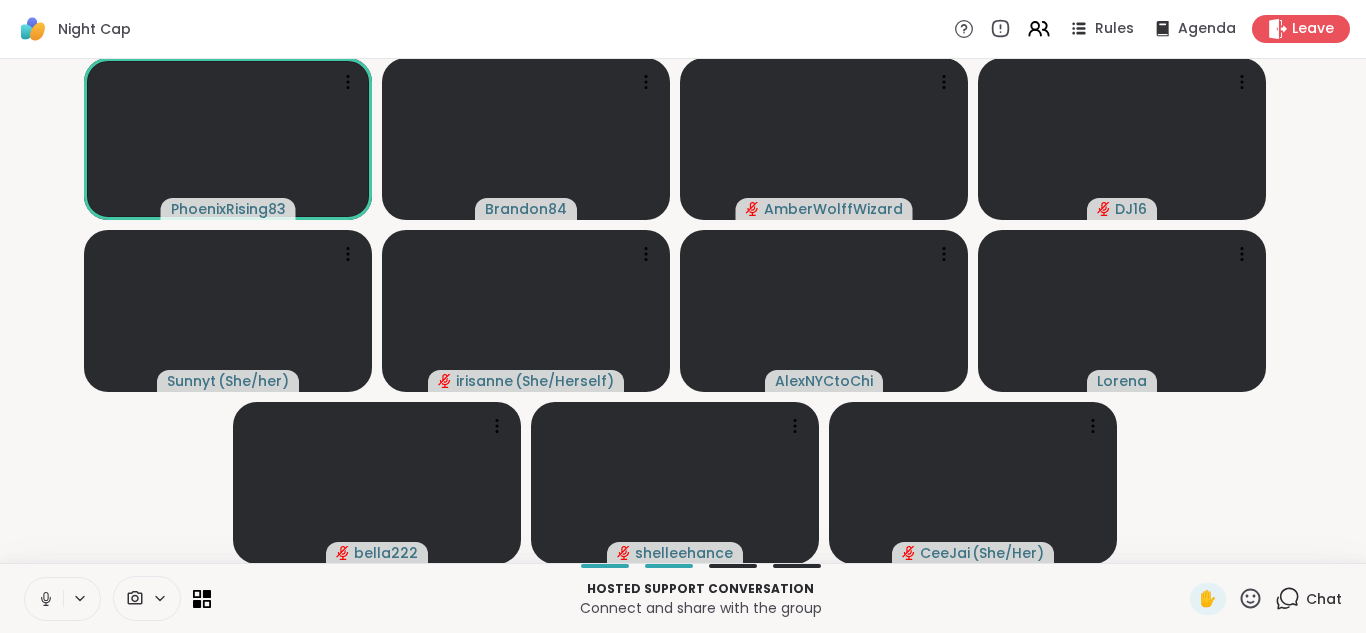click at bounding box center [44, 599] 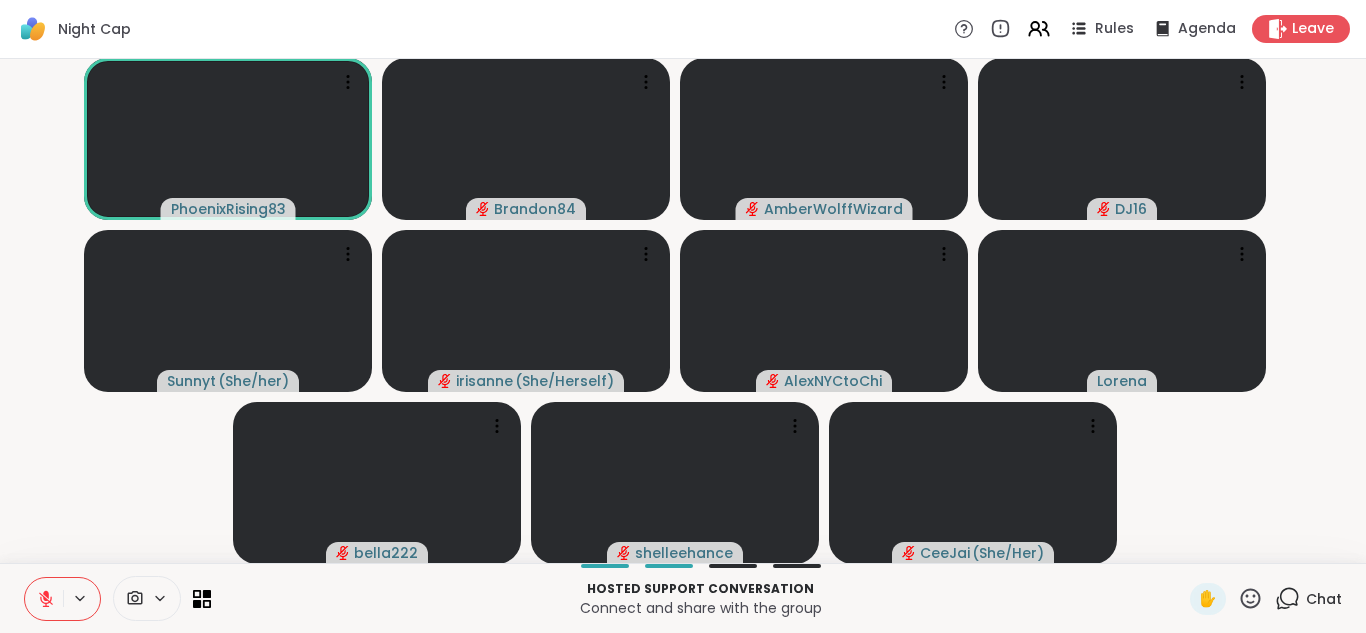 click at bounding box center (44, 599) 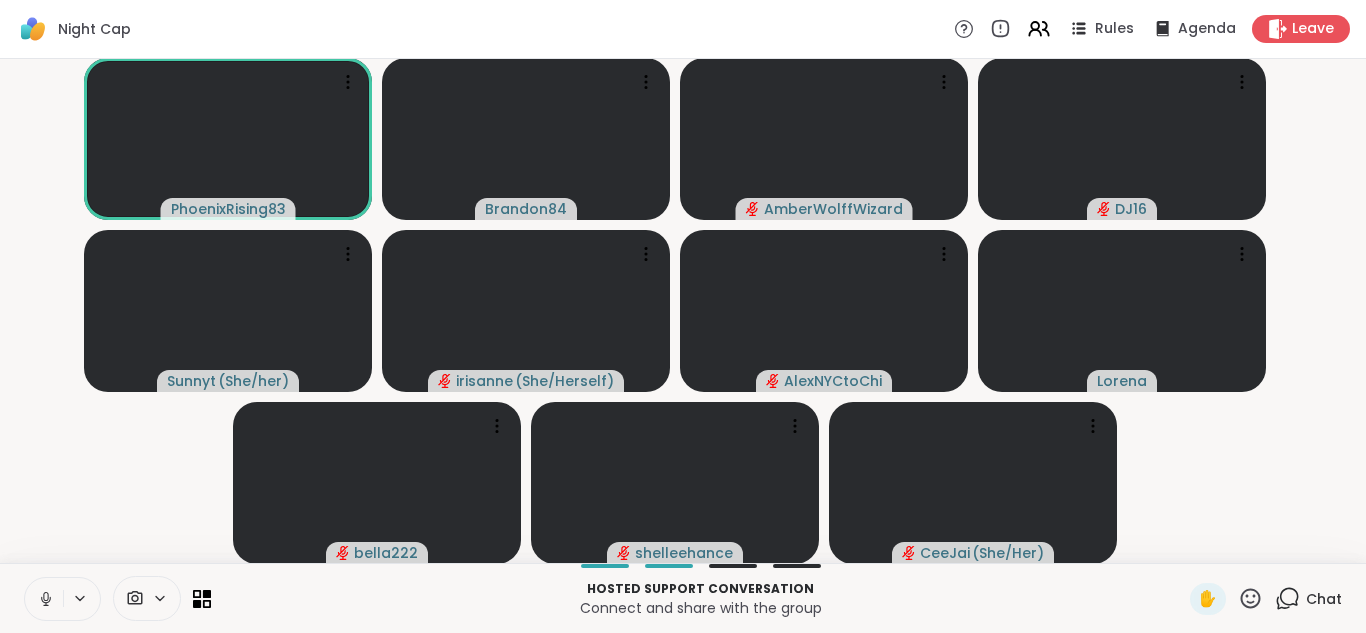 click at bounding box center (44, 599) 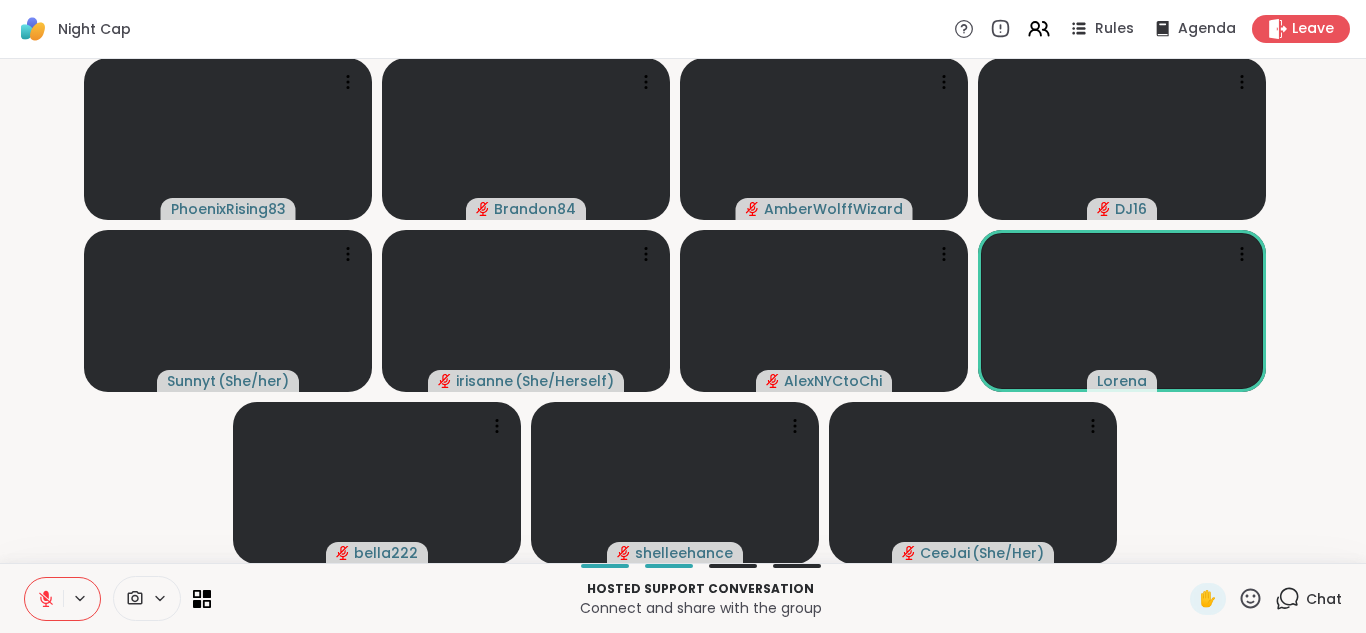 click at bounding box center [44, 599] 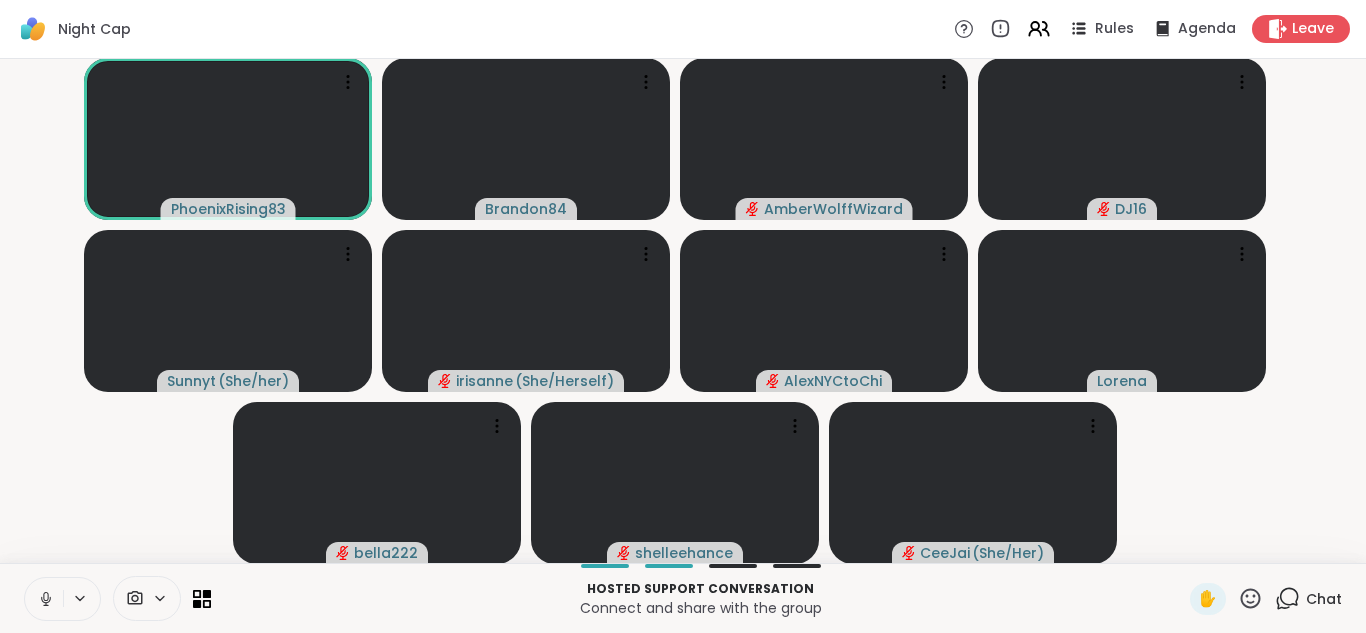 click at bounding box center [44, 599] 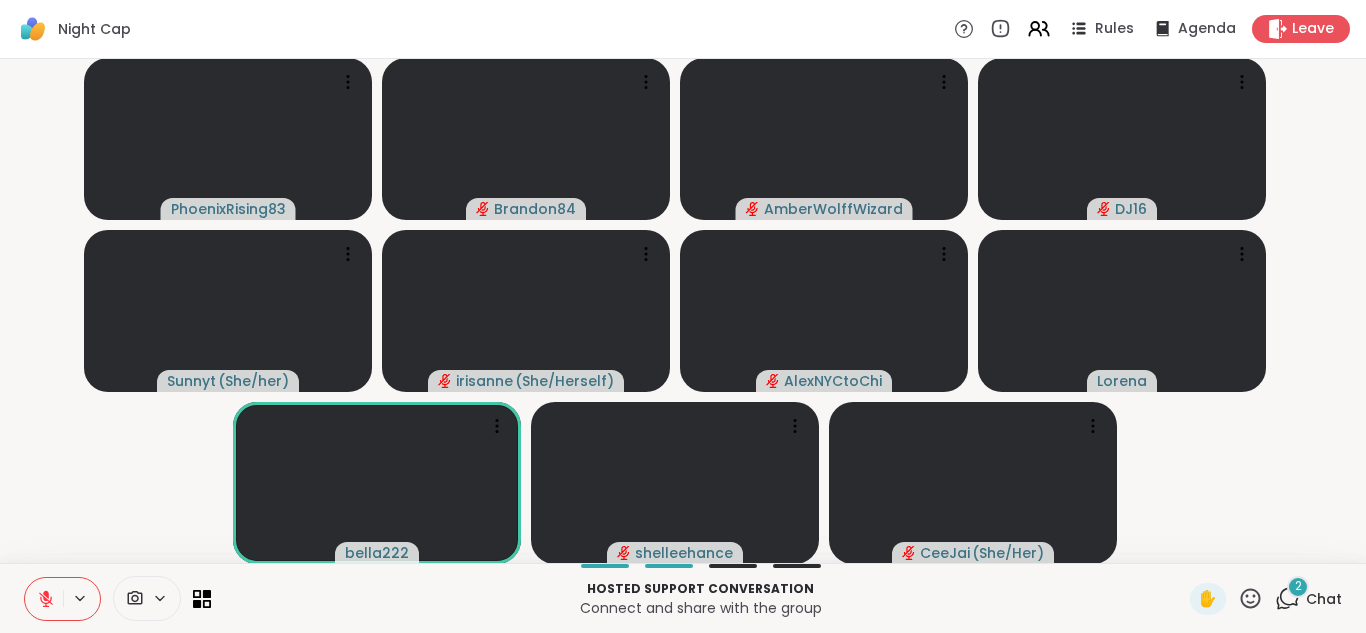 click 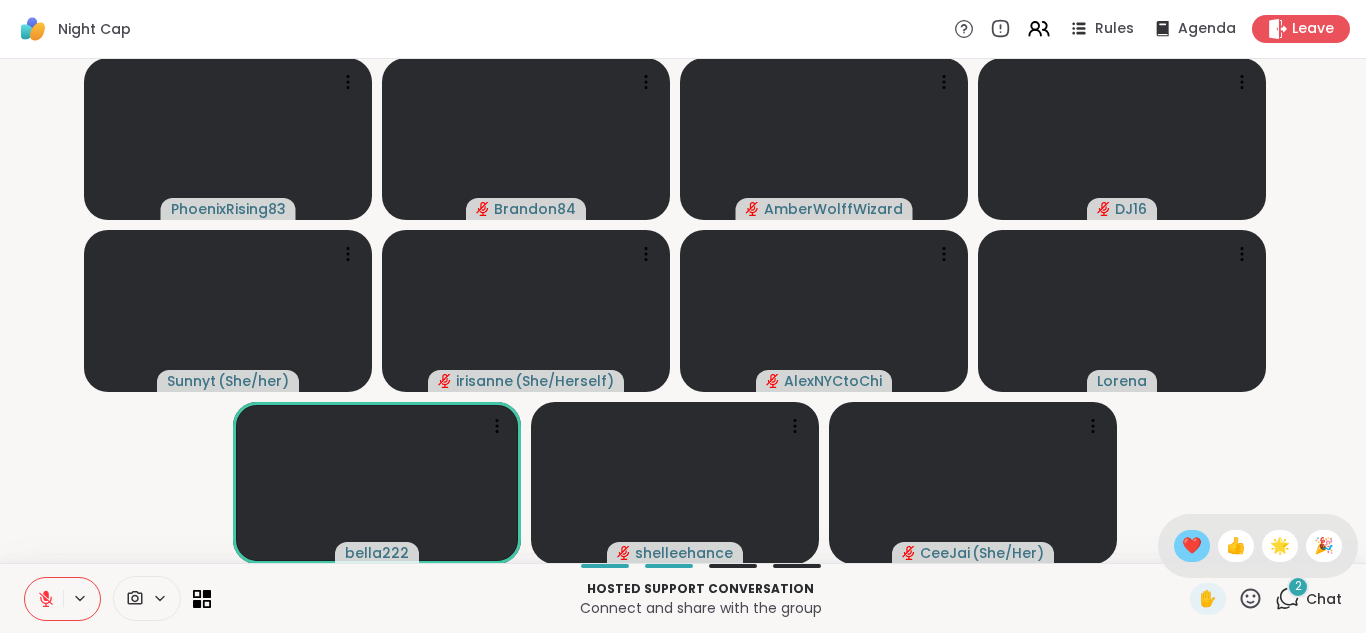 click on "❤️" at bounding box center (1192, 546) 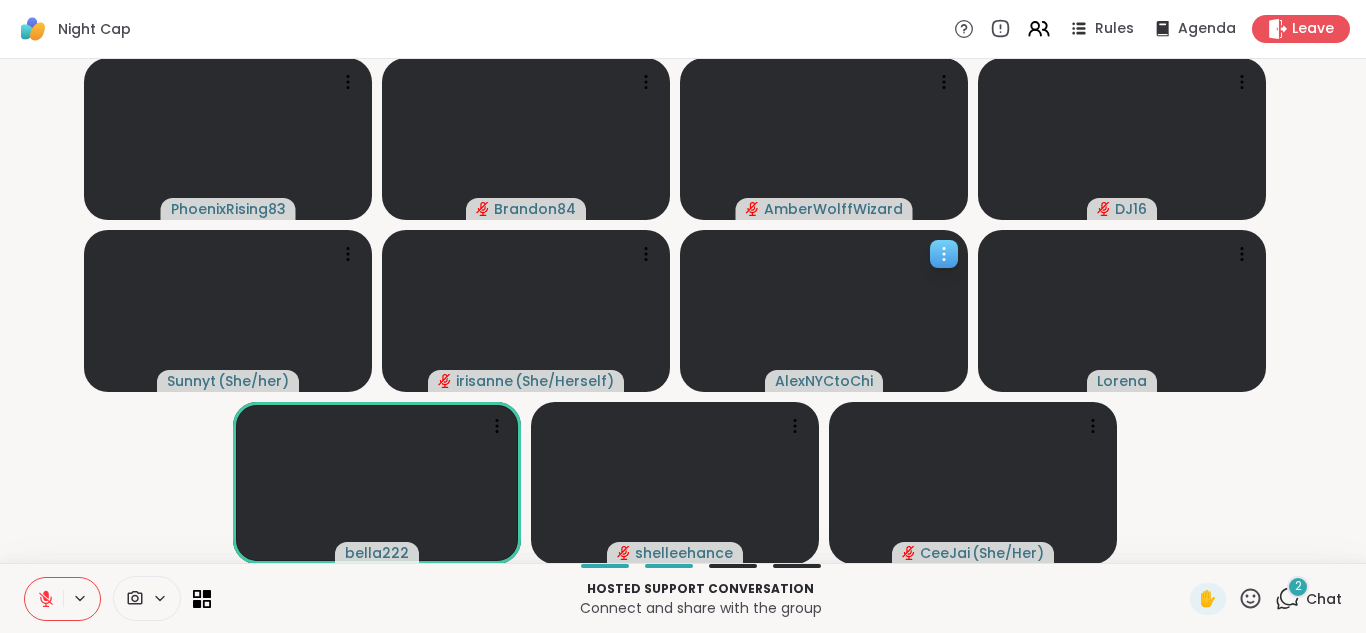click at bounding box center [824, 311] 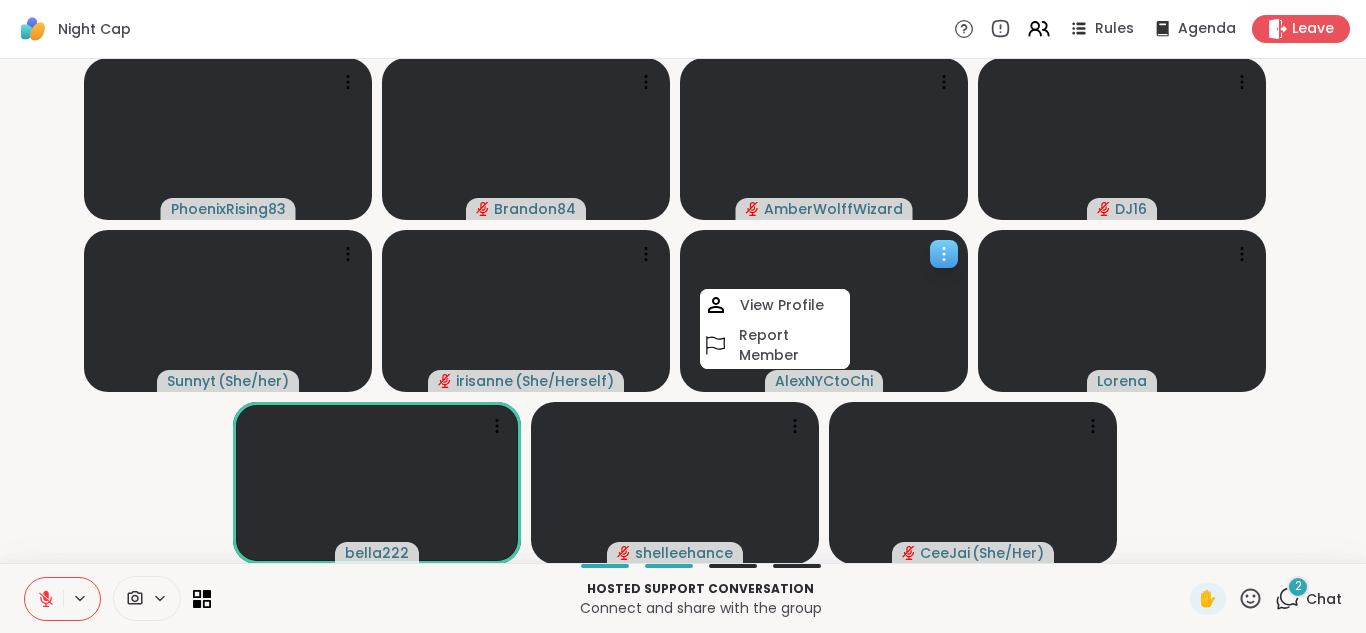 drag, startPoint x: 850, startPoint y: 305, endPoint x: 917, endPoint y: 294, distance: 67.89698 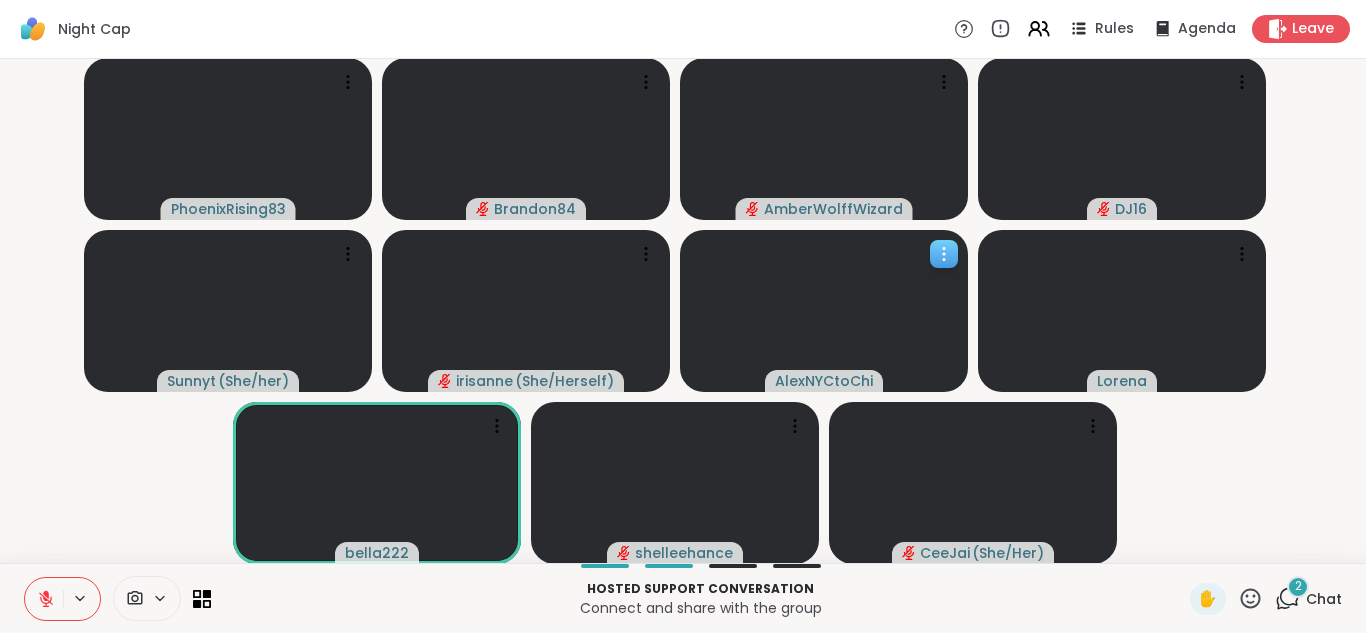 click at bounding box center [824, 311] 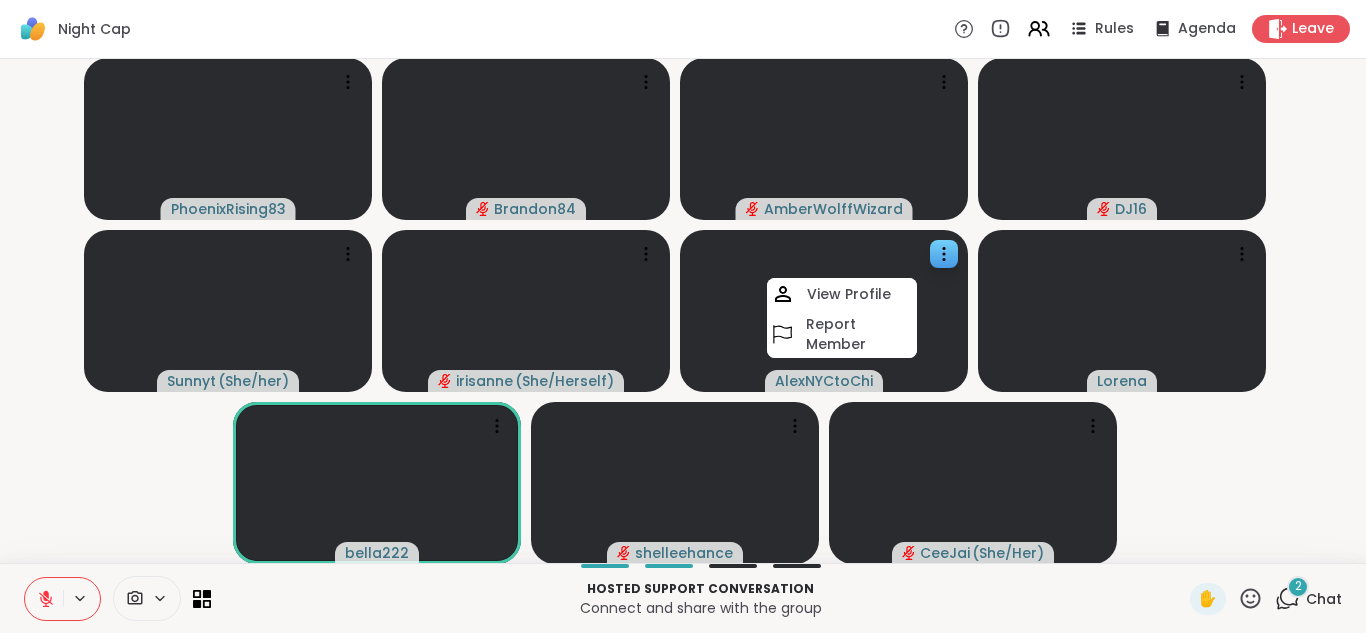 drag, startPoint x: 917, startPoint y: 294, endPoint x: 696, endPoint y: 296, distance: 221.00905 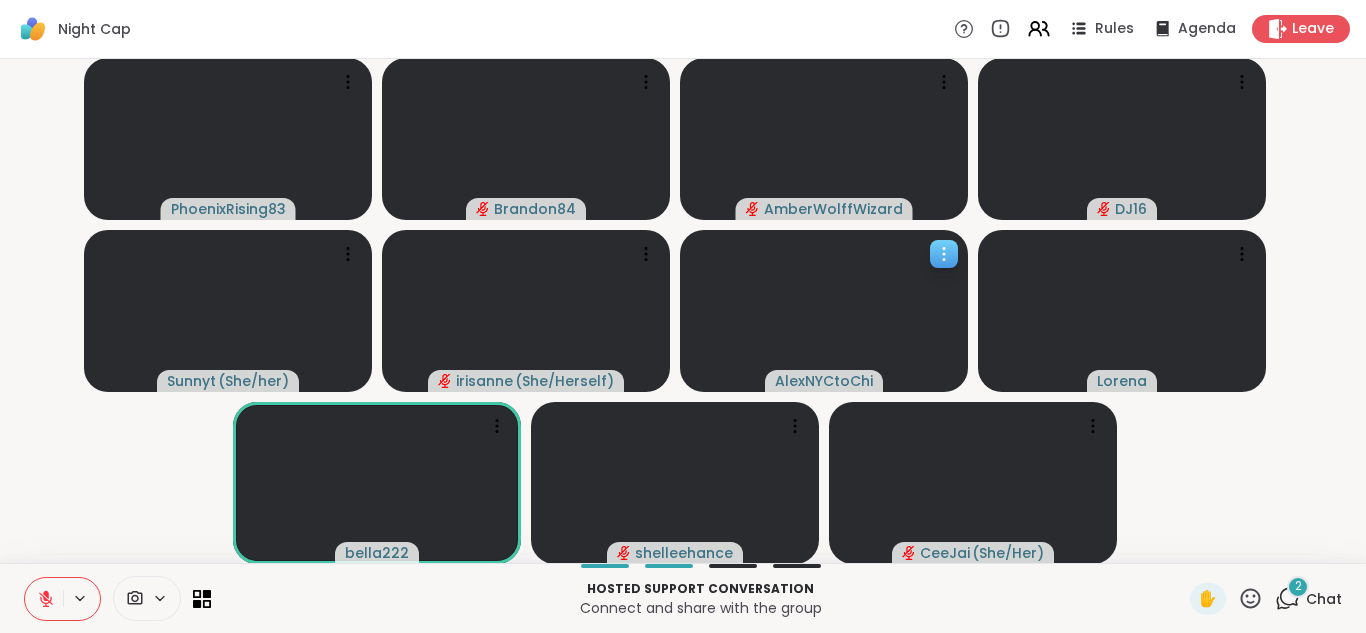 click at bounding box center [824, 311] 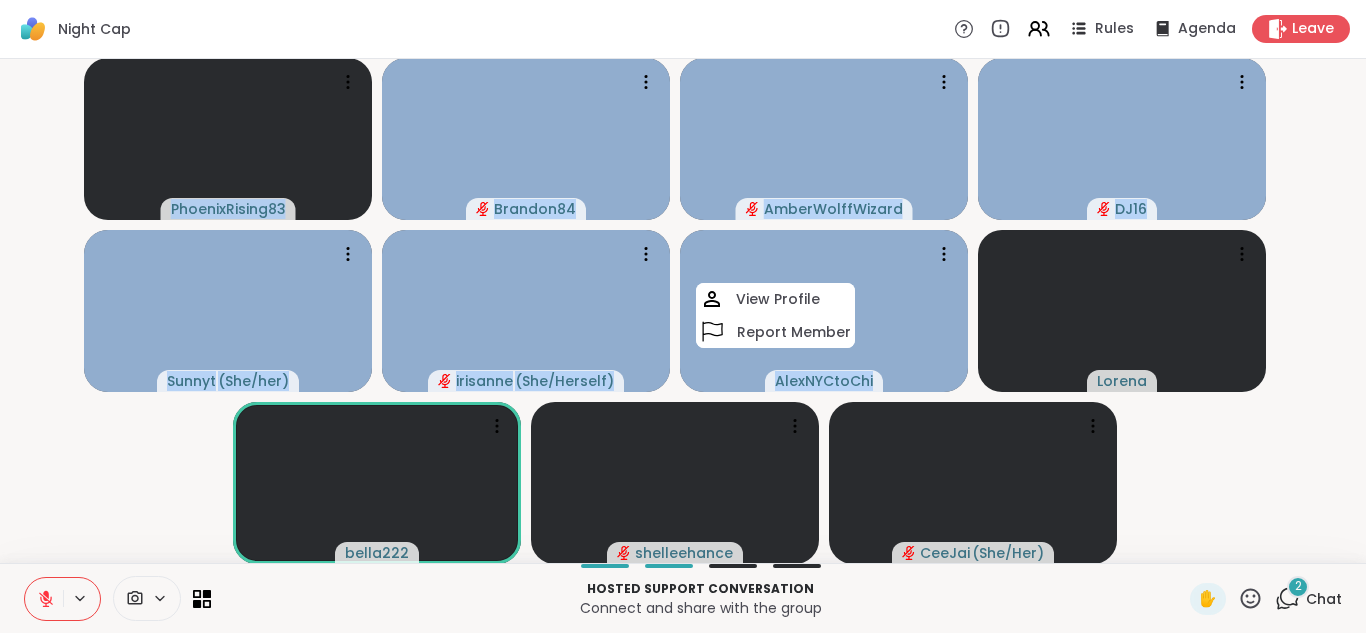 drag, startPoint x: 696, startPoint y: 296, endPoint x: 83, endPoint y: 520, distance: 652.6446 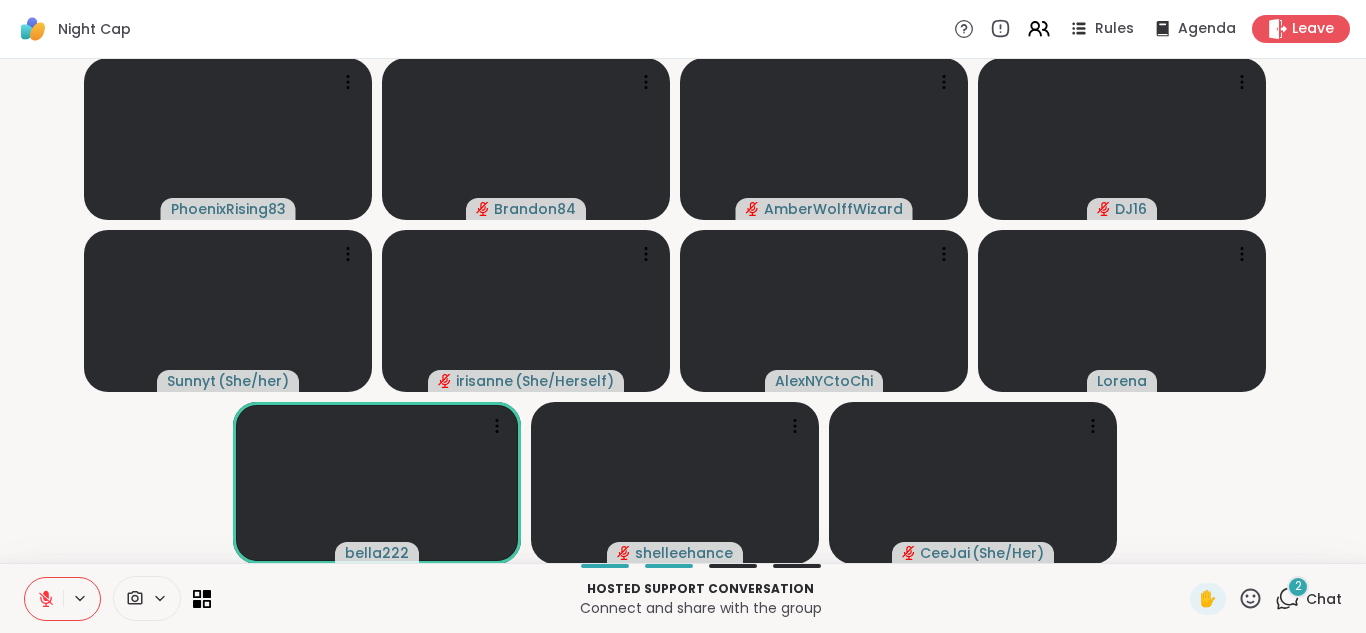 click on "[USERNAME] [USERNAME] [USERNAME] [USERNAME] [USERNAME] ( She/her ) [USERNAME] ( She/Herself ) [USERNAME] [PERSON] [USERNAME] [USERNAME] [USERNAME] ( She/Her )" at bounding box center [683, 311] 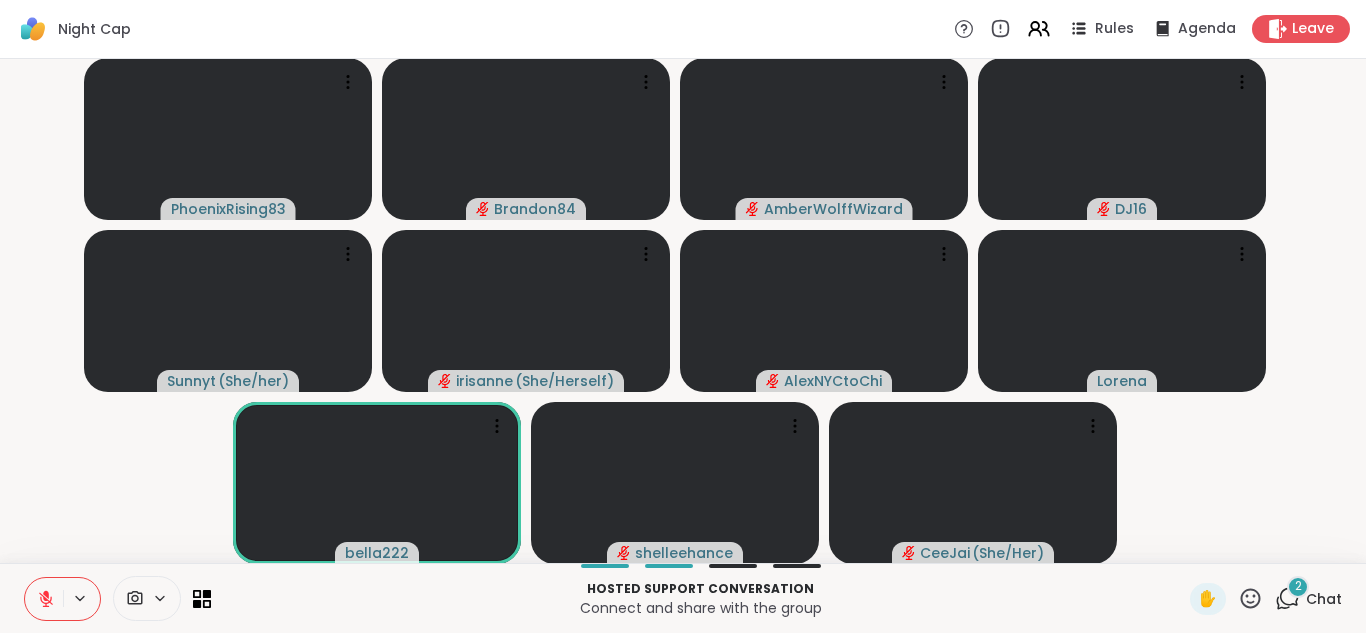 click on "2 Chat" at bounding box center [1308, 599] 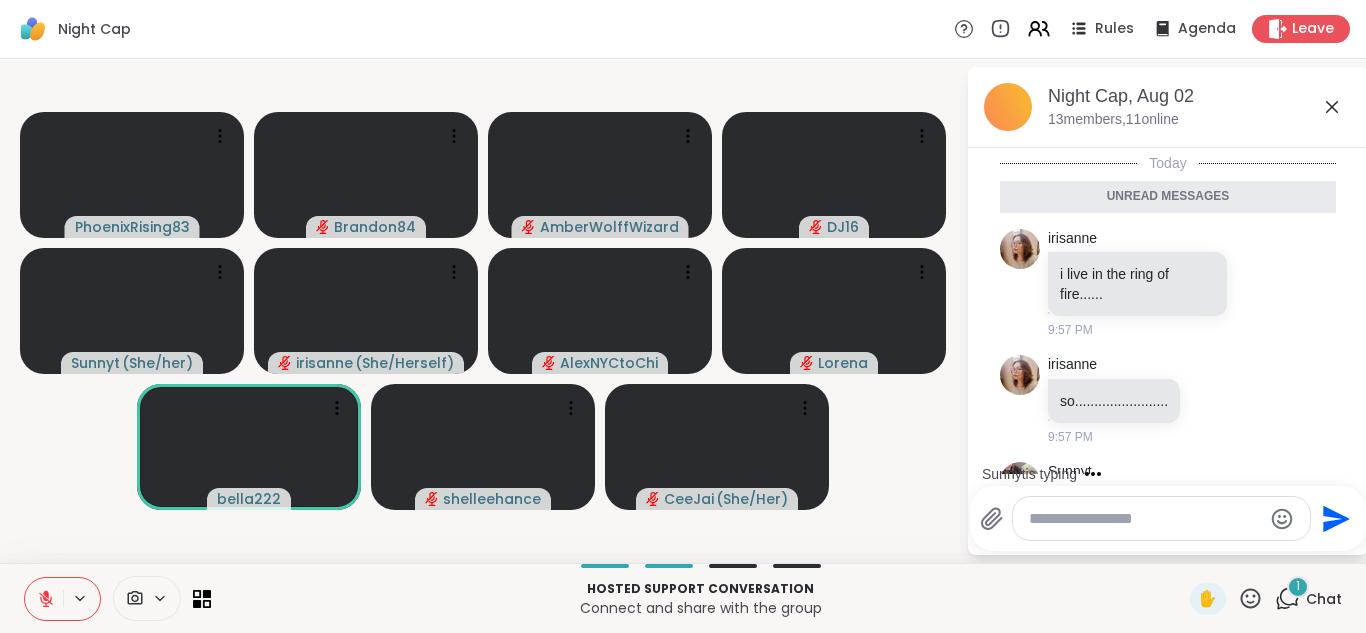 scroll, scrollTop: 1151, scrollLeft: 0, axis: vertical 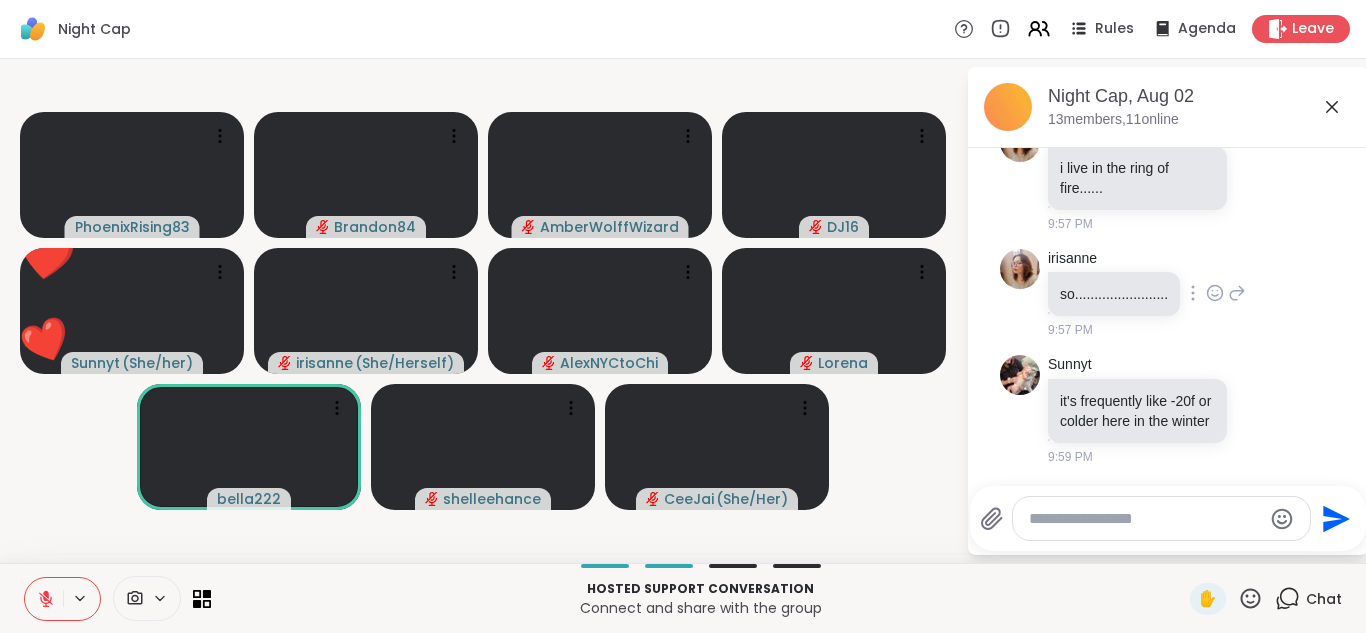 click 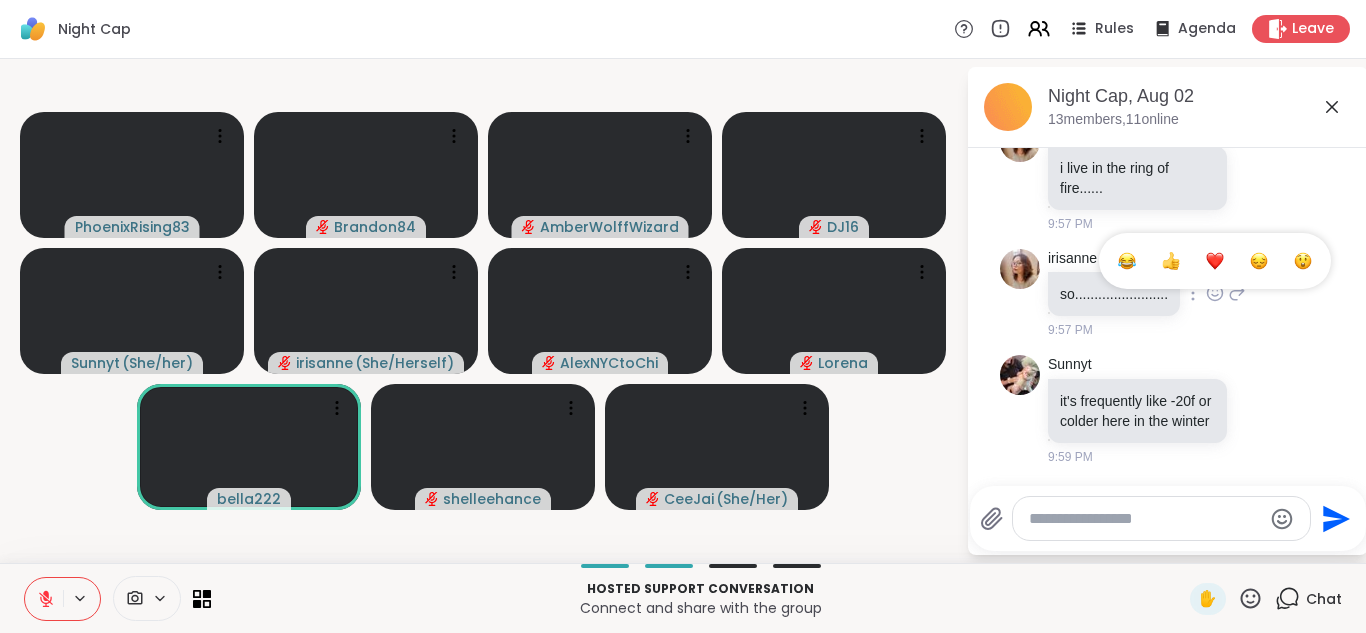 click at bounding box center (1215, 261) 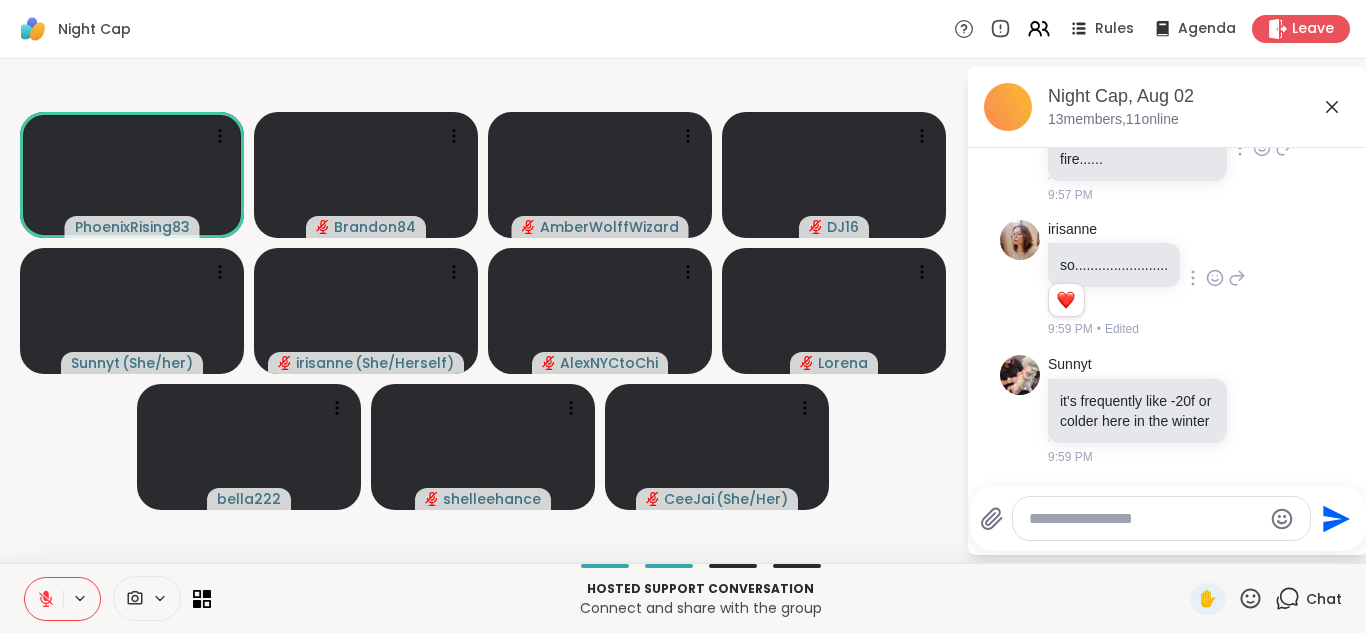 click 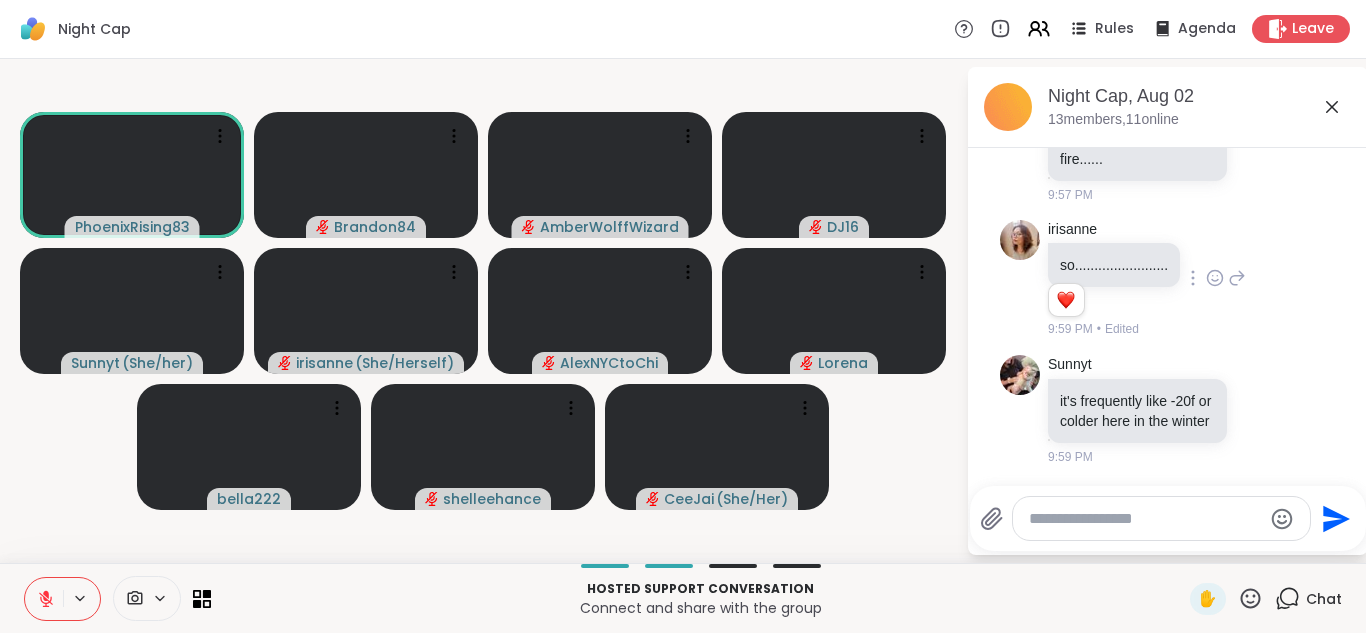 click on "[USERNAME] it's frequently like -20f or colder here in the winter 9:59 PM" at bounding box center (1168, 410) 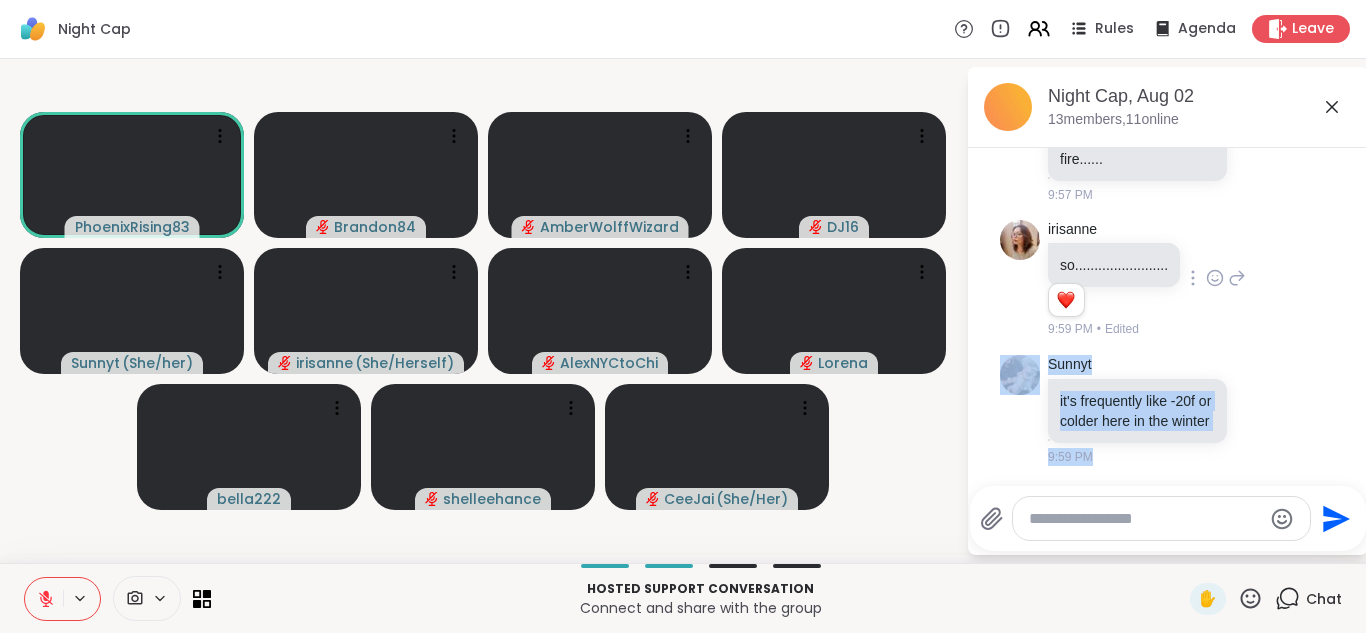drag, startPoint x: 1311, startPoint y: 371, endPoint x: 1295, endPoint y: 233, distance: 138.92444 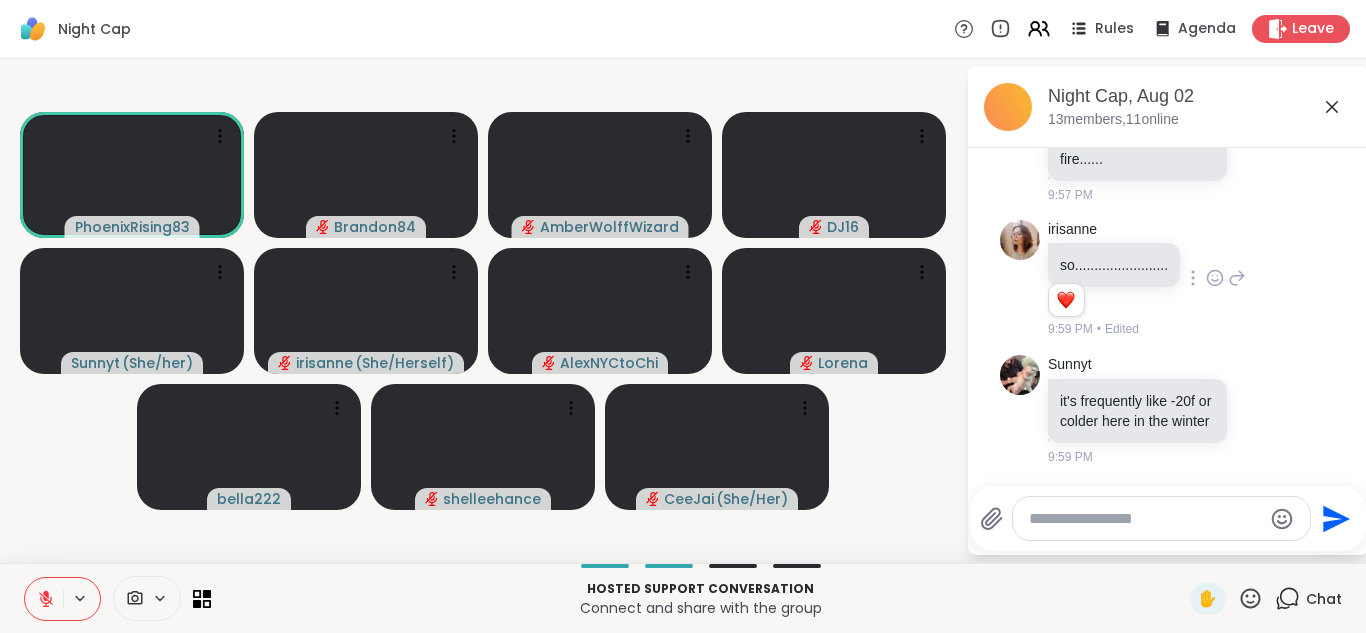 click on "[USERNAME] so........................  1 1 9:59 PM • Edited" at bounding box center (1168, 279) 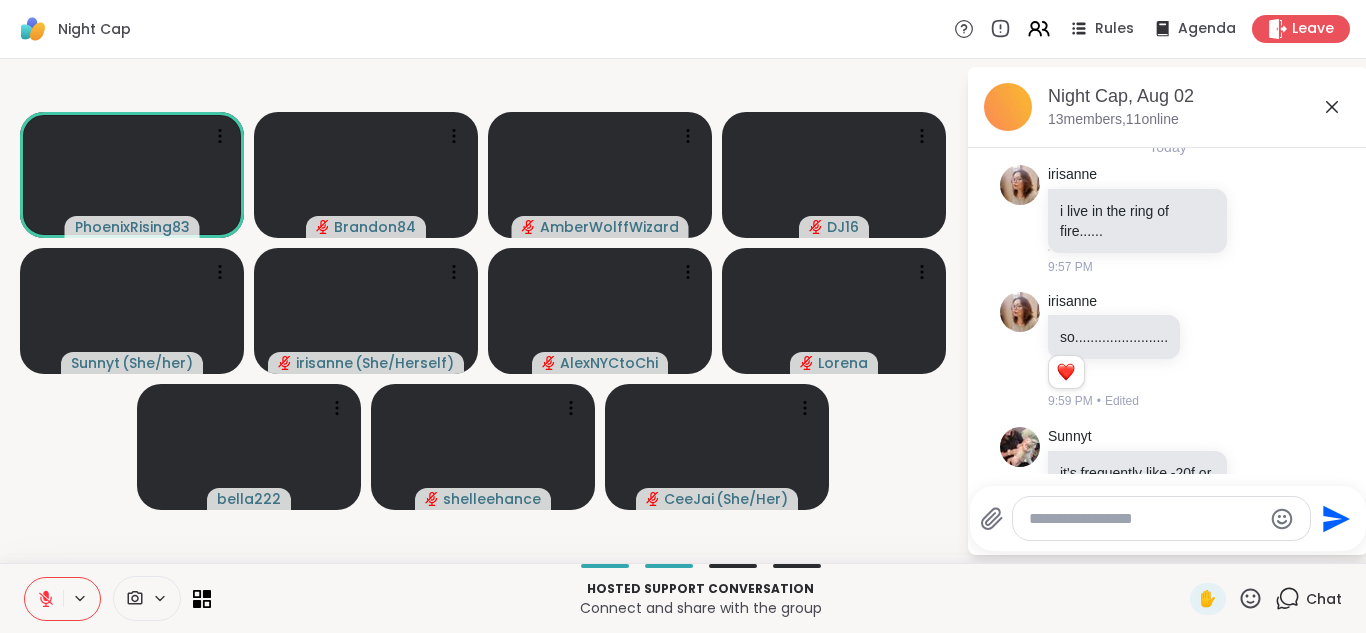 scroll, scrollTop: 1052, scrollLeft: 0, axis: vertical 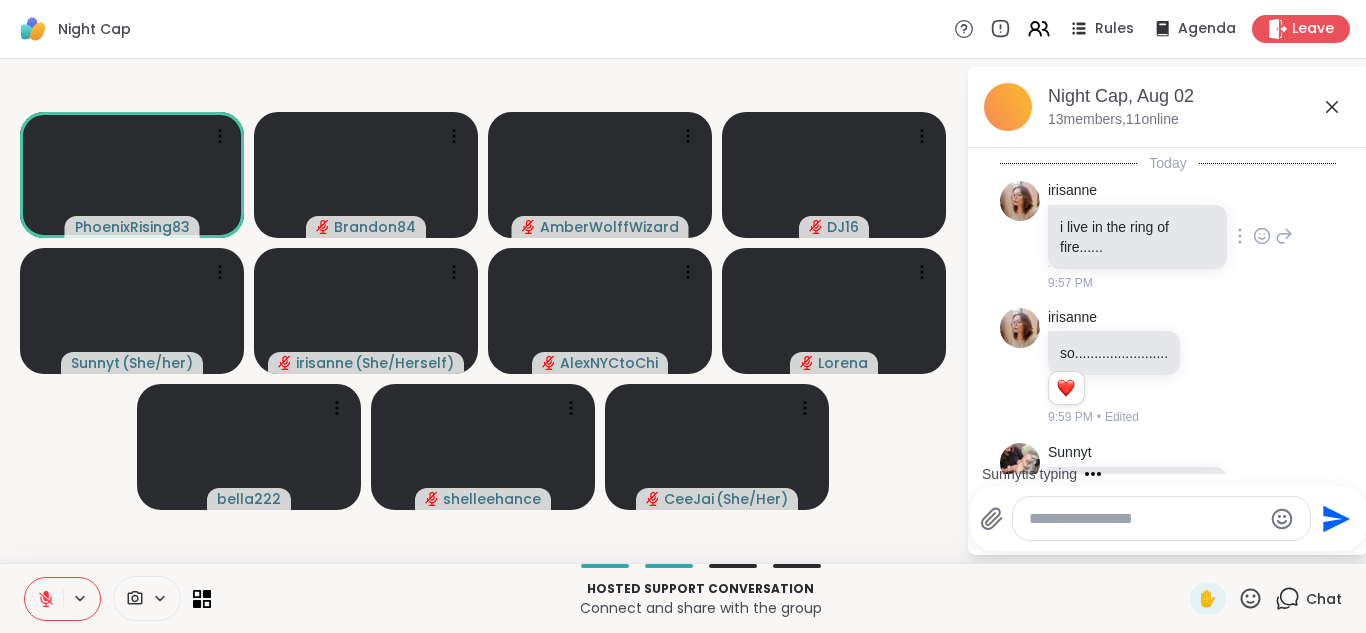 click 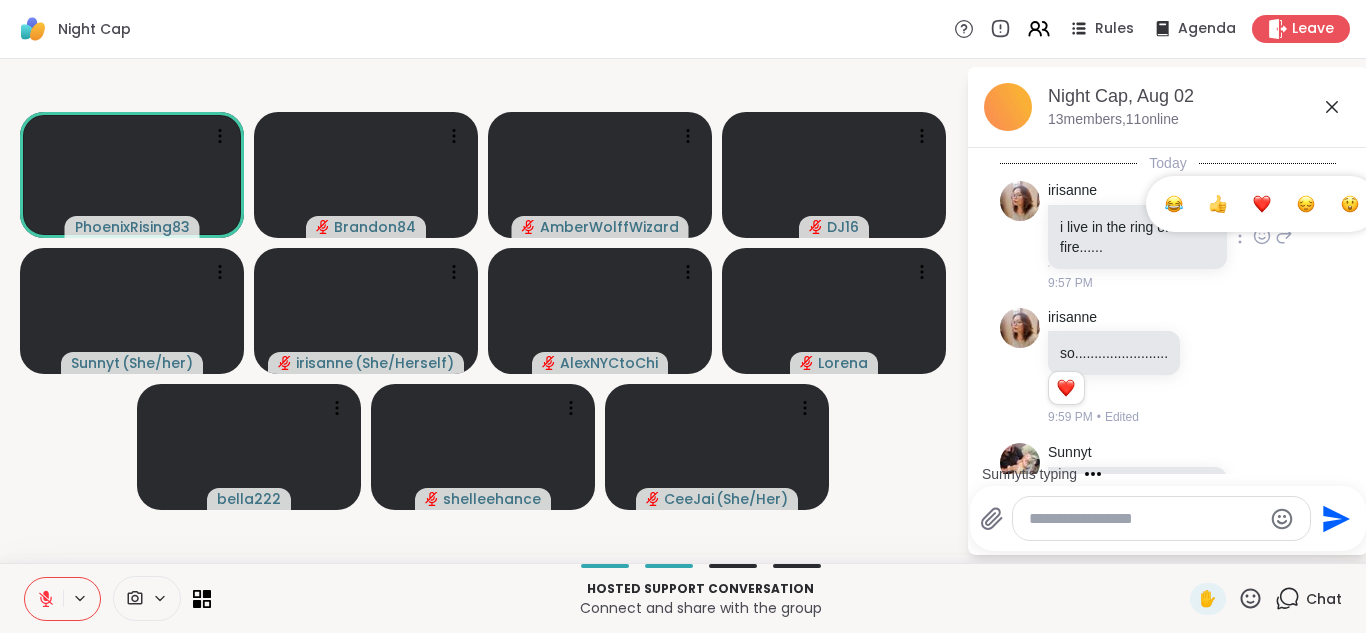 click at bounding box center [1262, 204] 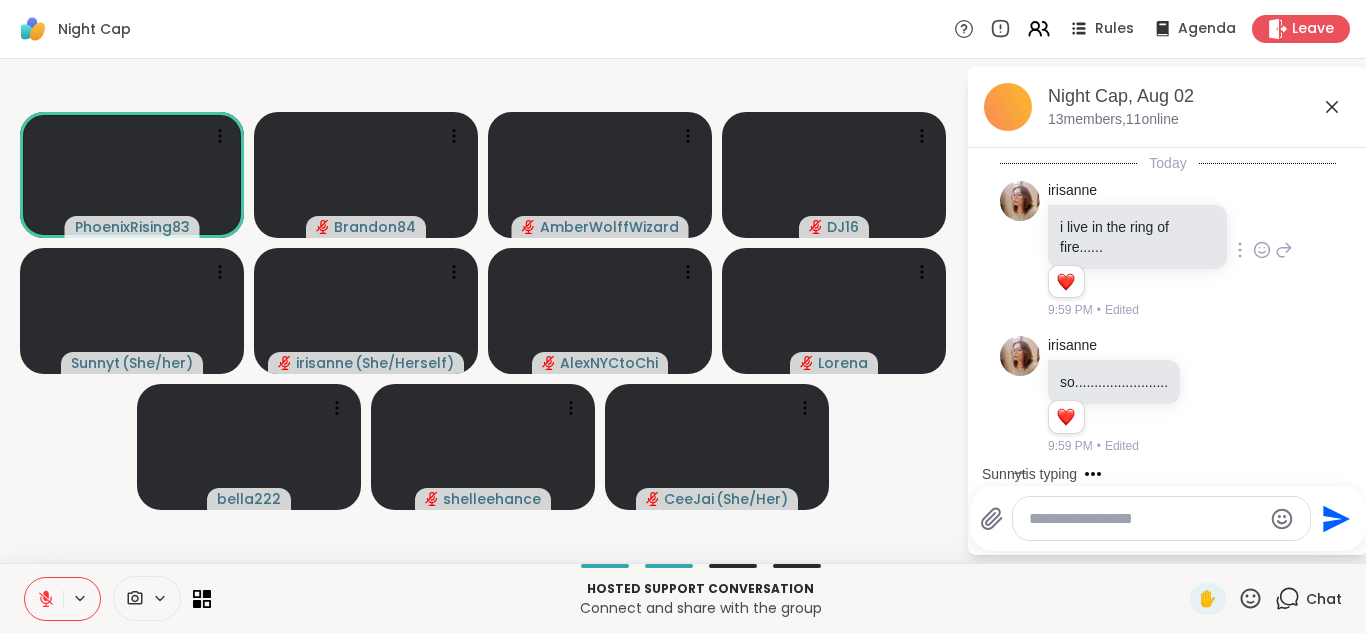 click 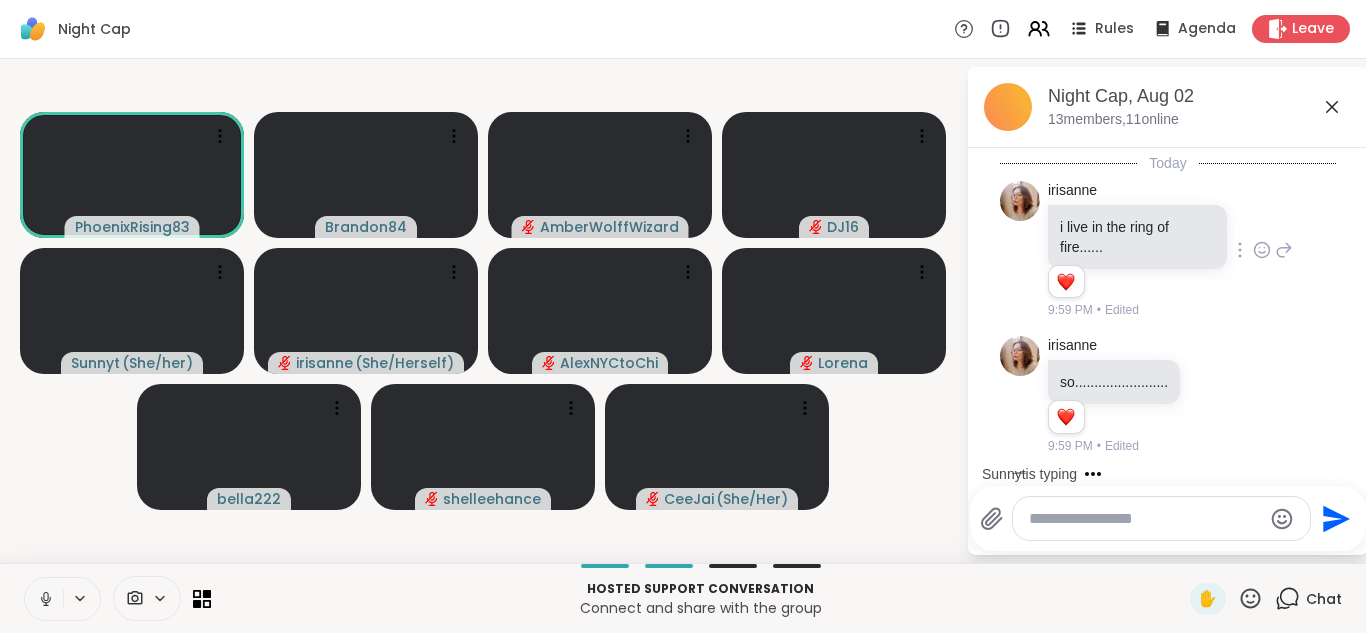 click 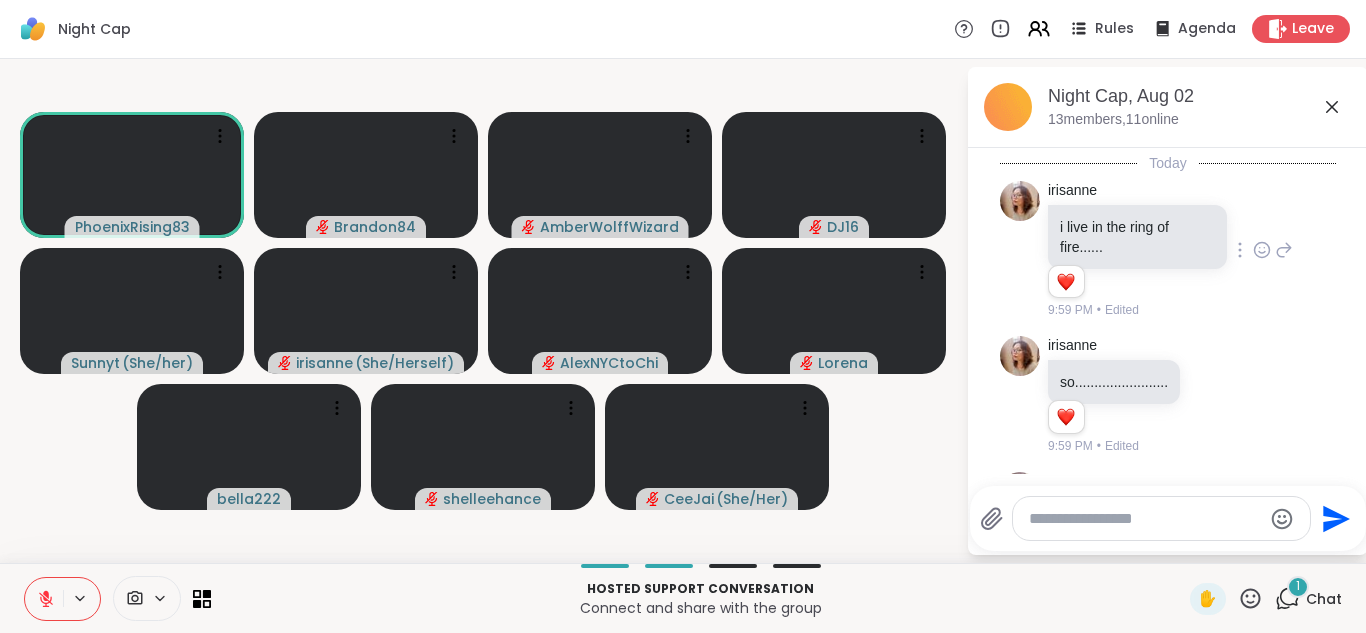 scroll, scrollTop: 1315, scrollLeft: 0, axis: vertical 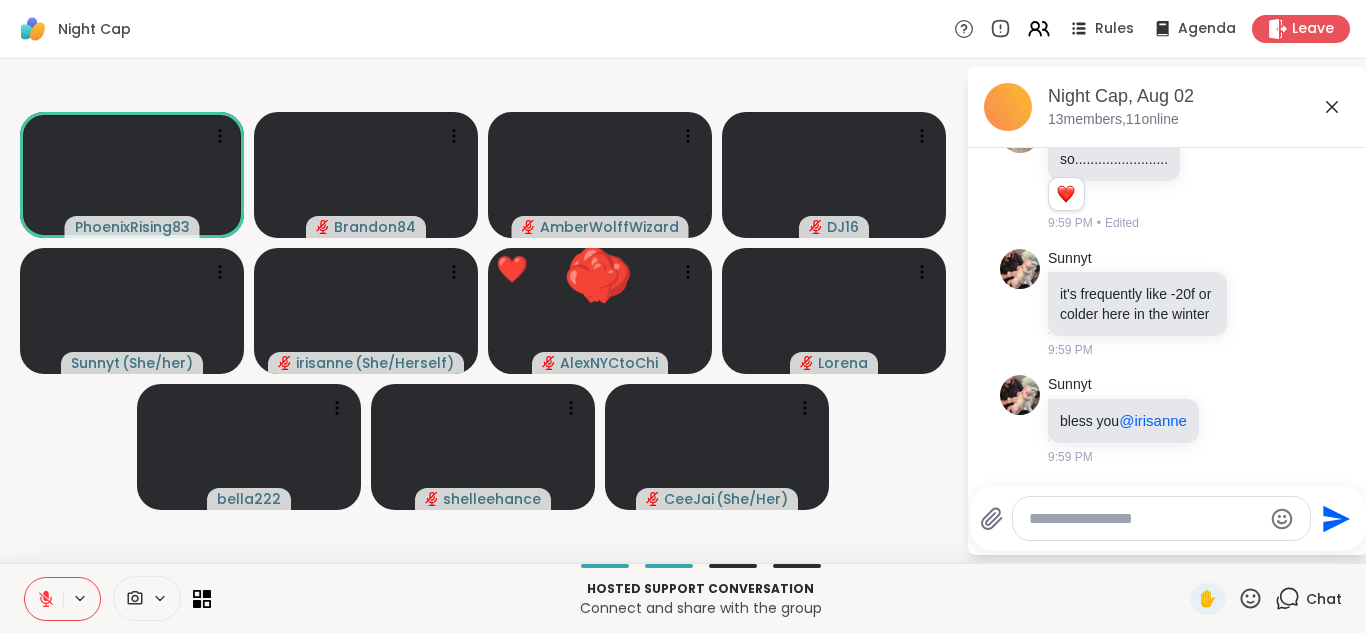 click at bounding box center (44, 599) 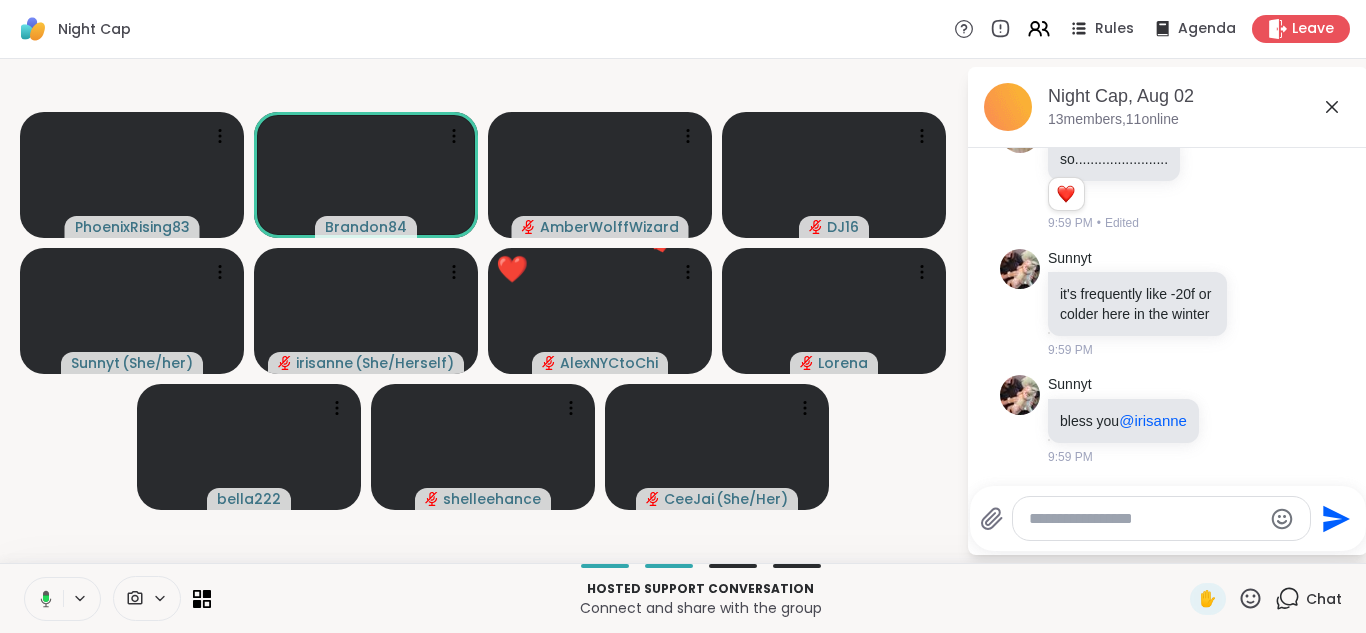 click at bounding box center (42, 599) 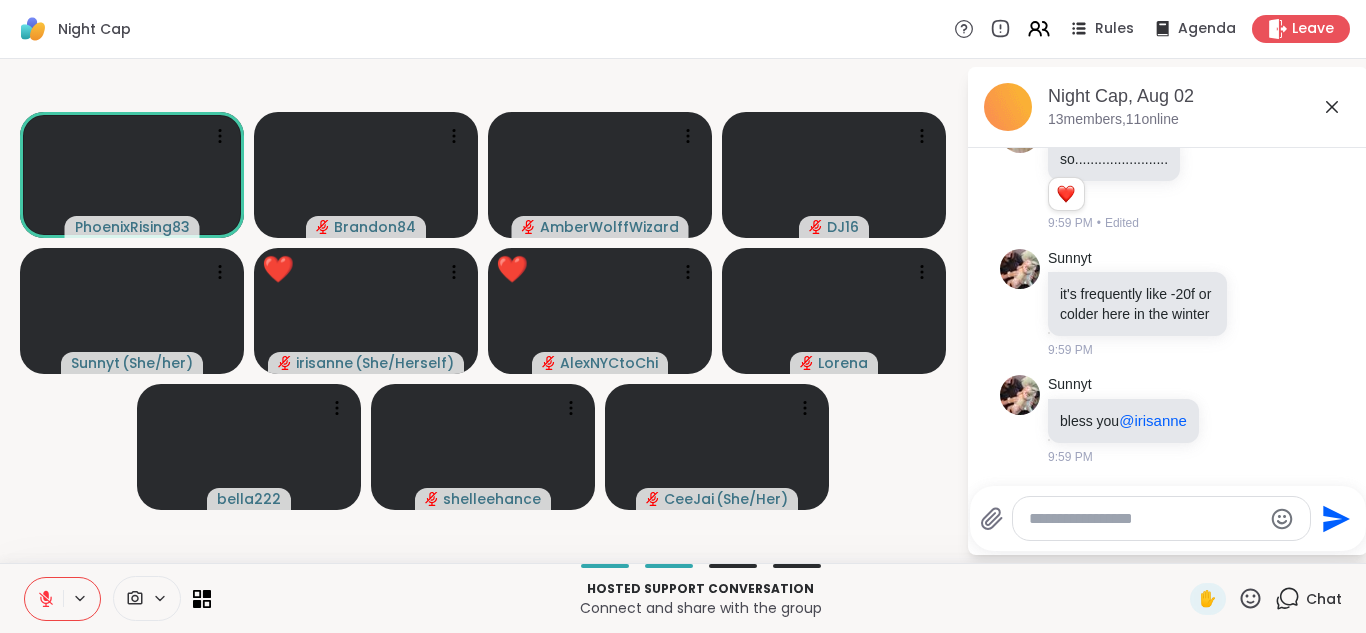 click at bounding box center [44, 599] 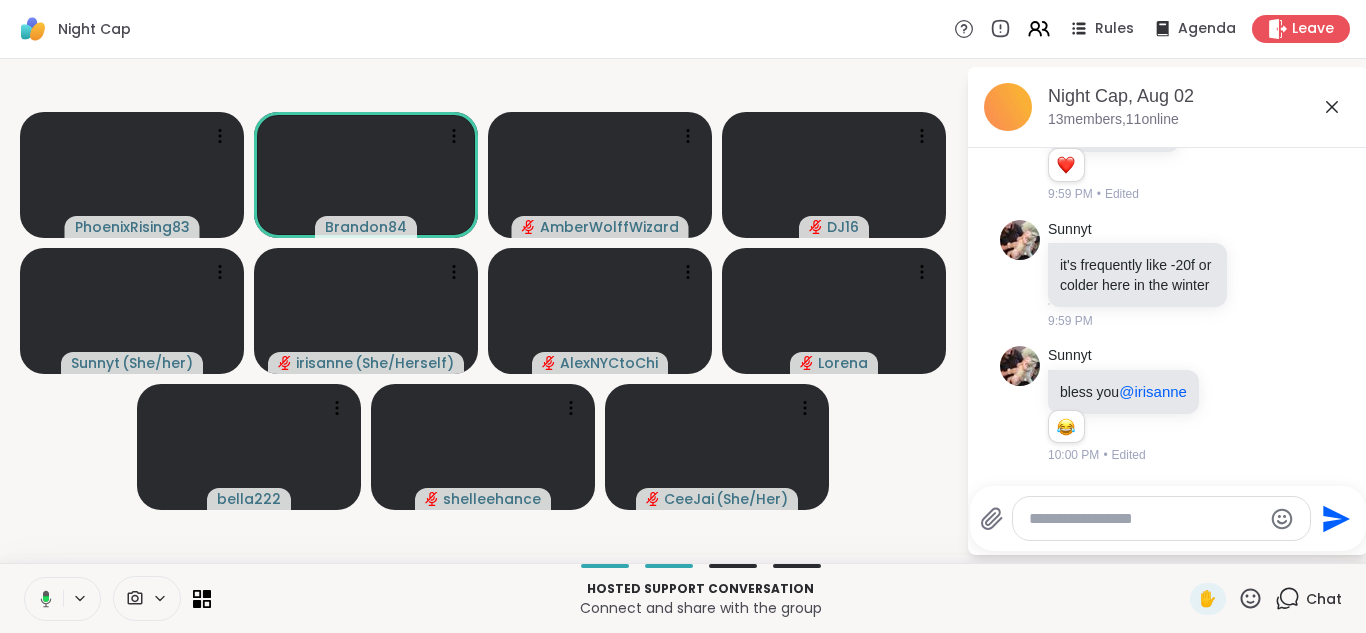 scroll, scrollTop: 1344, scrollLeft: 0, axis: vertical 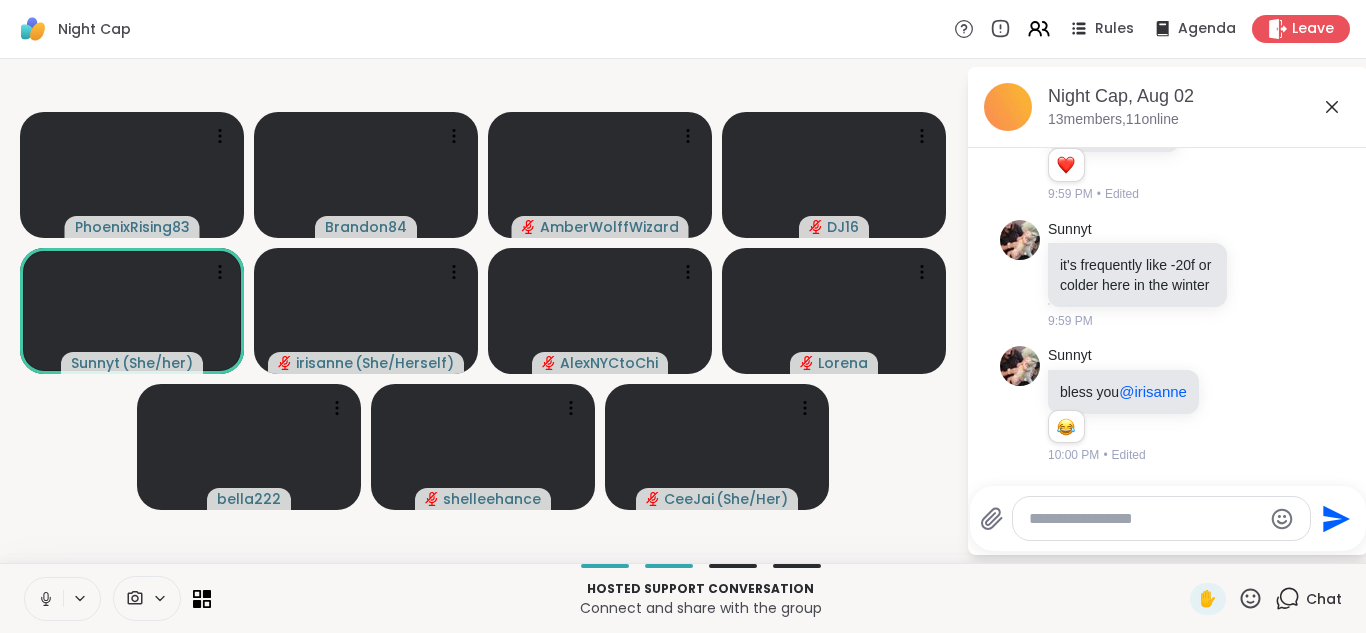 click at bounding box center [44, 599] 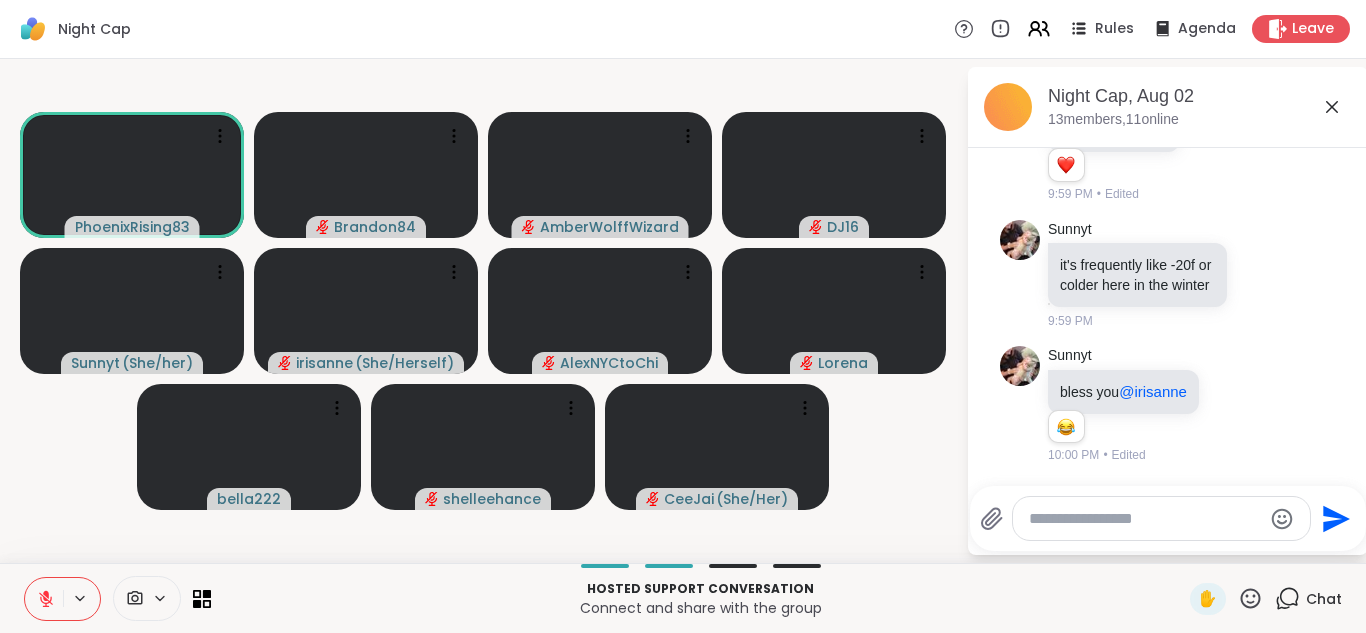 click at bounding box center (44, 599) 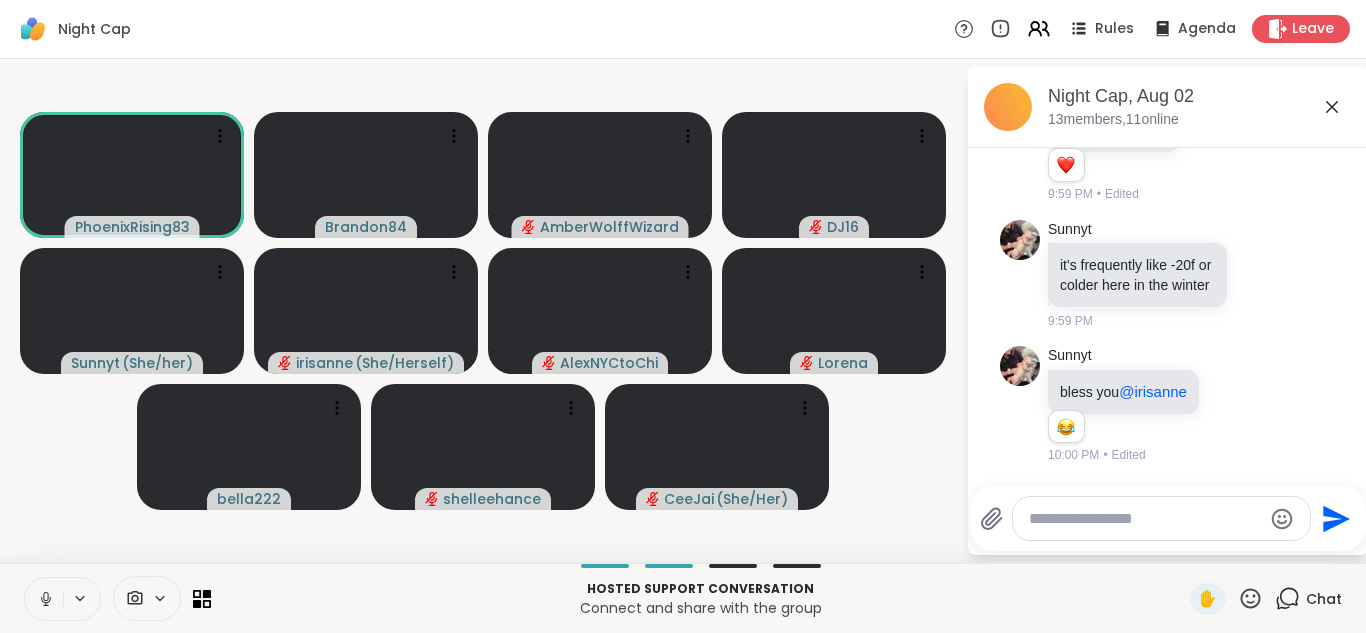 click at bounding box center [44, 599] 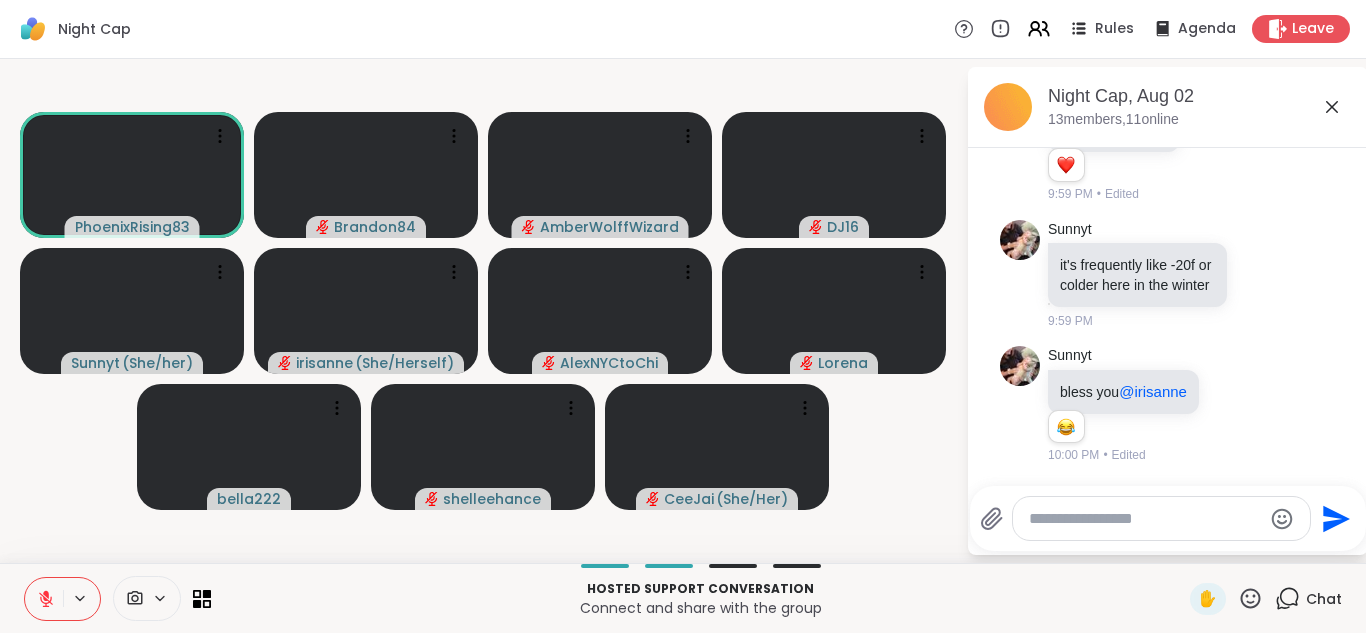 click at bounding box center (44, 599) 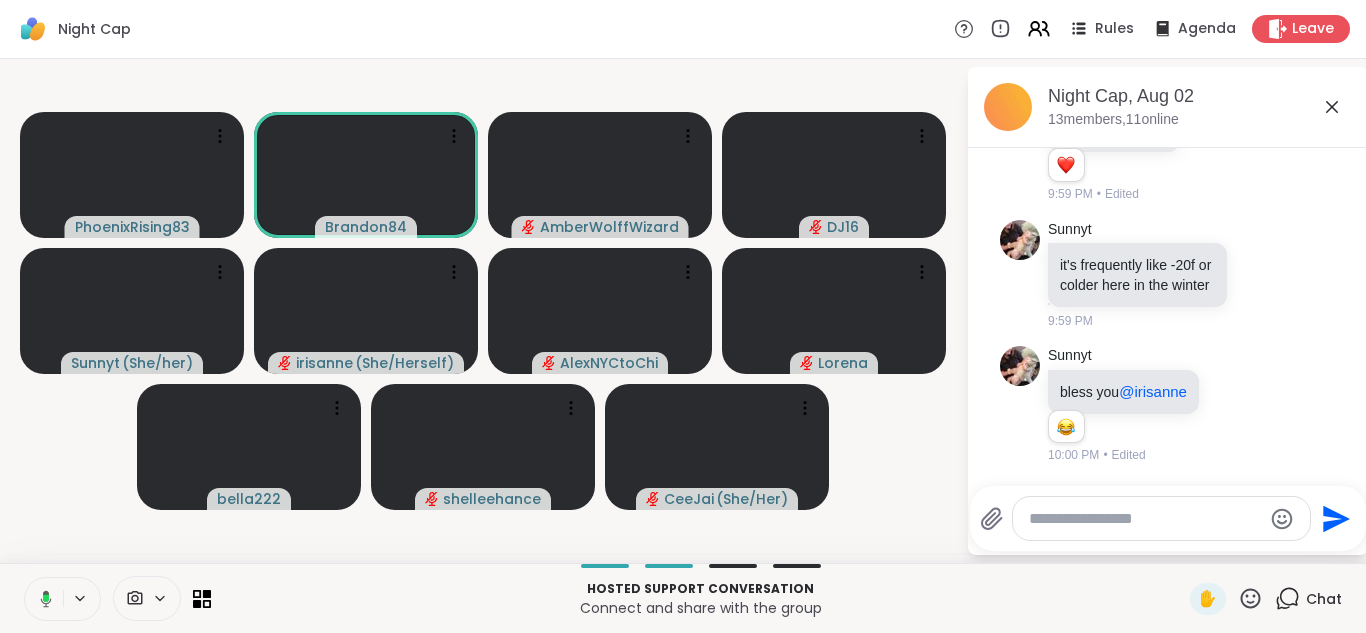 click at bounding box center (42, 599) 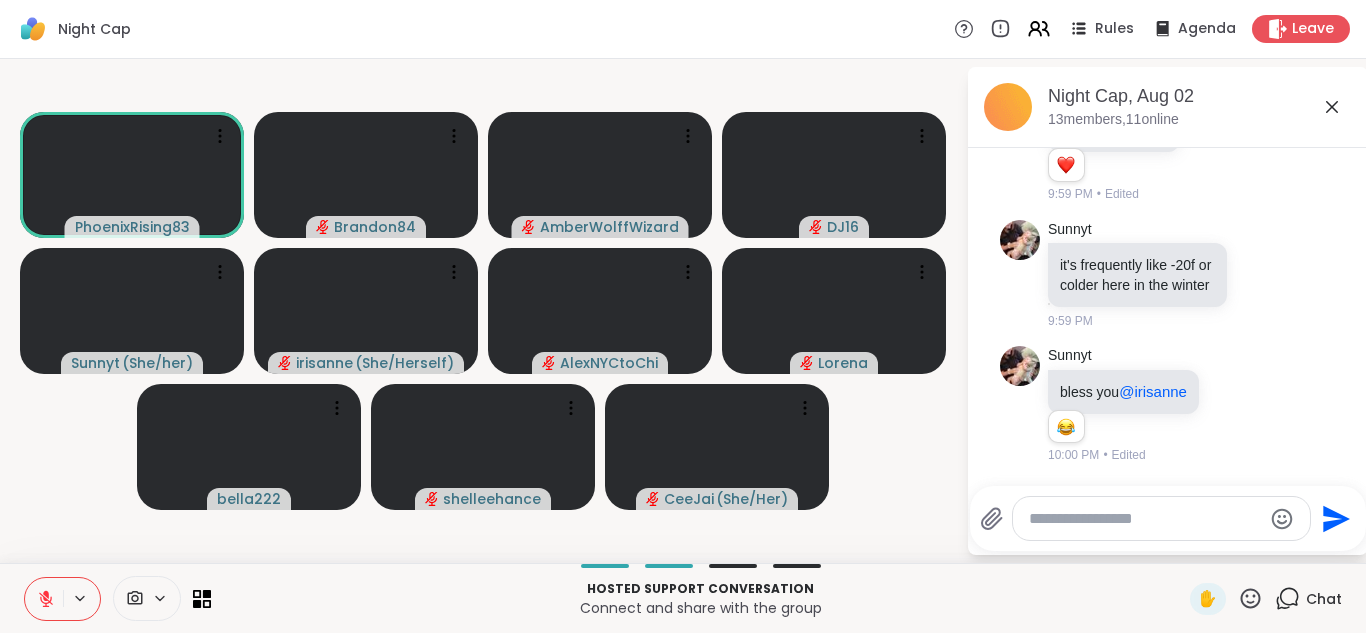click at bounding box center (44, 599) 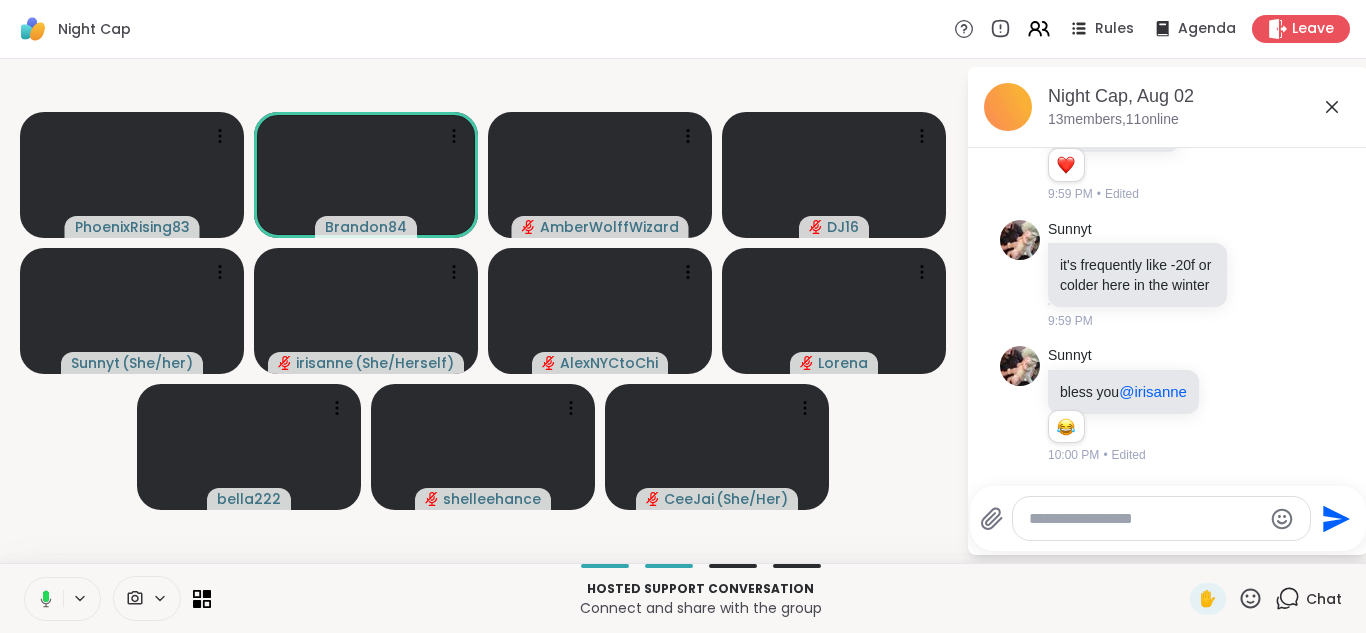 click at bounding box center [42, 599] 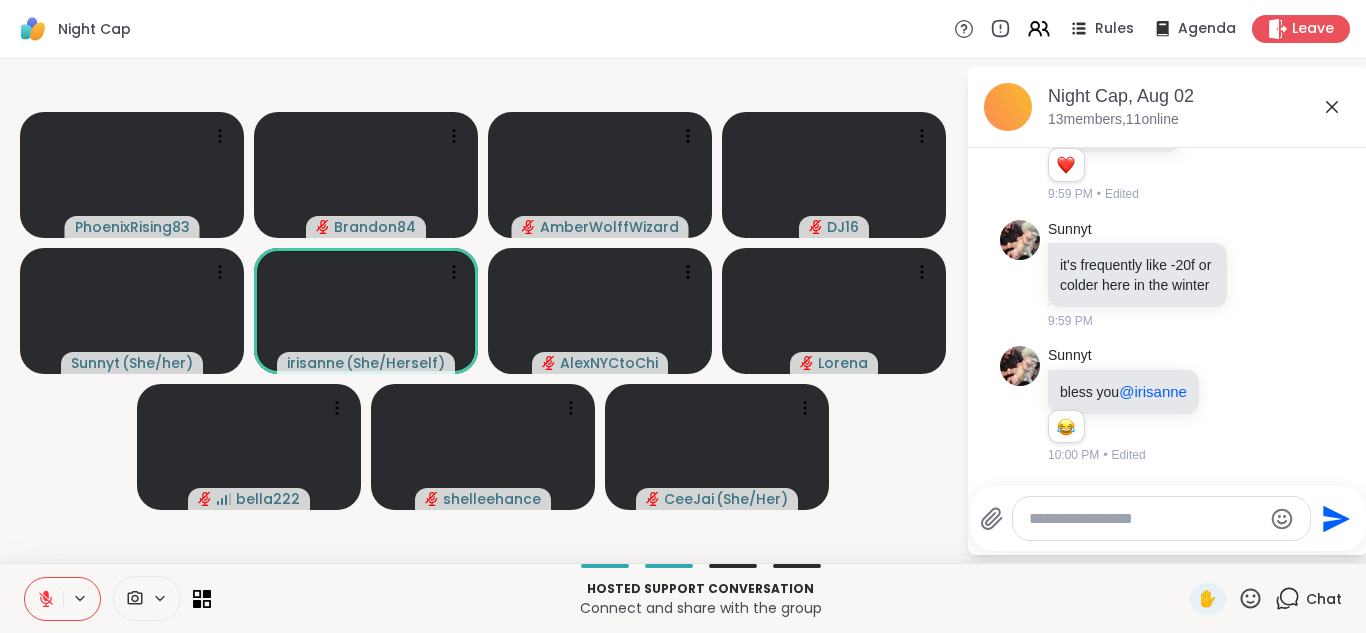 click at bounding box center [44, 599] 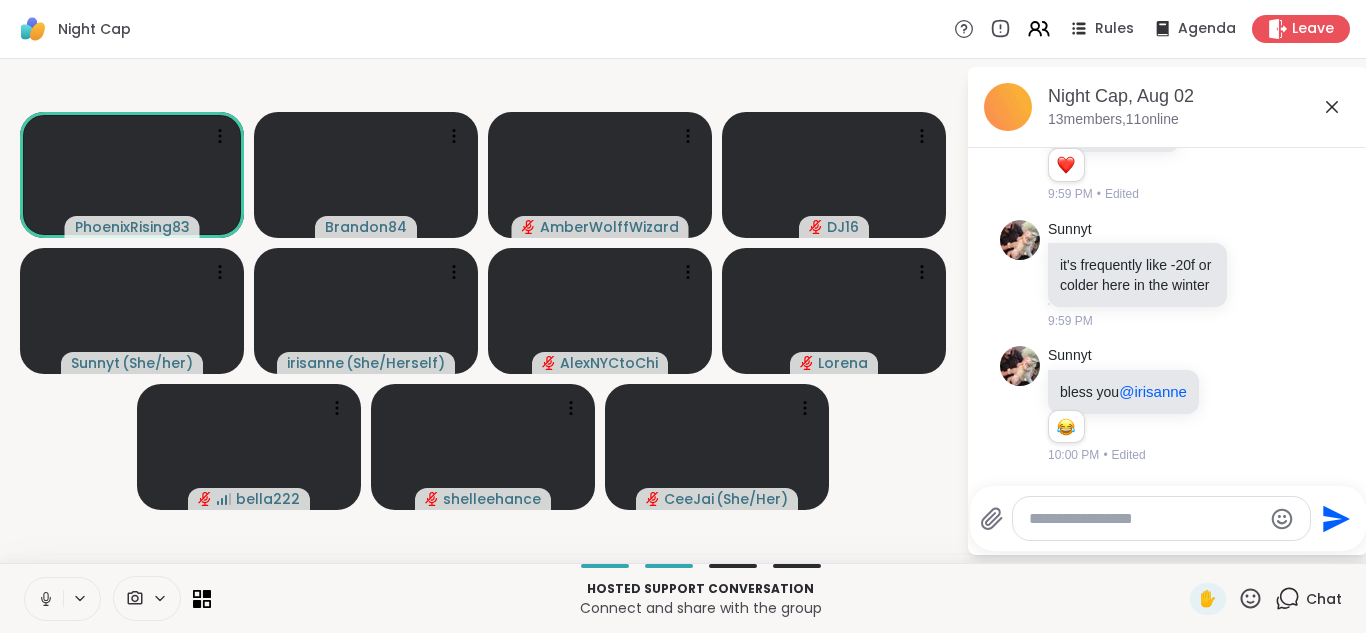click at bounding box center (44, 599) 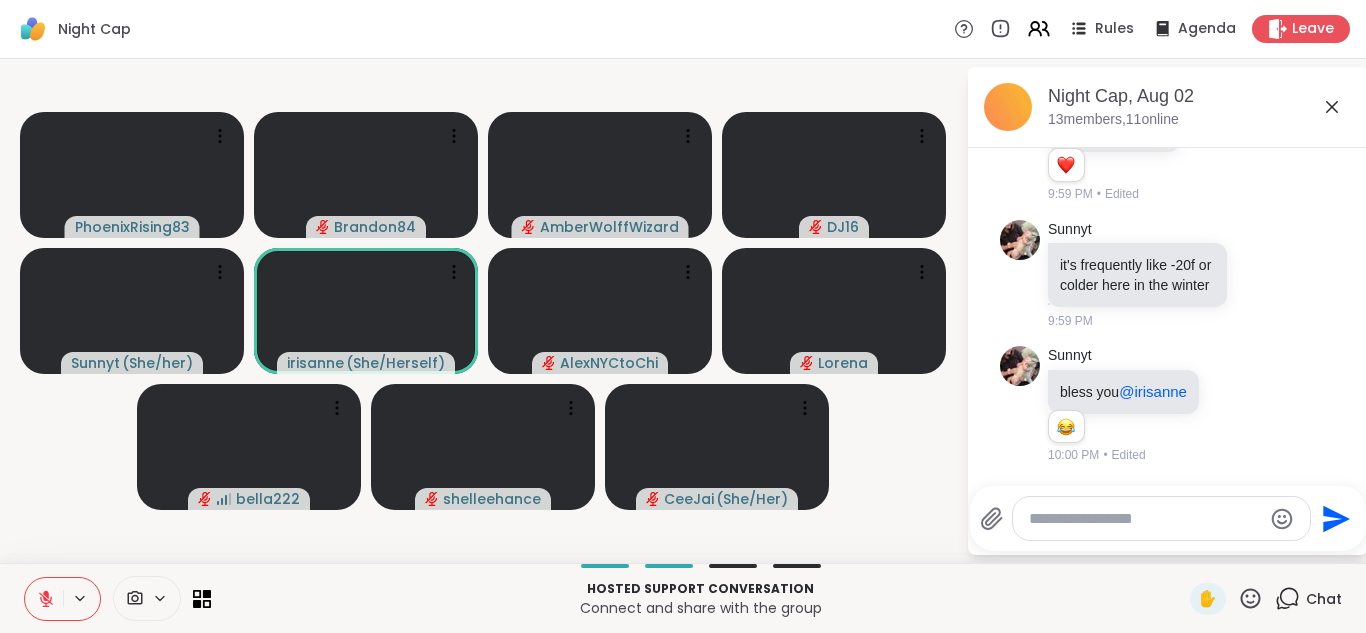 click at bounding box center (44, 599) 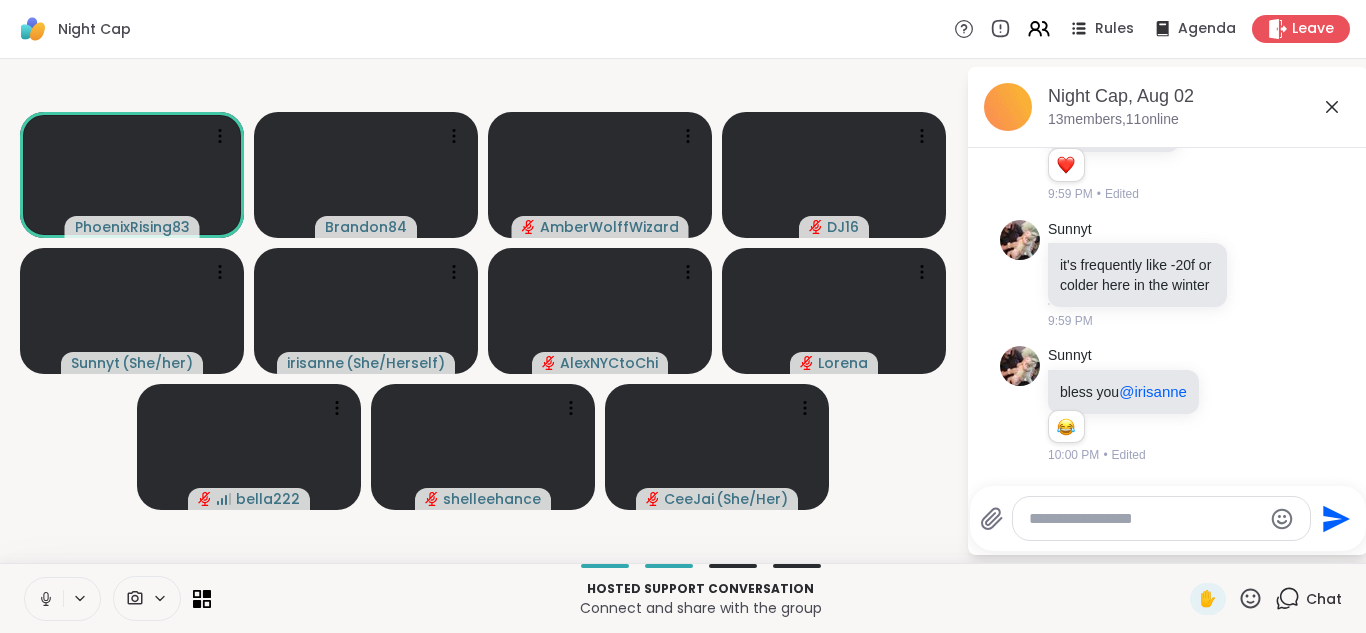 click at bounding box center [44, 599] 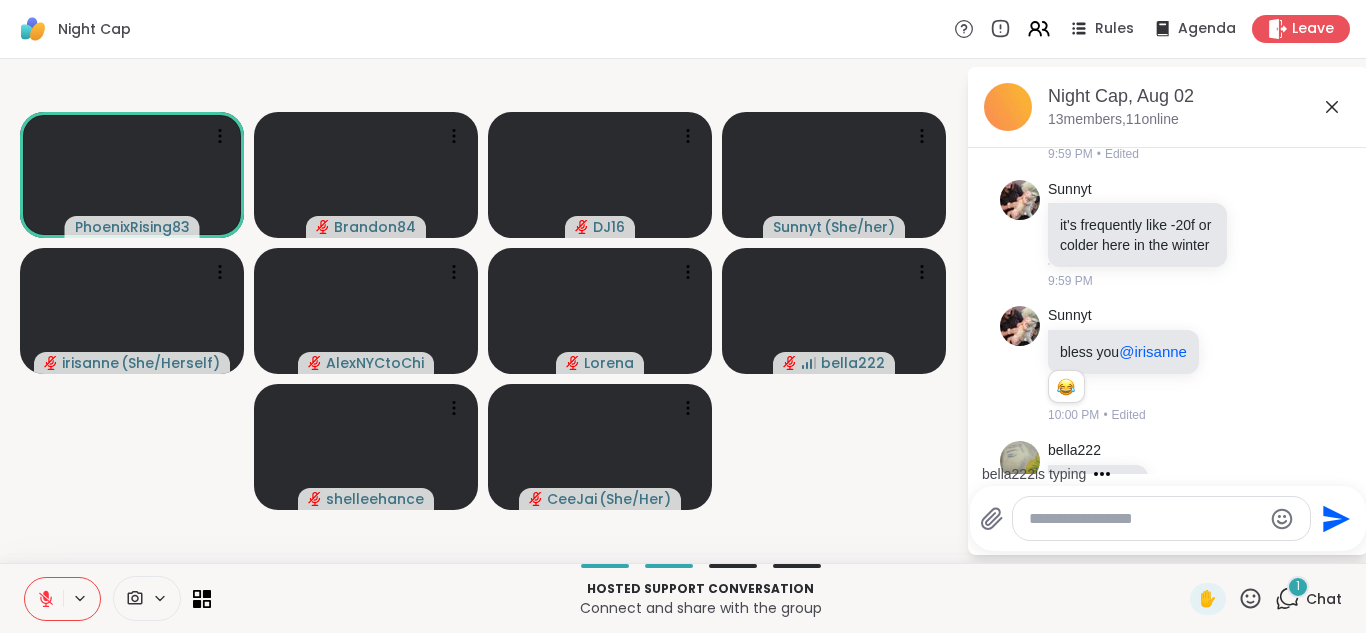 scroll, scrollTop: 1450, scrollLeft: 0, axis: vertical 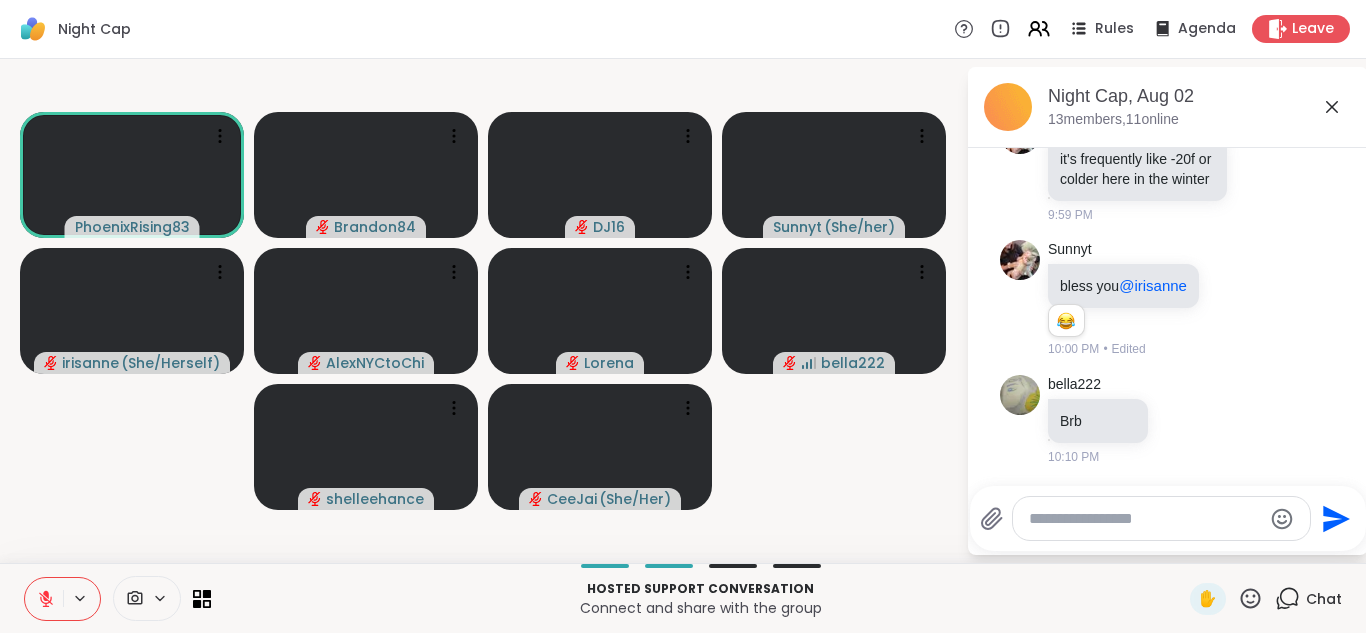 click 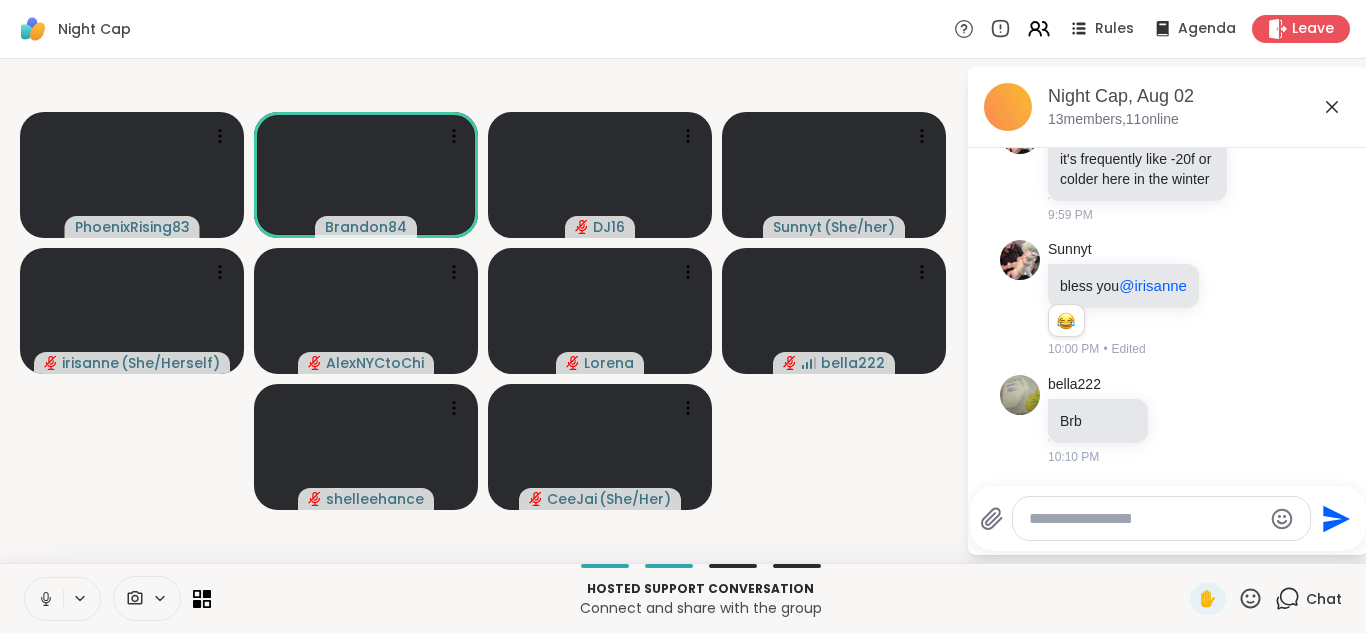 click at bounding box center [44, 599] 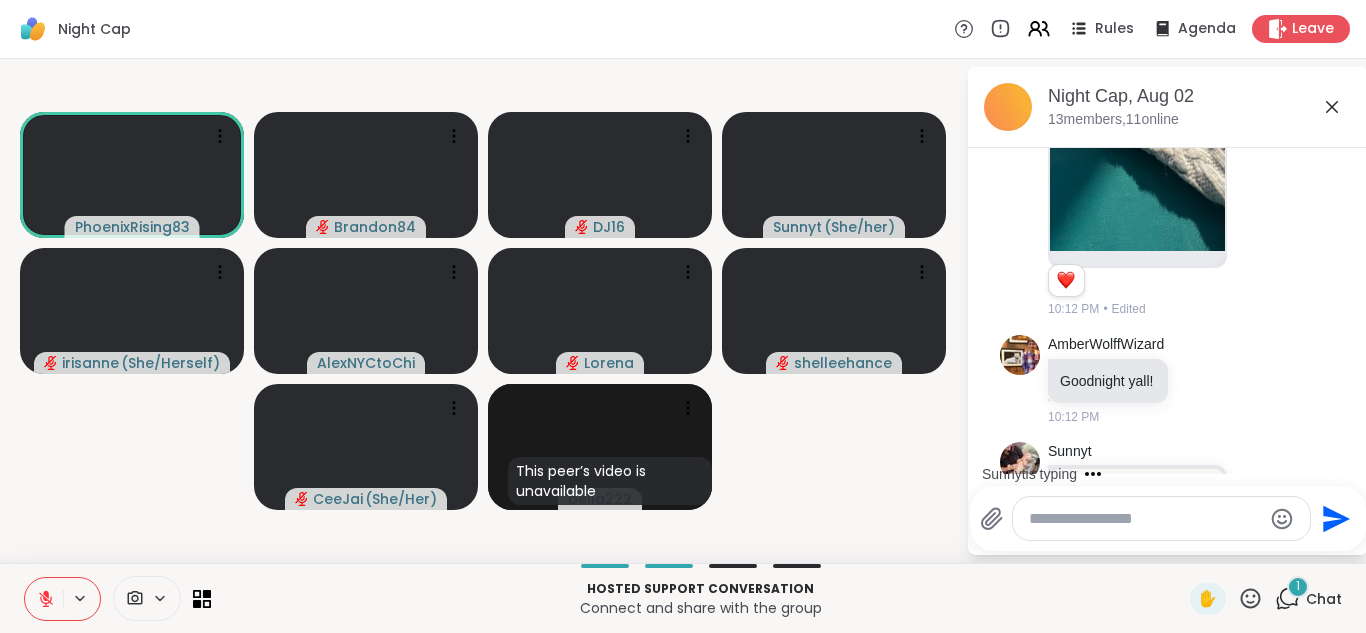 scroll, scrollTop: 2317, scrollLeft: 0, axis: vertical 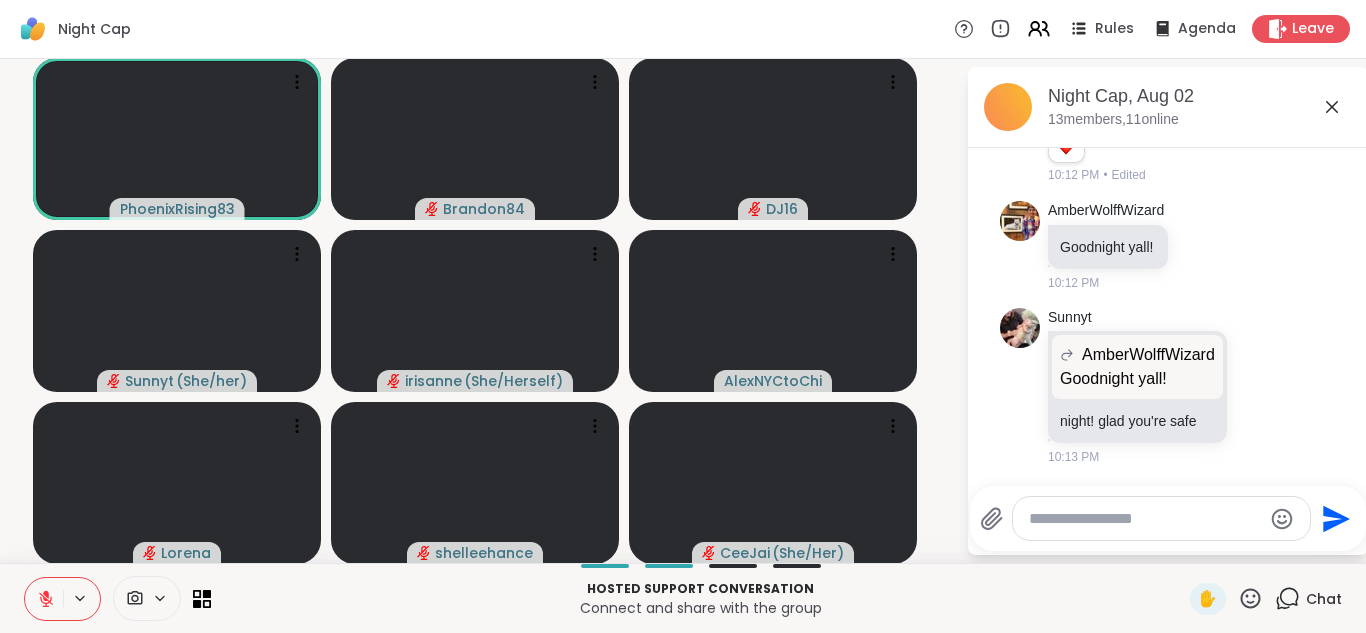 click 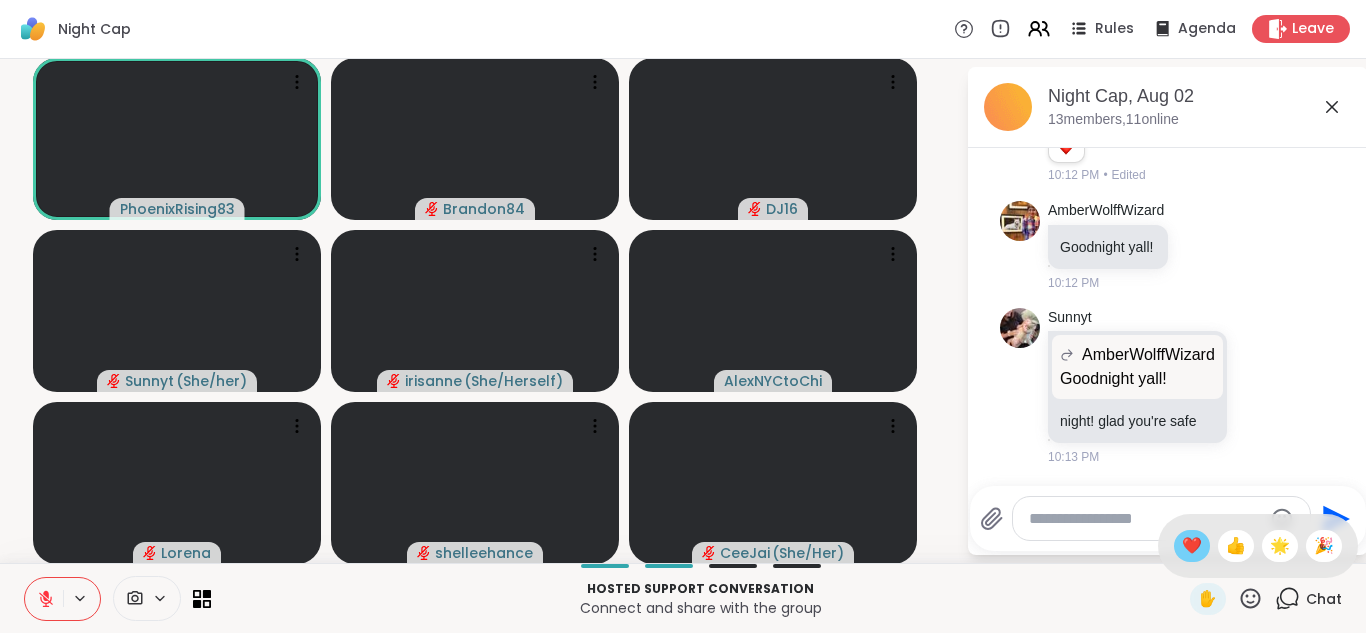 click on "❤️" at bounding box center (1192, 546) 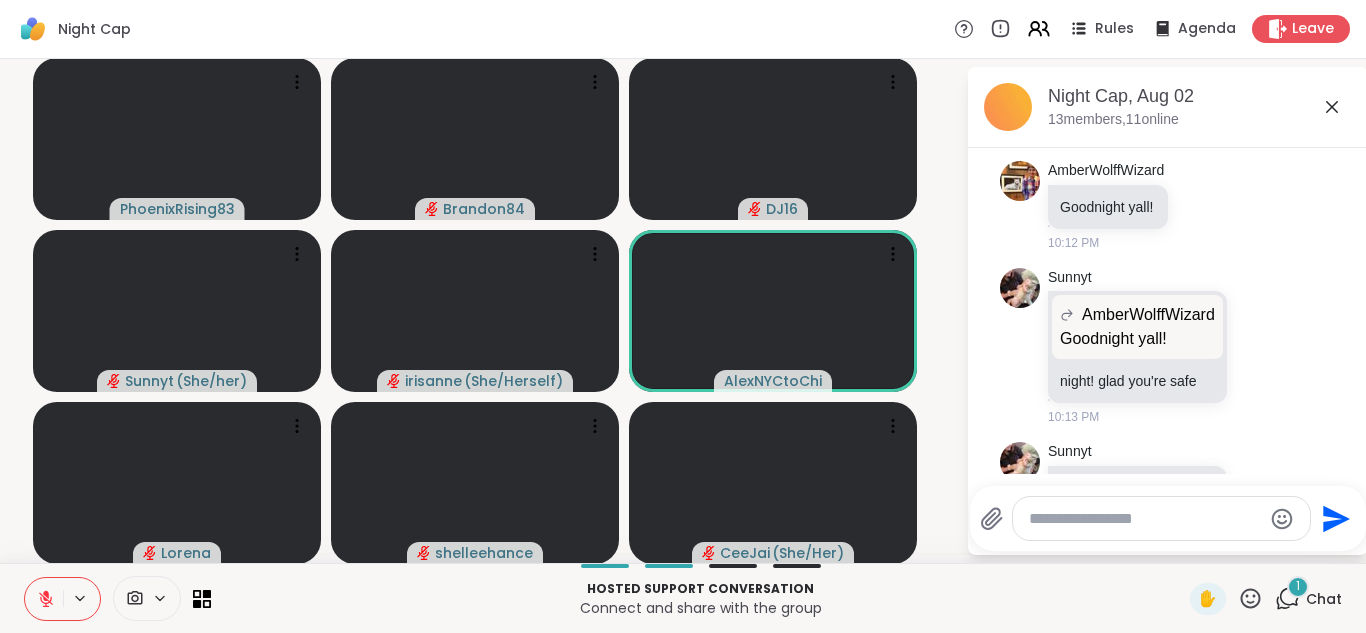 scroll, scrollTop: 2444, scrollLeft: 0, axis: vertical 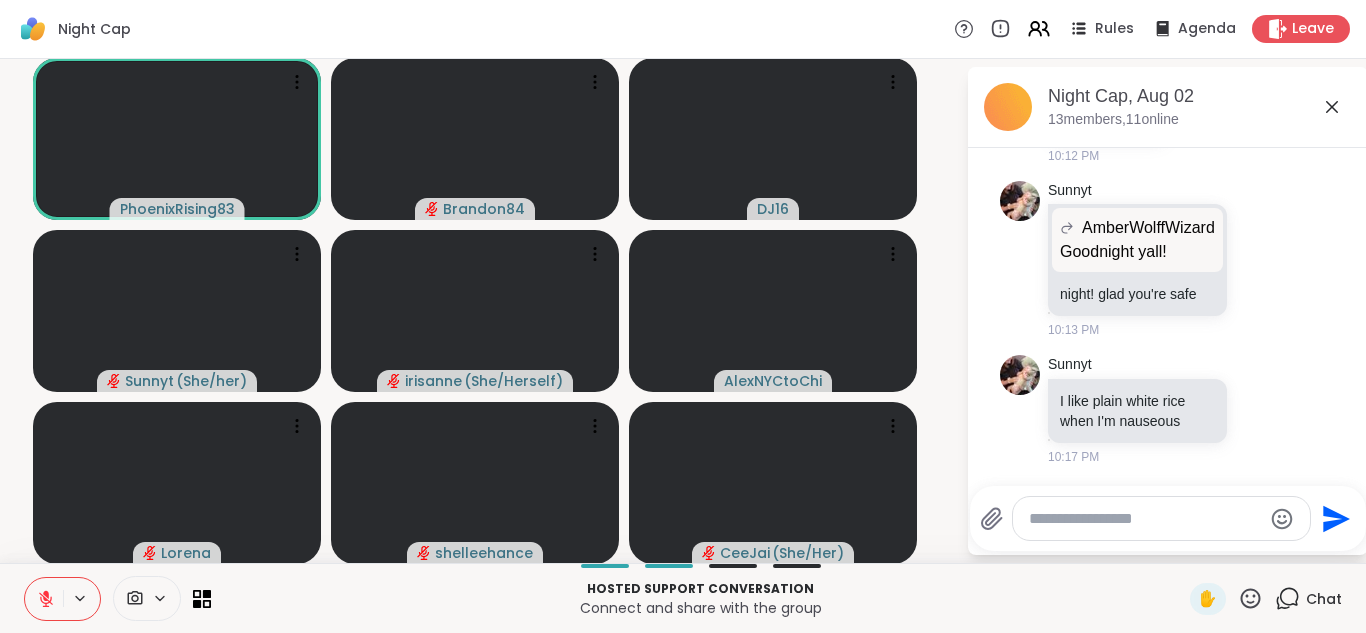 click at bounding box center [44, 599] 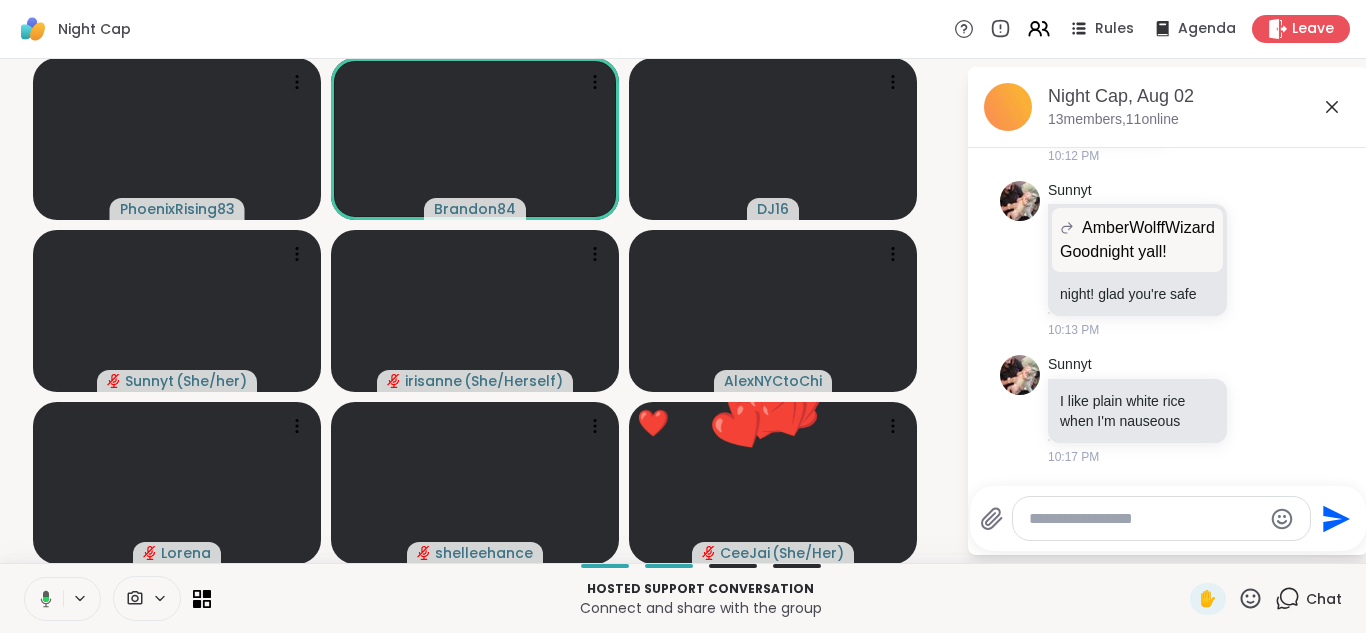 click 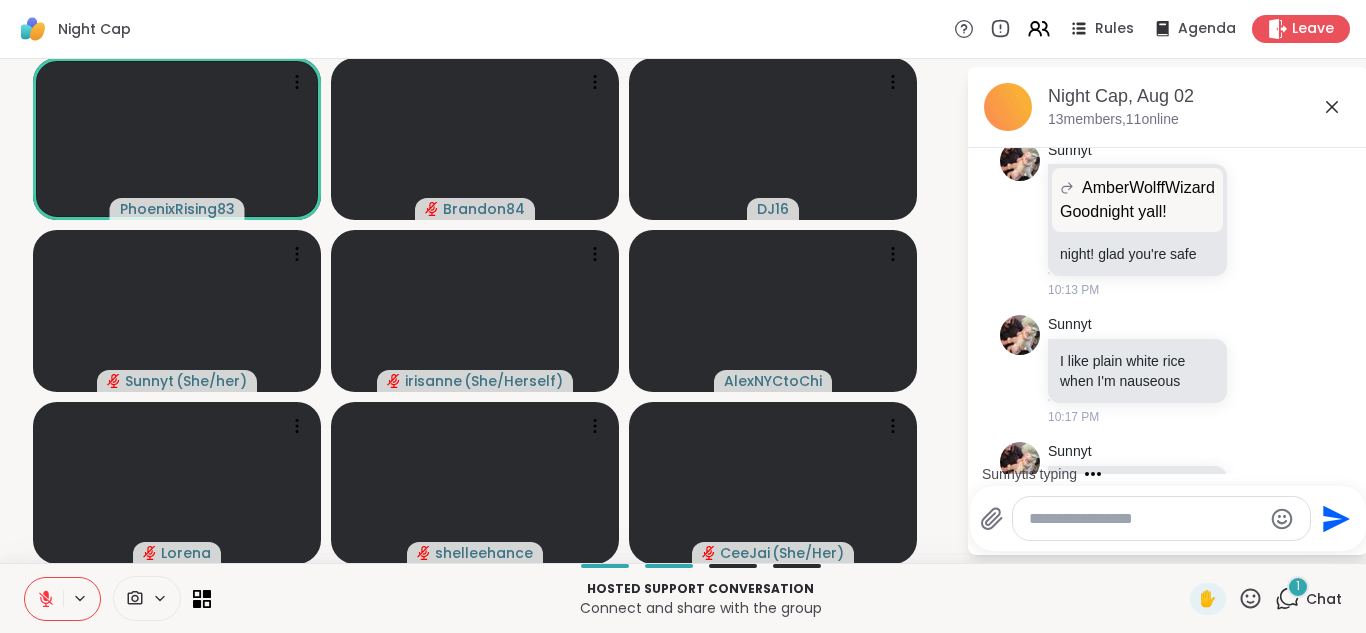 scroll, scrollTop: 2591, scrollLeft: 0, axis: vertical 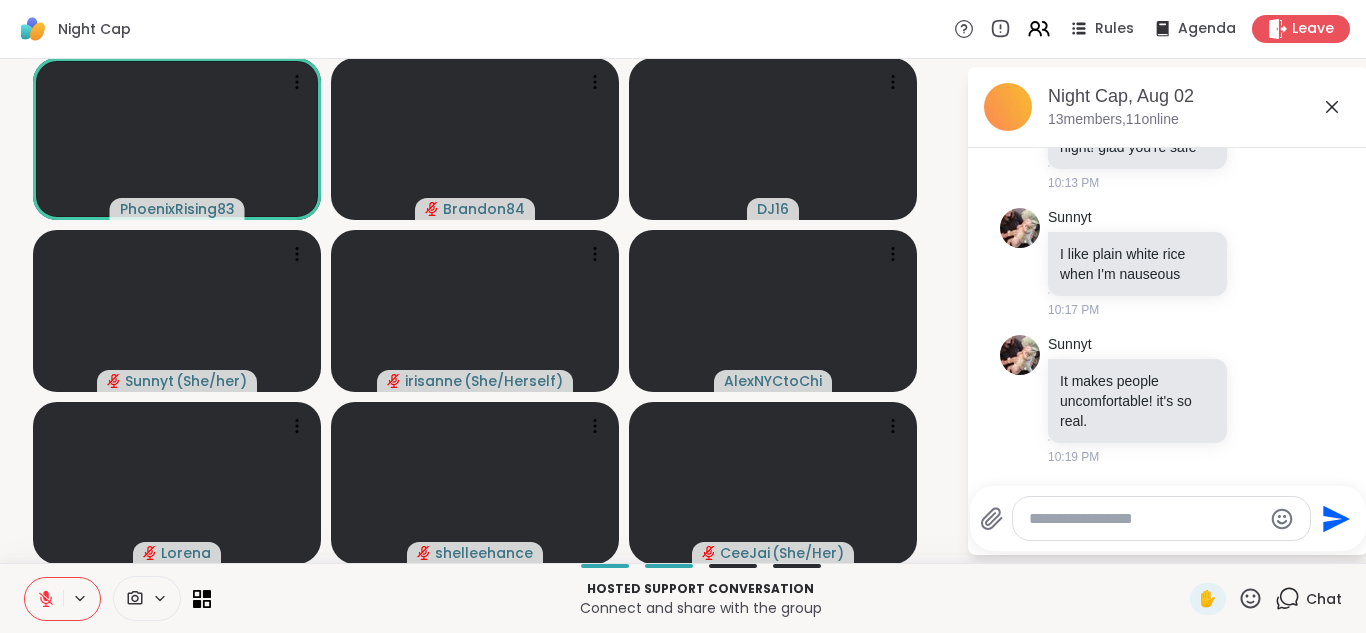 click at bounding box center (1145, 519) 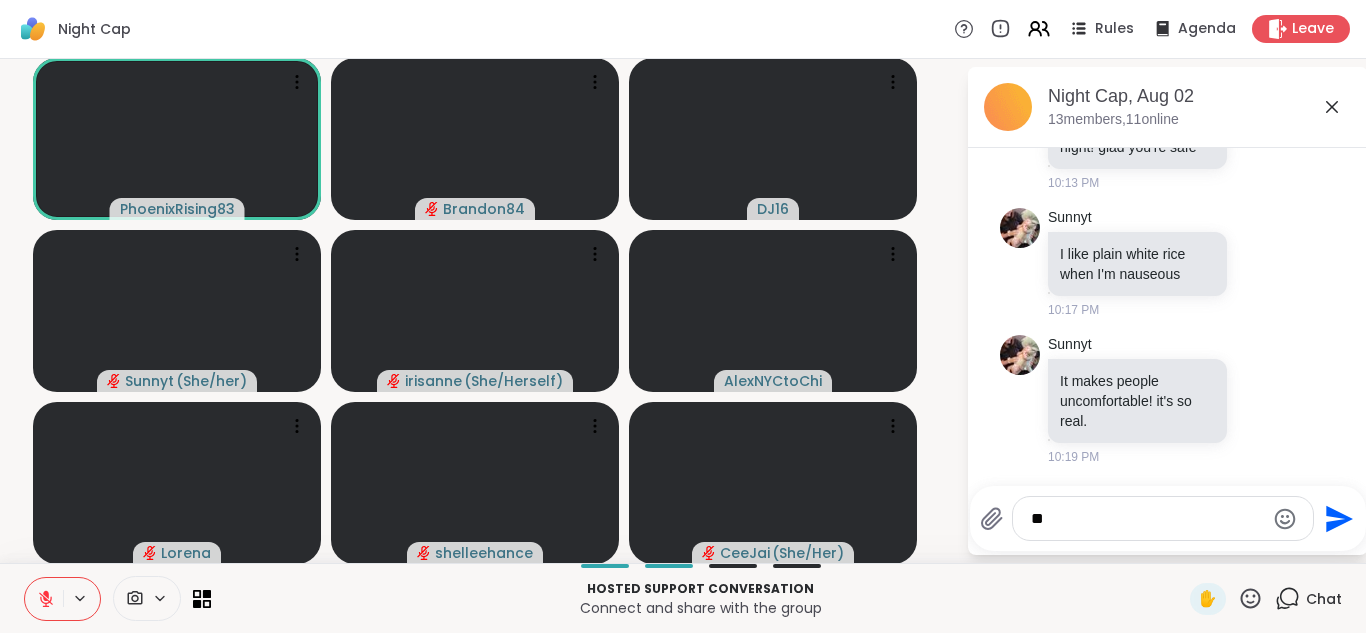 type on "*" 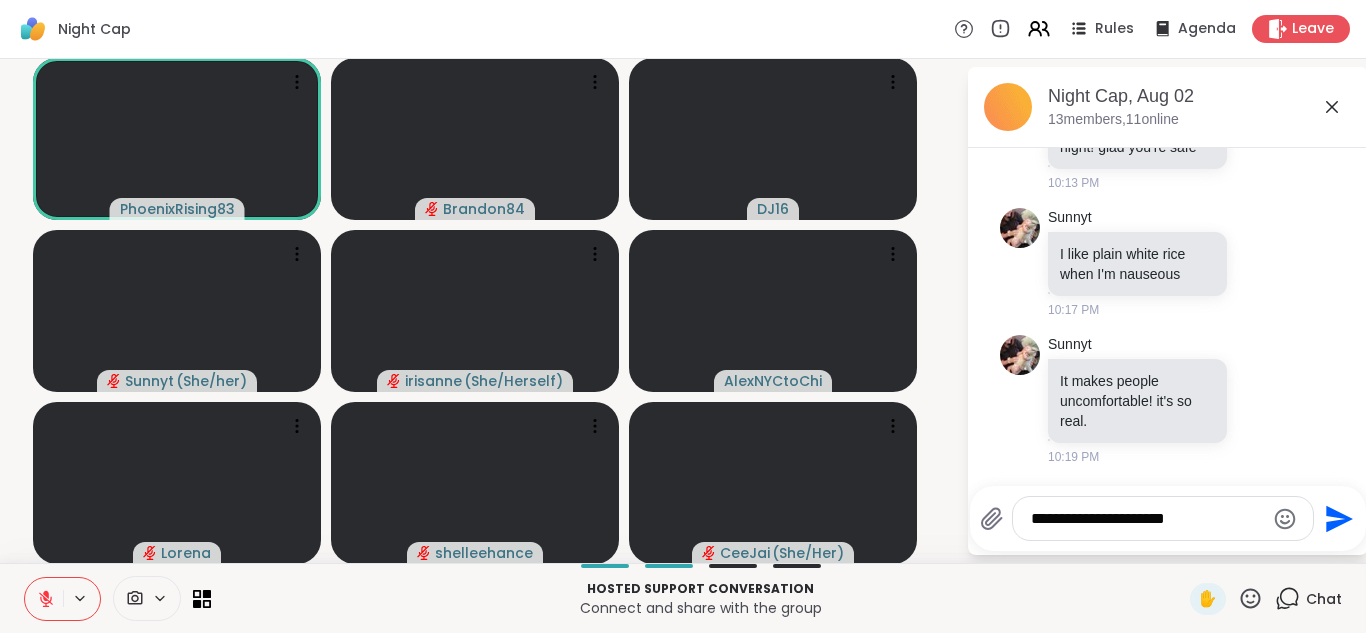 type on "**********" 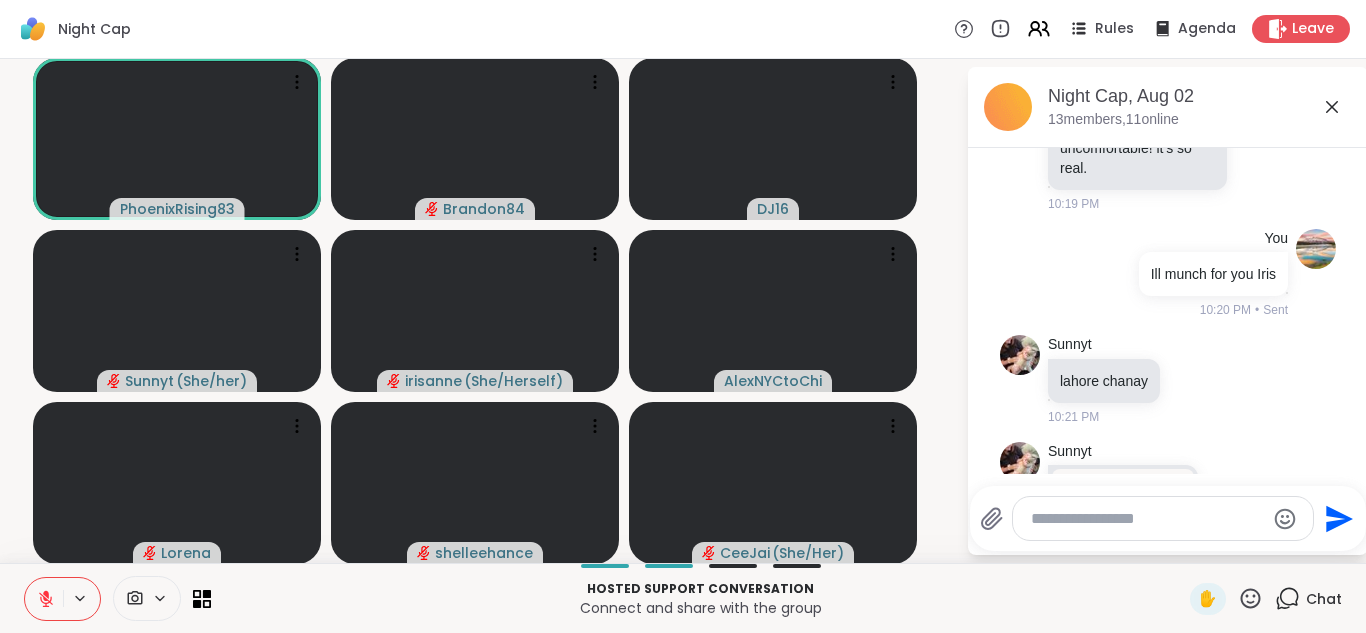 scroll, scrollTop: 2978, scrollLeft: 0, axis: vertical 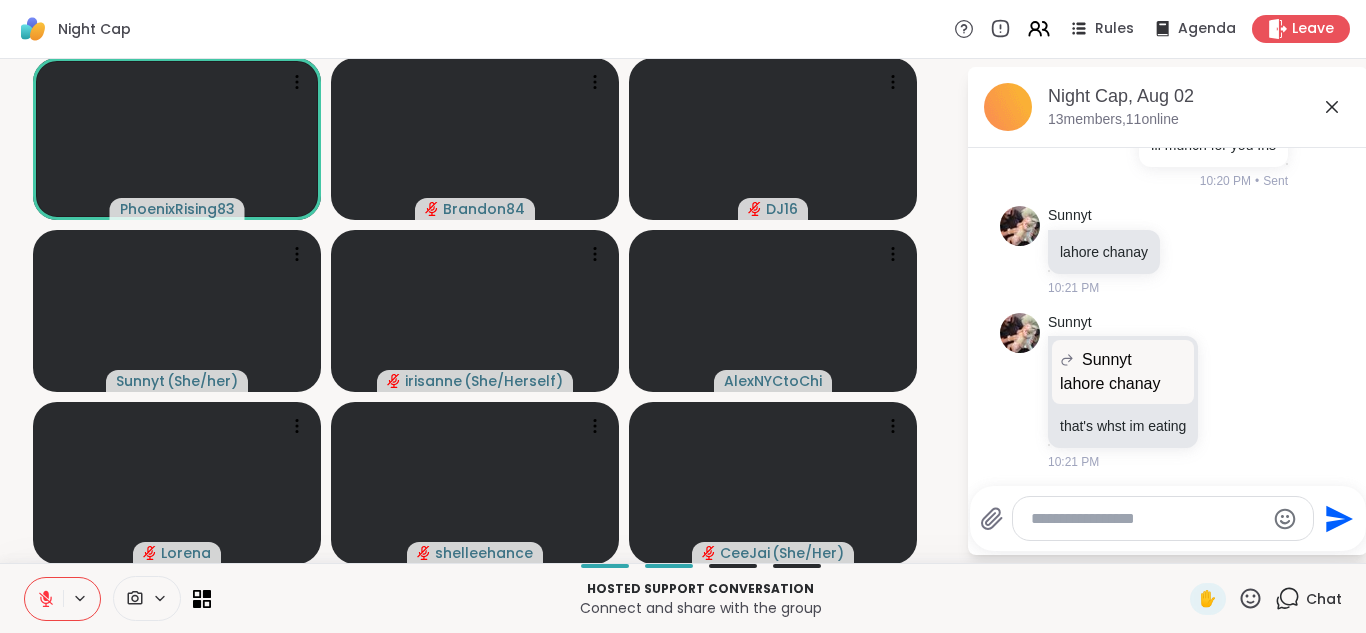 click 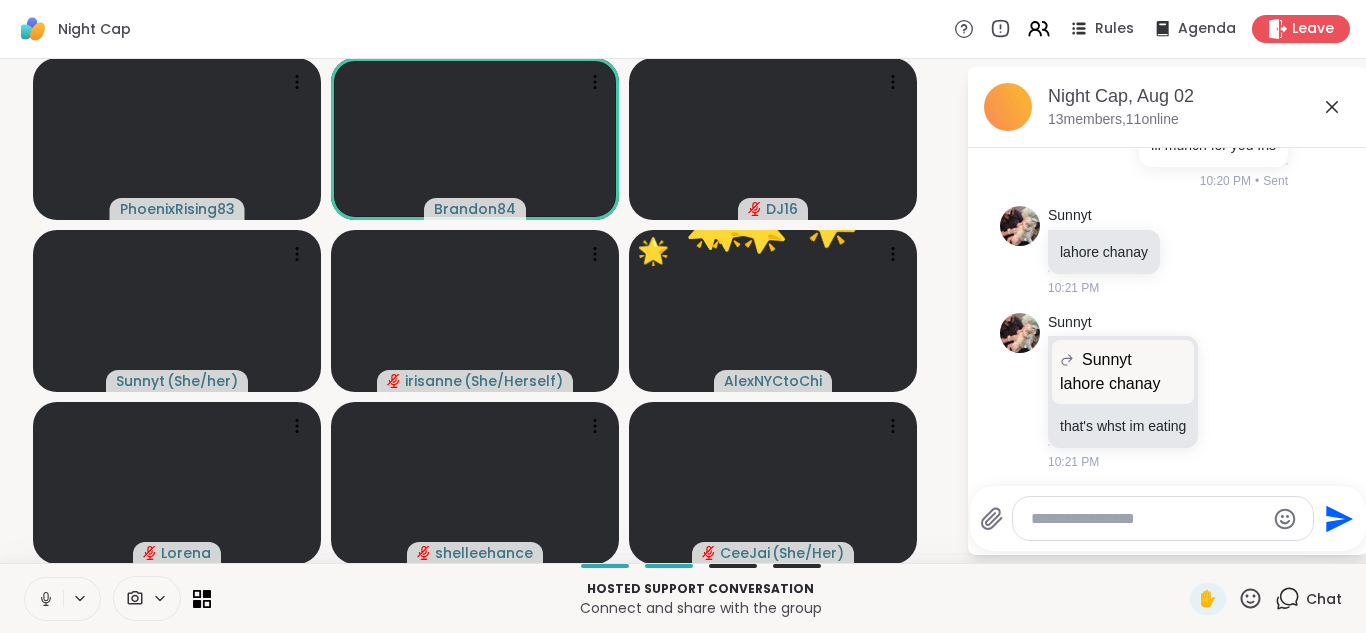 click 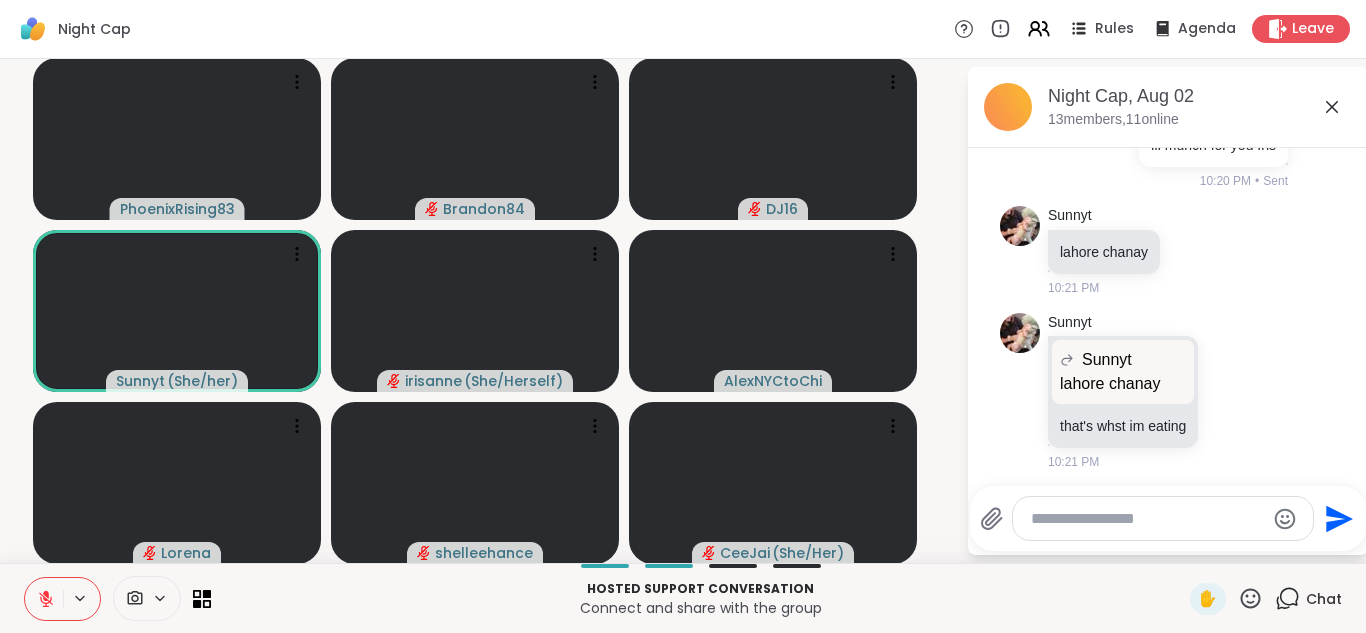 click 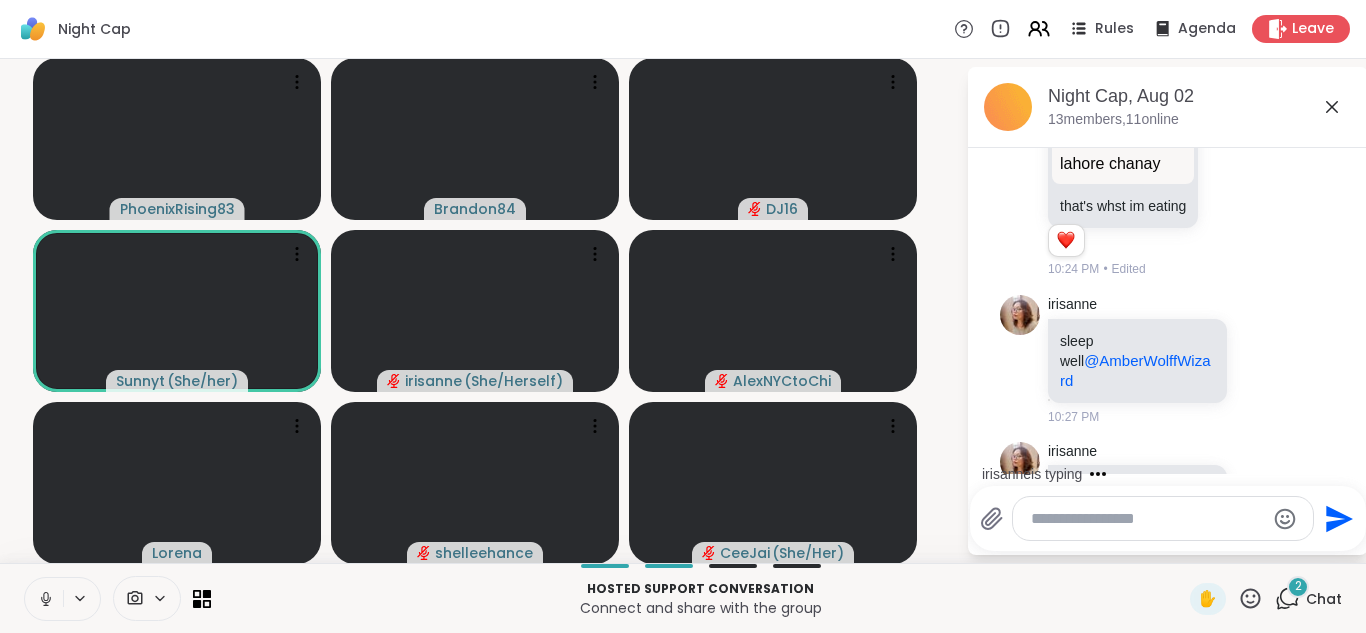 scroll, scrollTop: 3484, scrollLeft: 0, axis: vertical 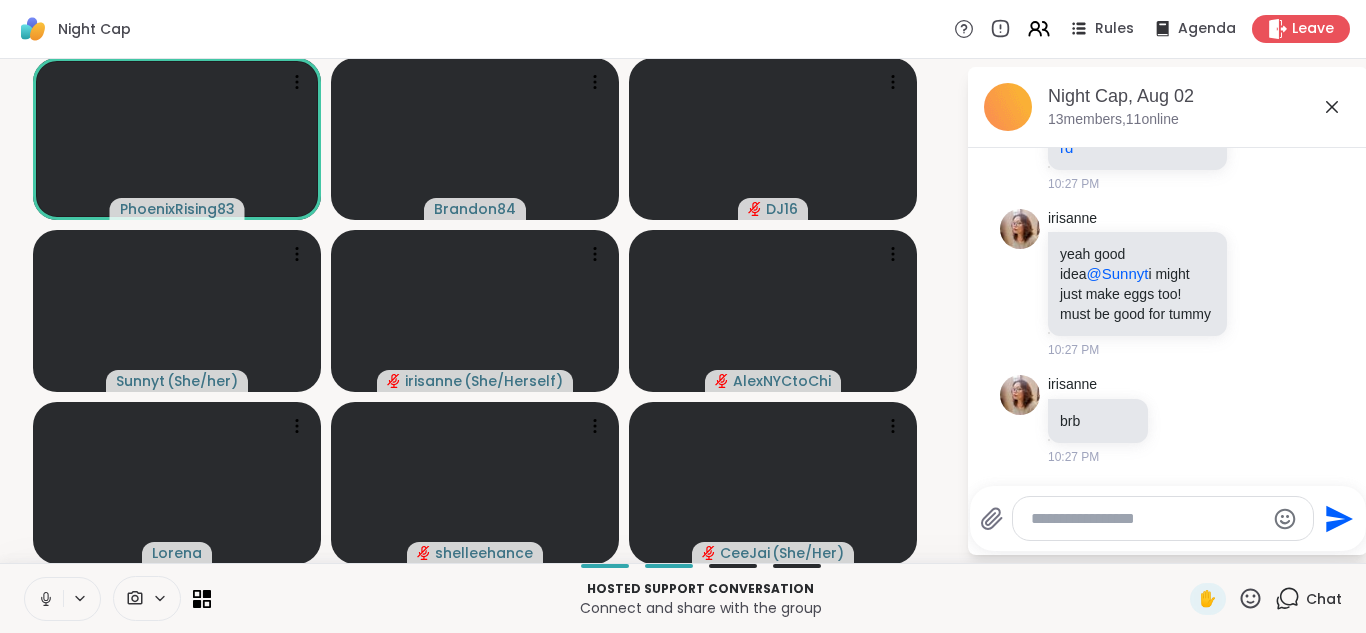click at bounding box center (44, 599) 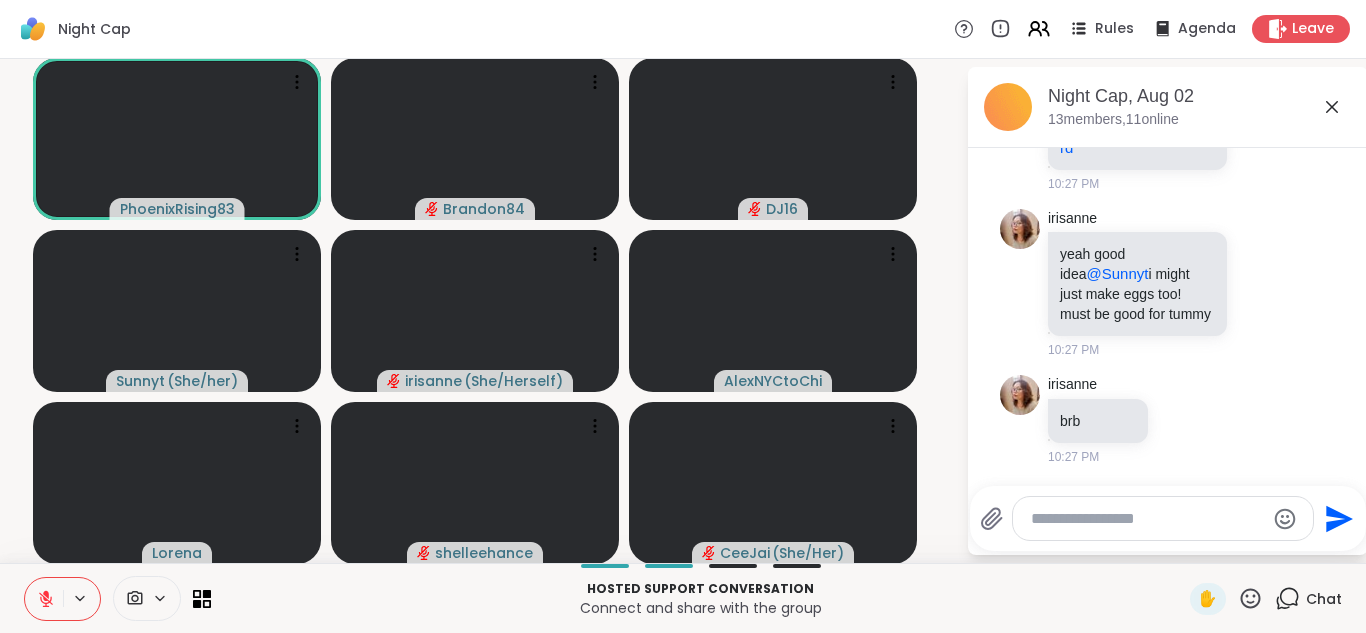 click at bounding box center (44, 599) 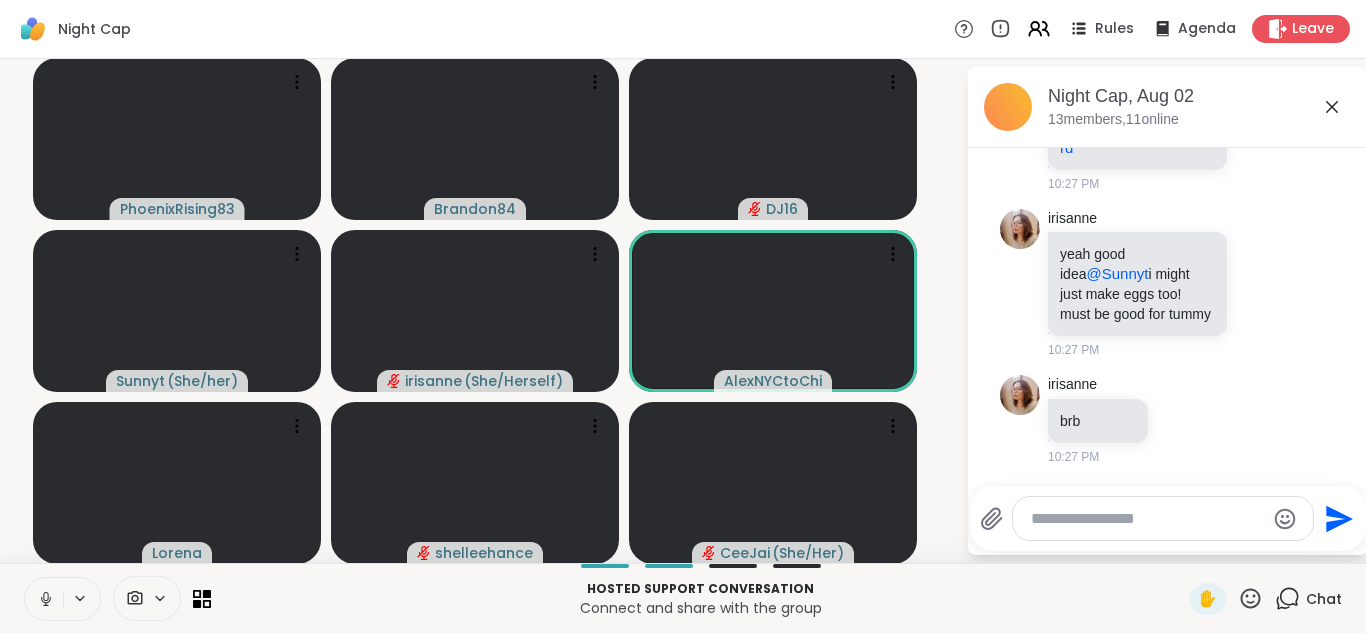 click at bounding box center (44, 599) 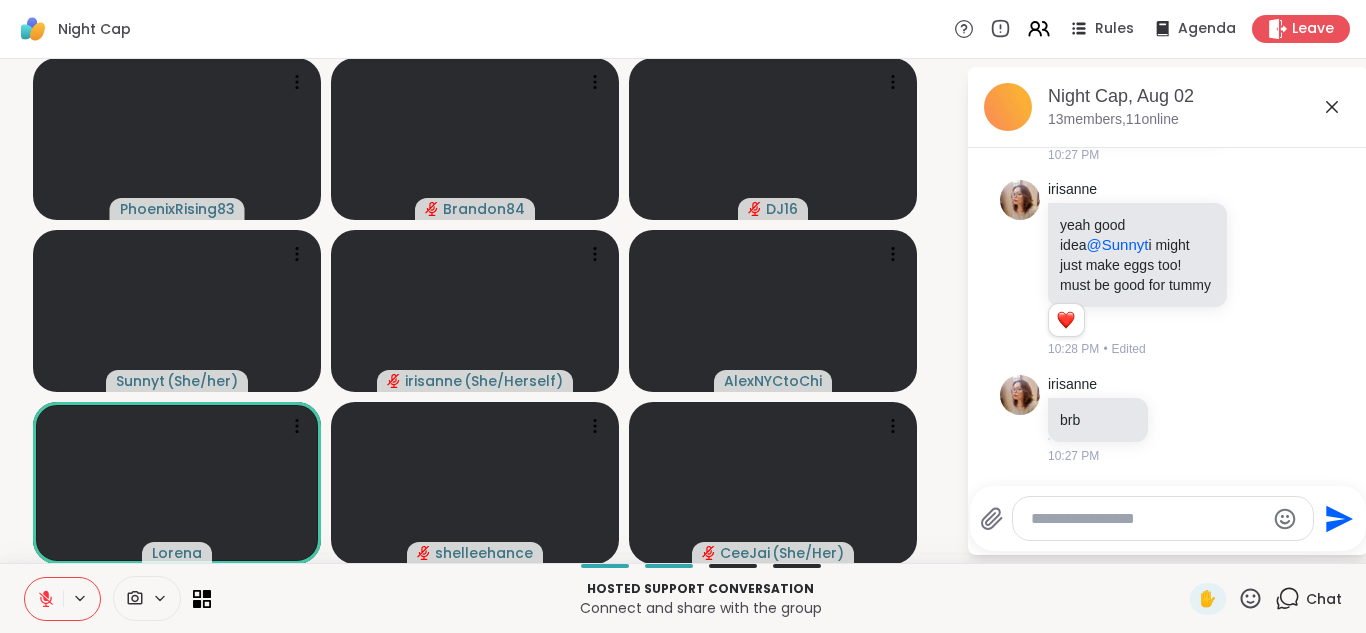 click at bounding box center [44, 599] 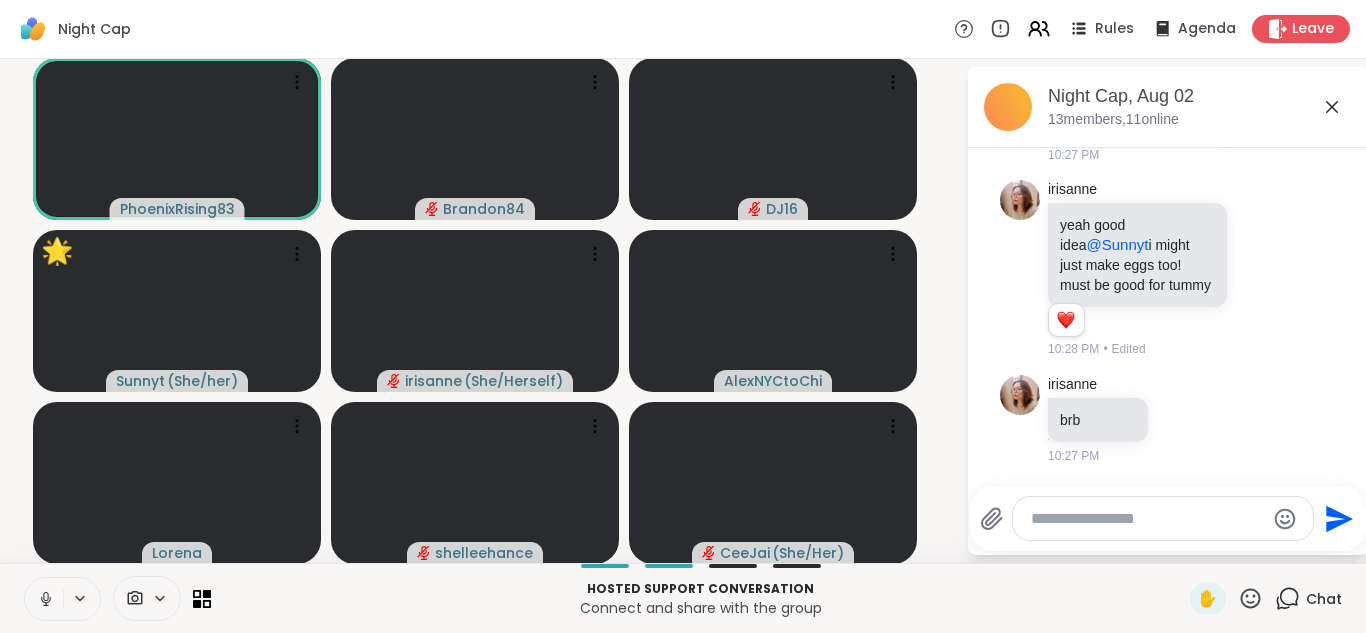 click 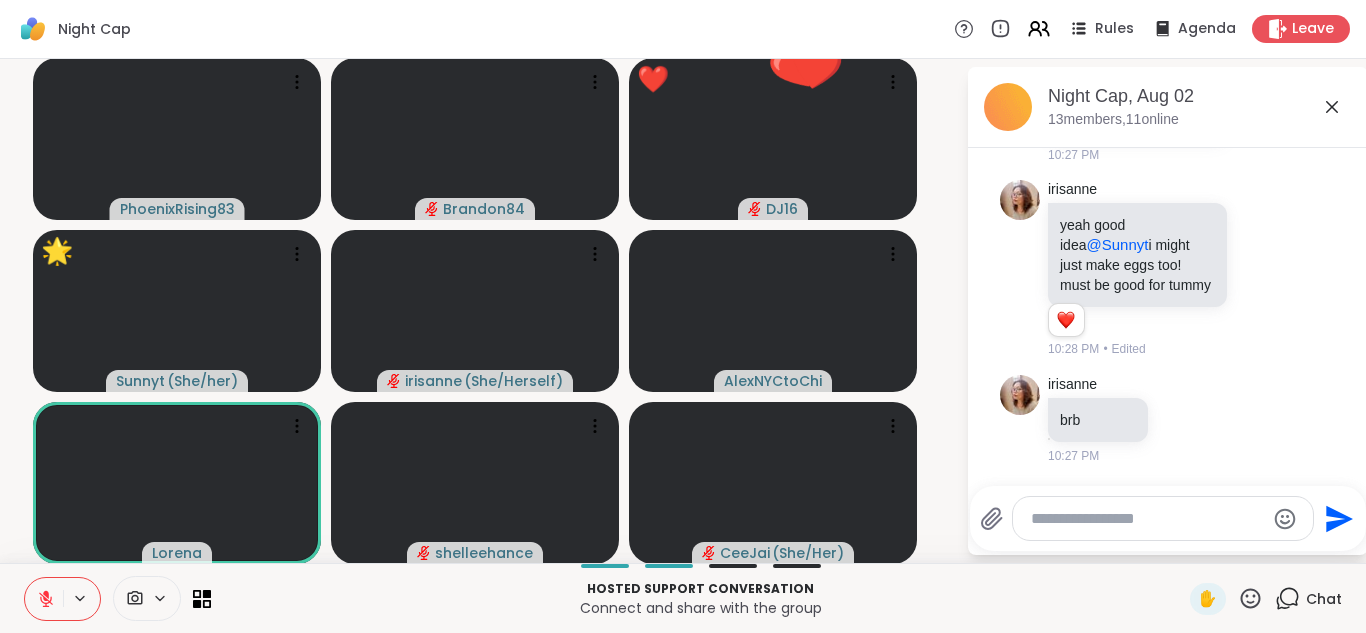 click 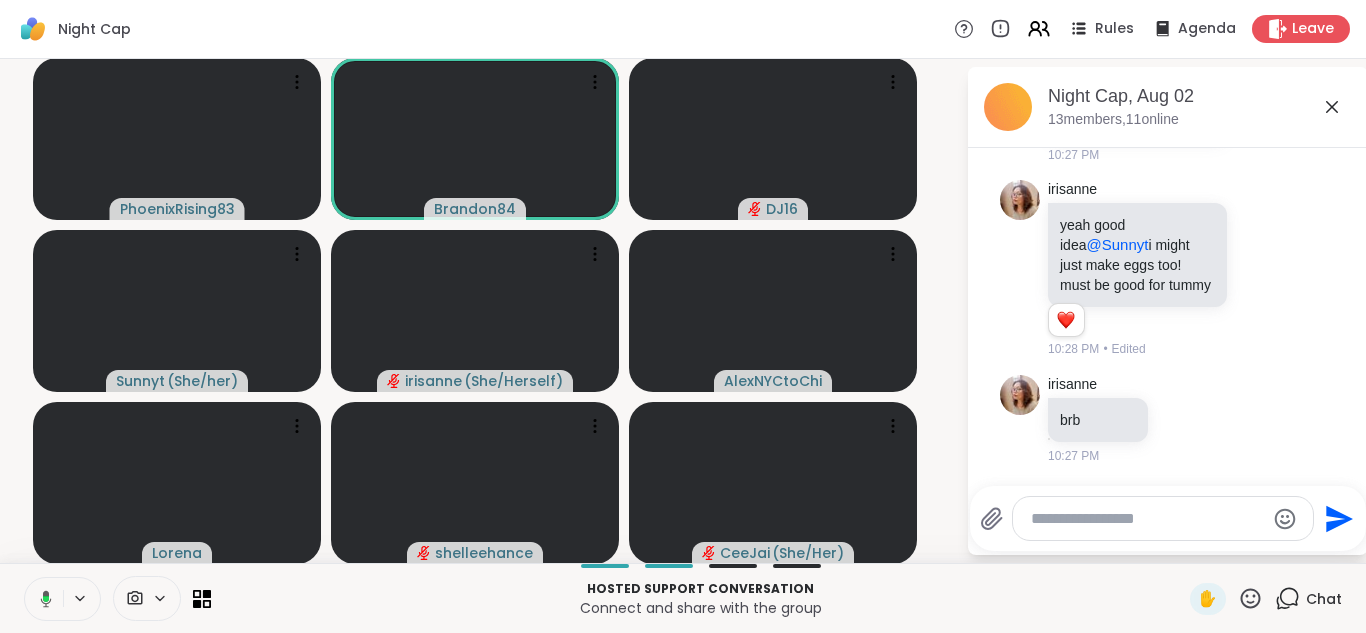 click at bounding box center [42, 599] 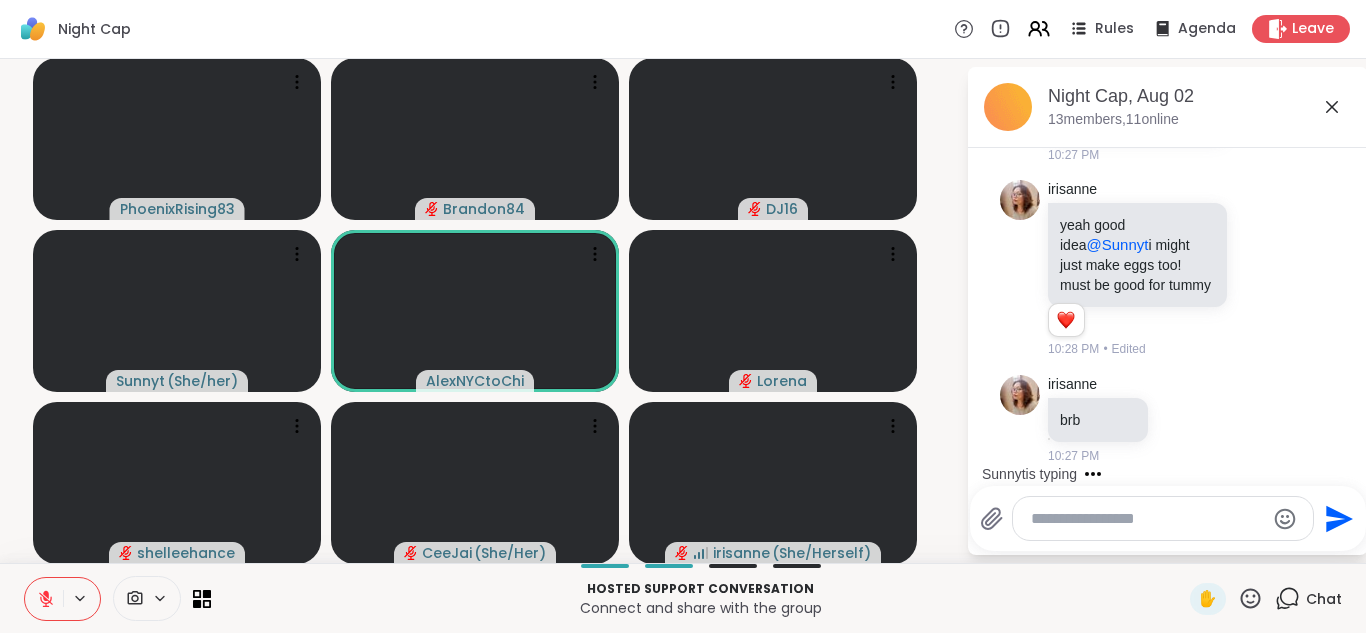 click at bounding box center (44, 599) 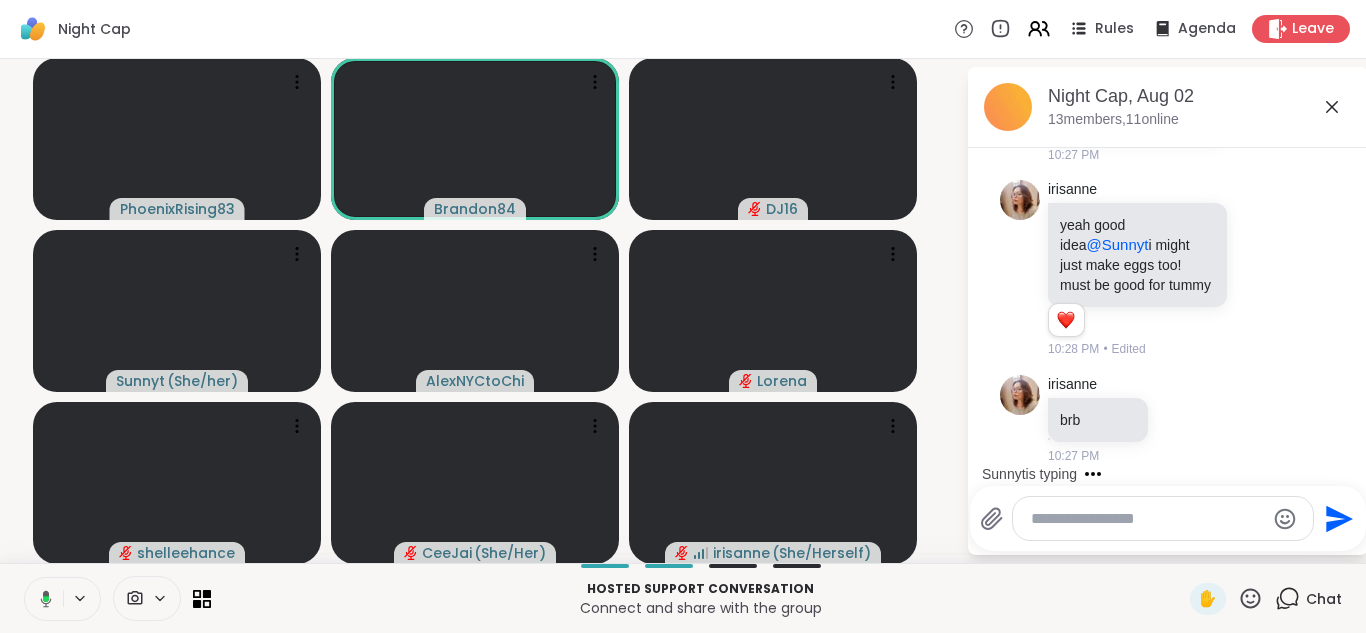 click at bounding box center (42, 599) 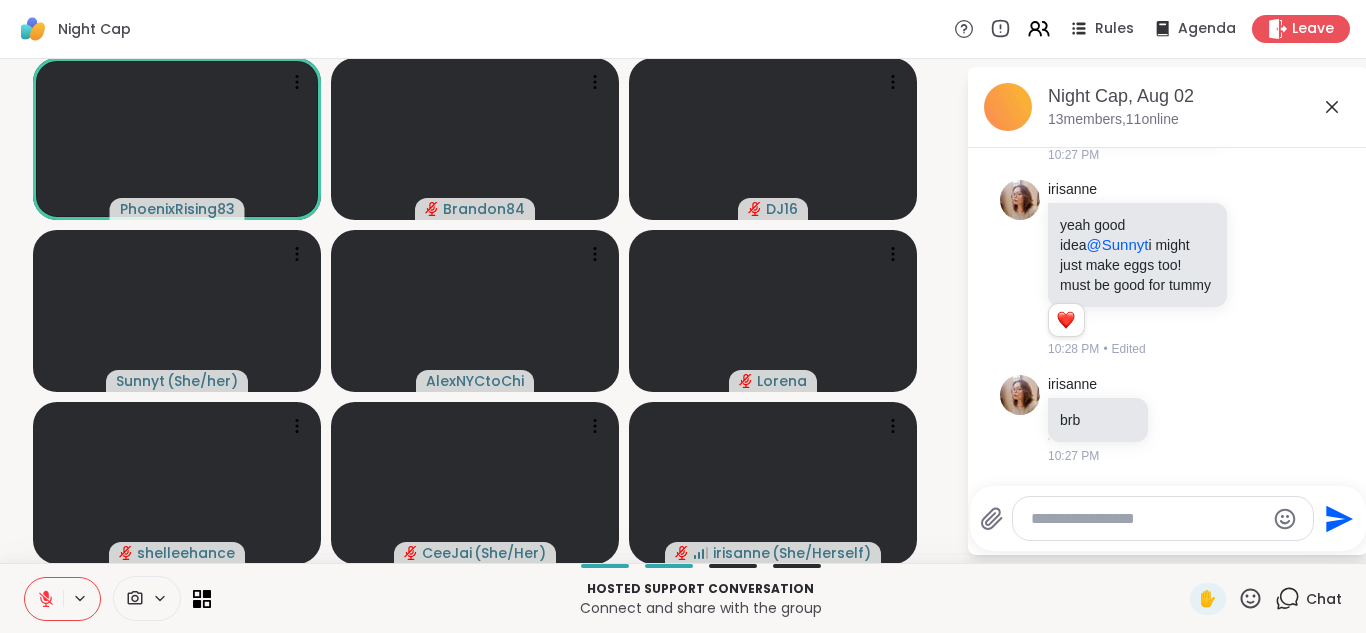 click at bounding box center [44, 599] 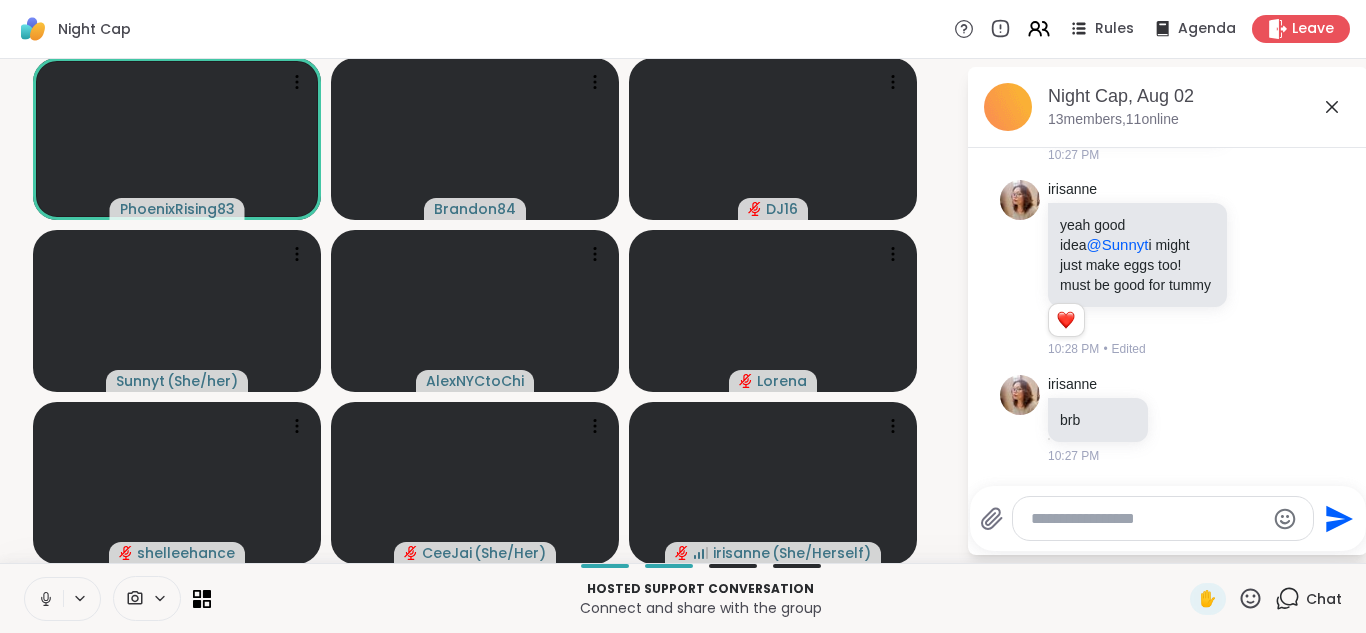 click at bounding box center [44, 599] 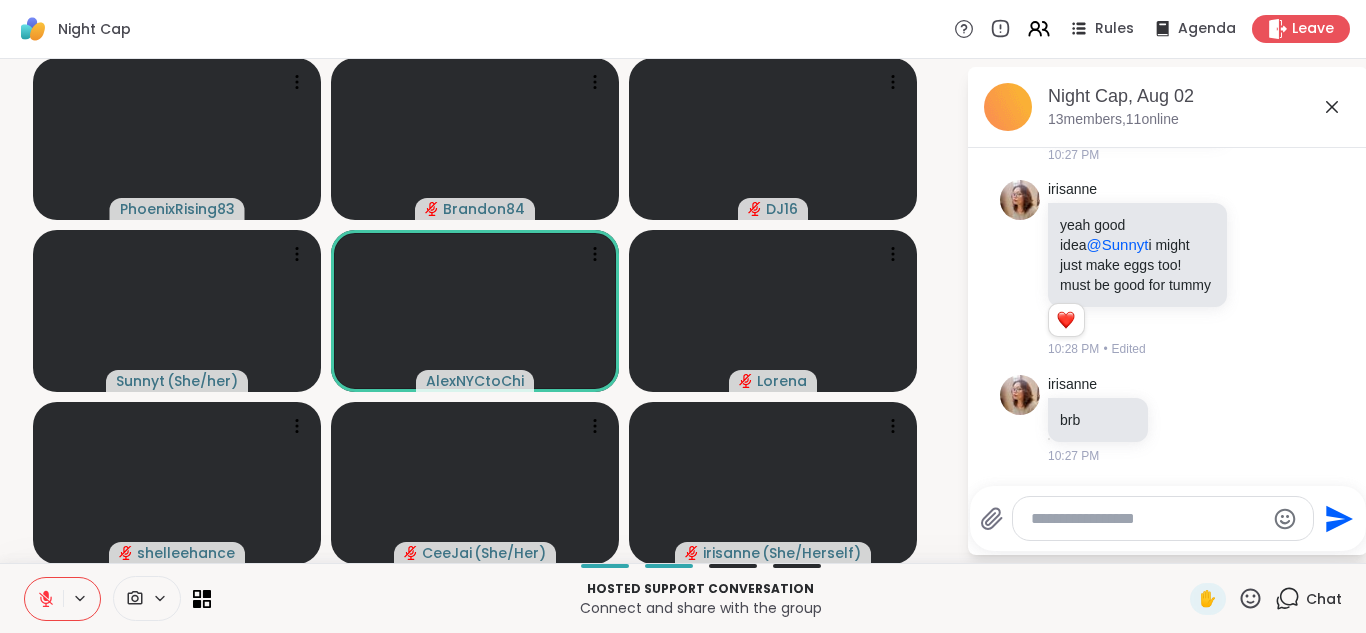 click at bounding box center [44, 599] 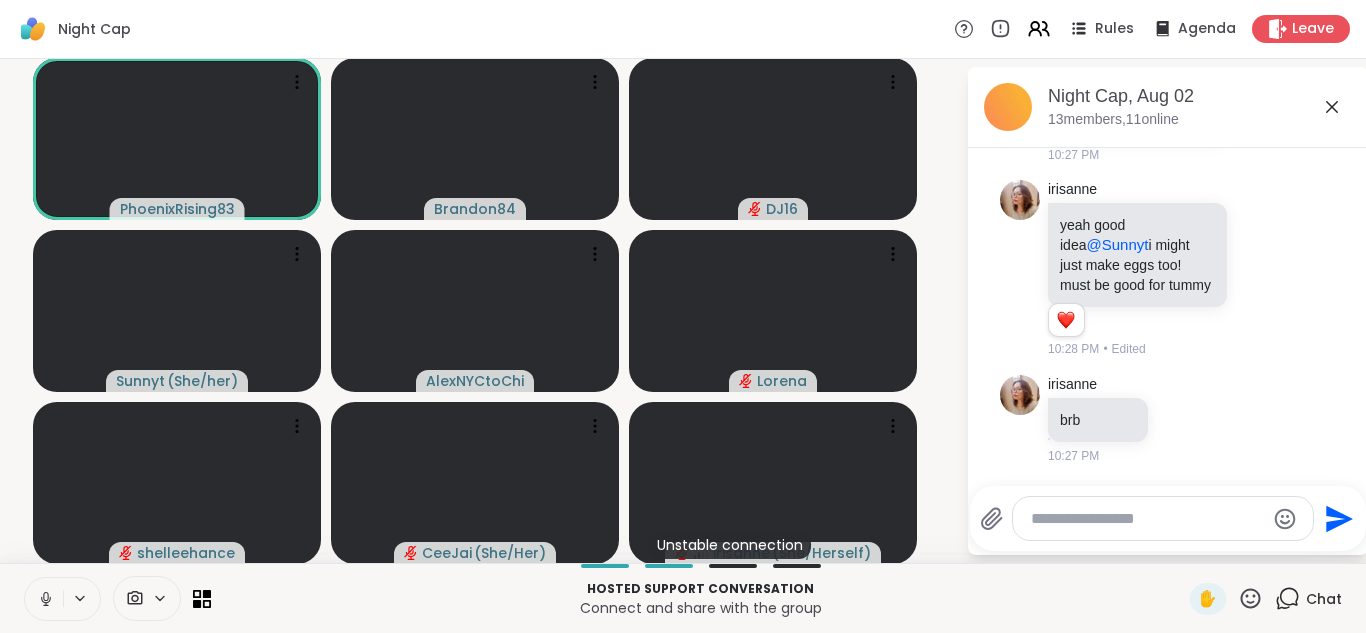 click at bounding box center (44, 599) 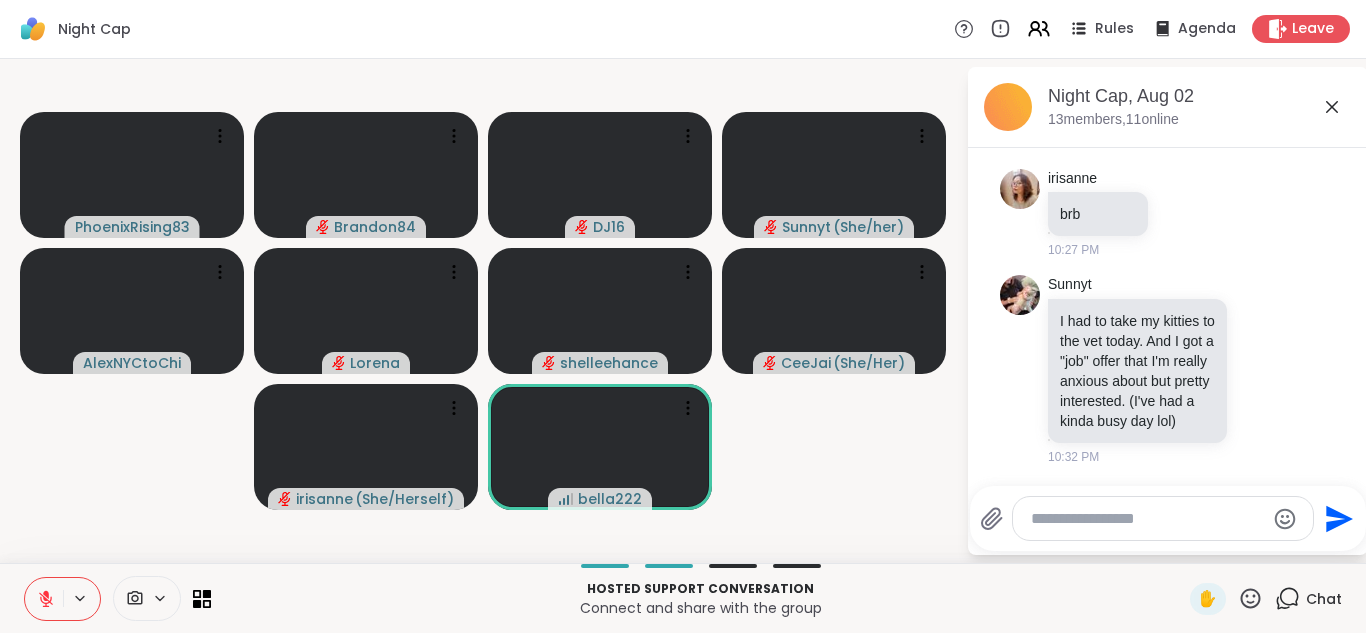 scroll, scrollTop: 4317, scrollLeft: 0, axis: vertical 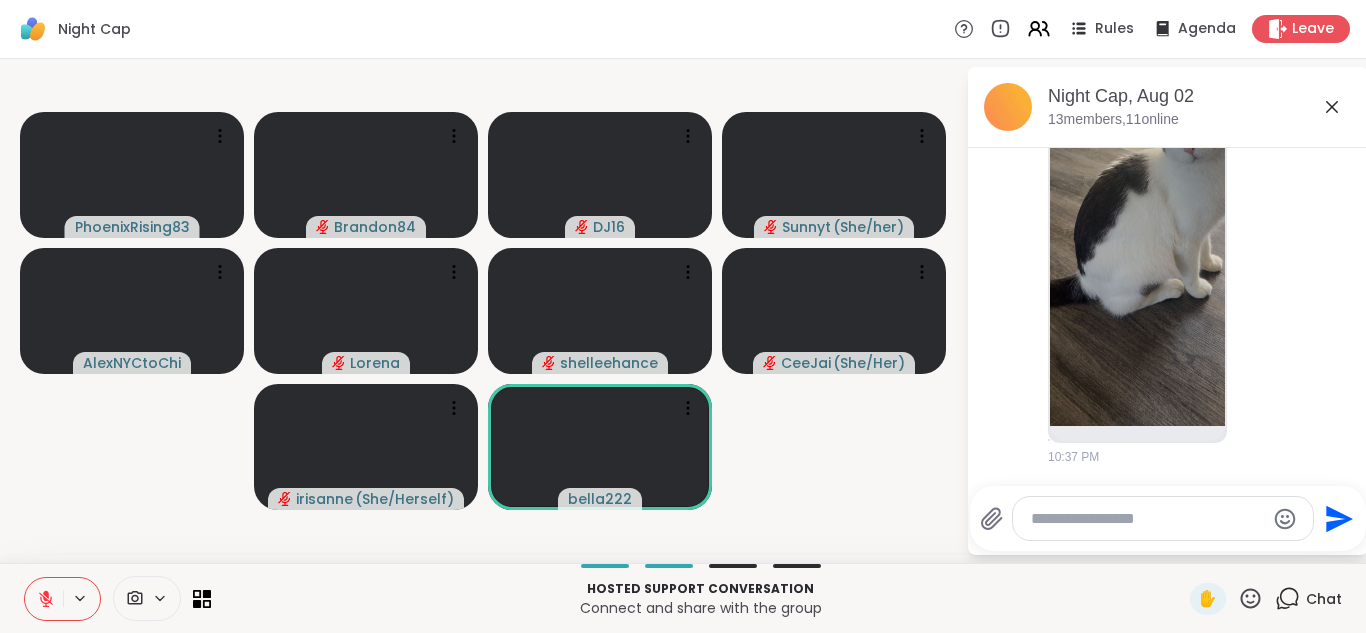 click 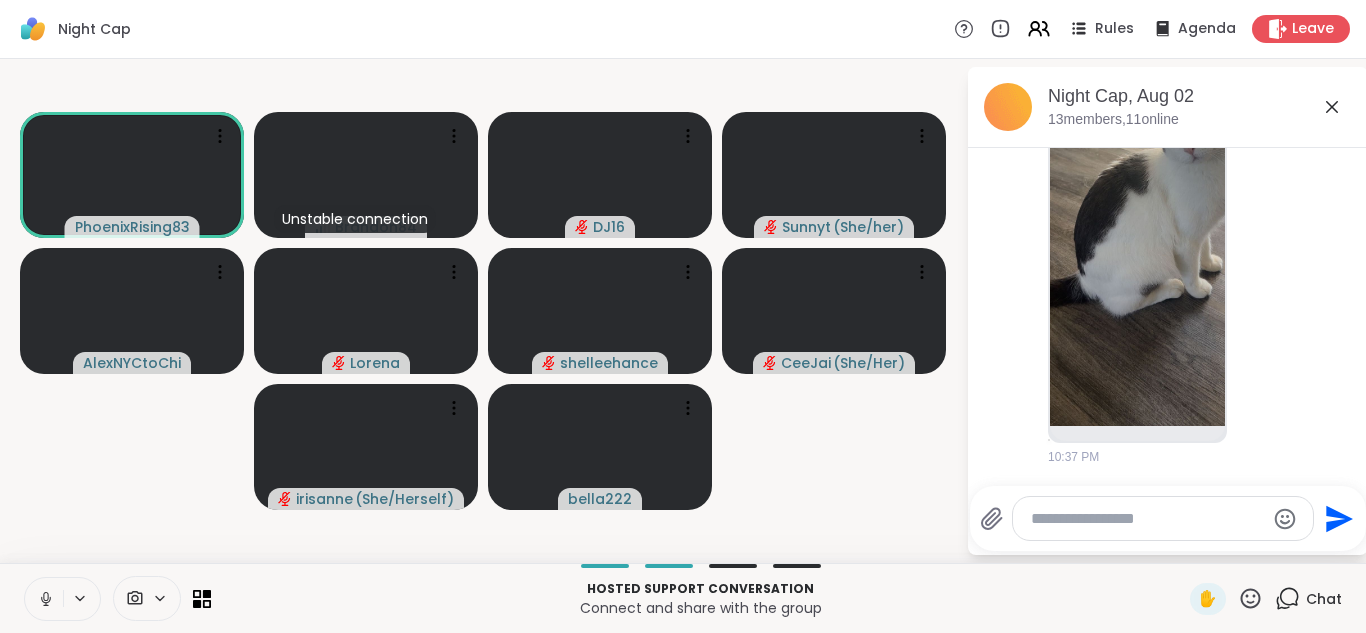 click at bounding box center (44, 599) 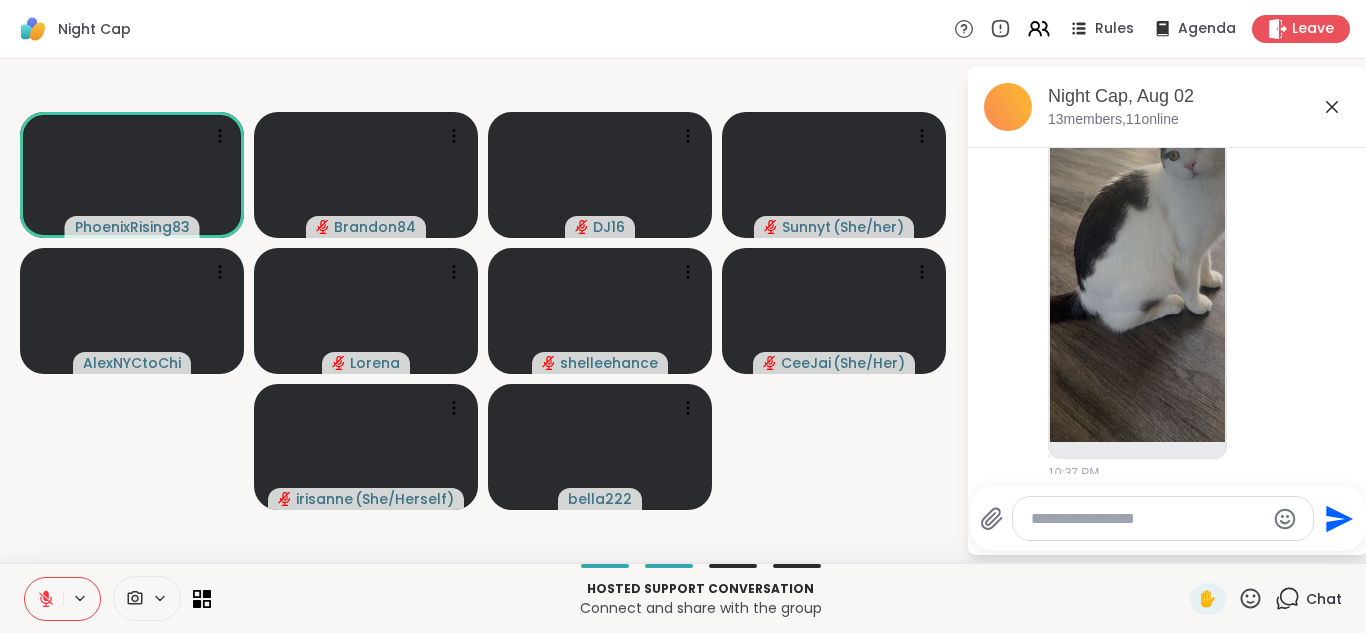 scroll, scrollTop: 4317, scrollLeft: 0, axis: vertical 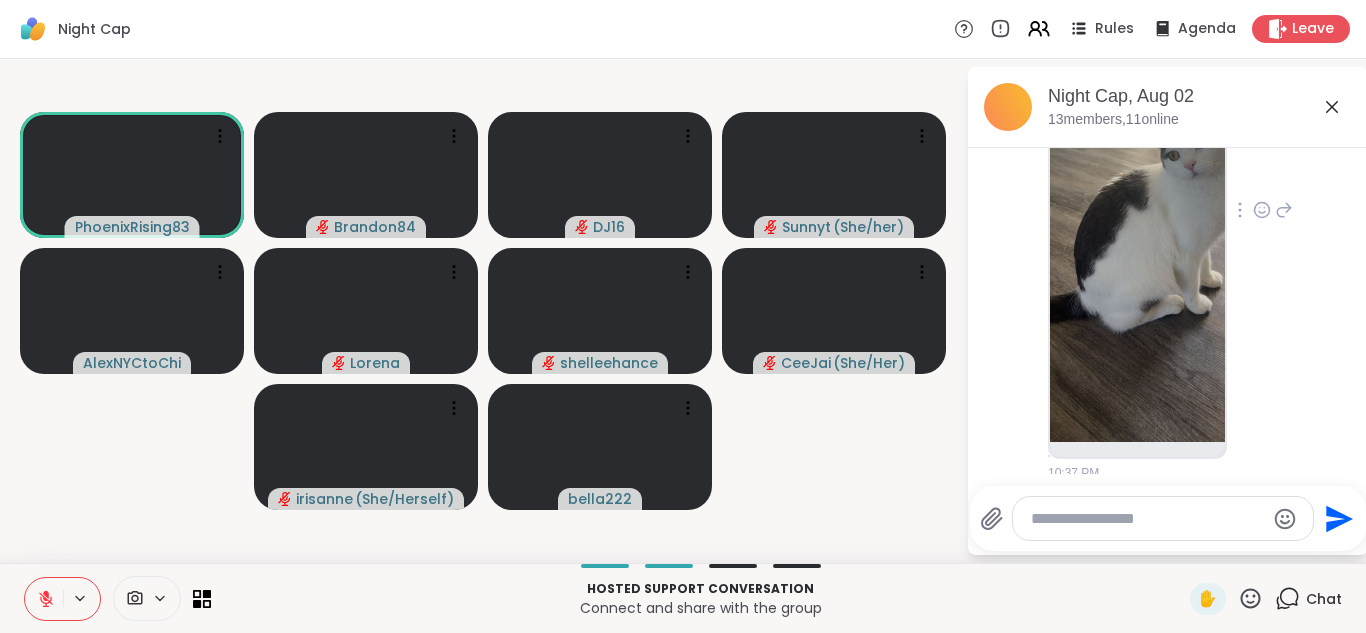 click 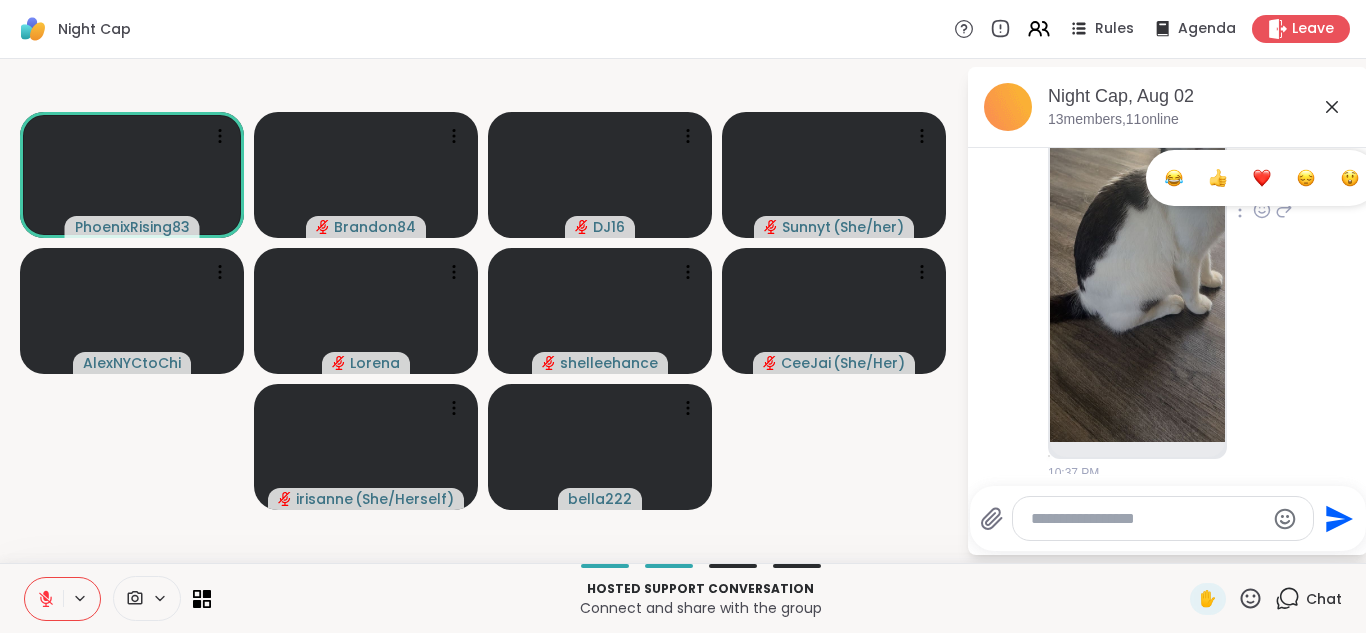 click at bounding box center (1262, 178) 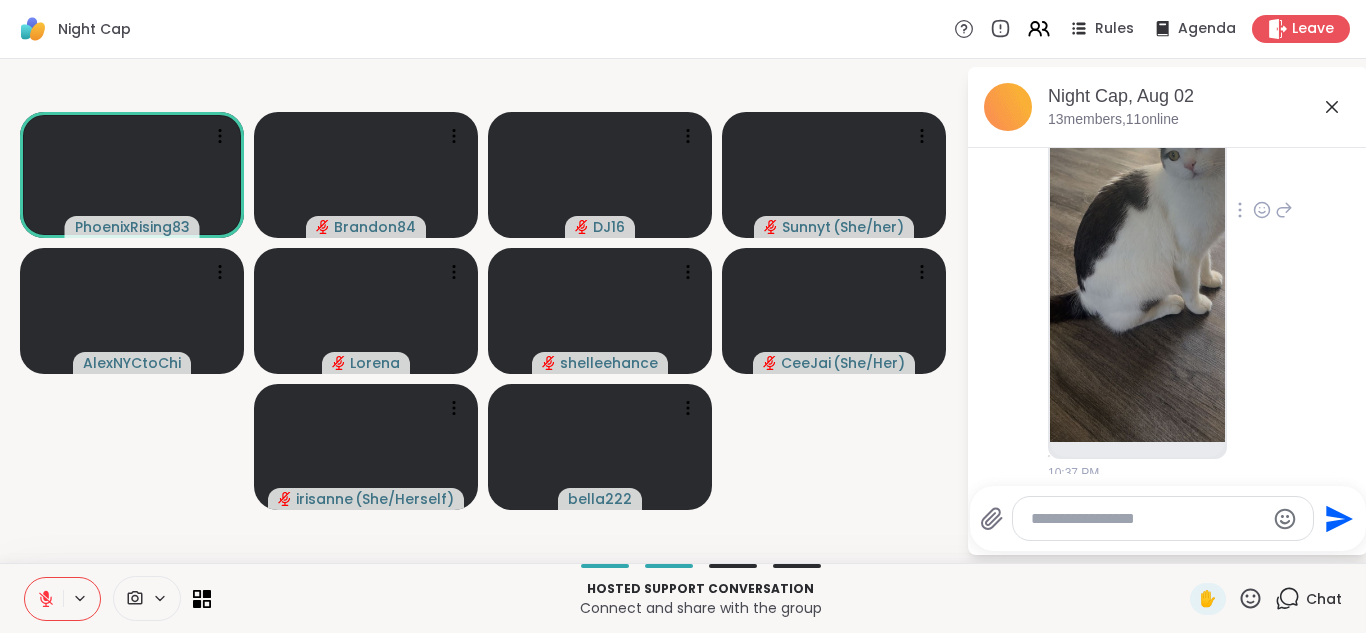 scroll, scrollTop: 4345, scrollLeft: 0, axis: vertical 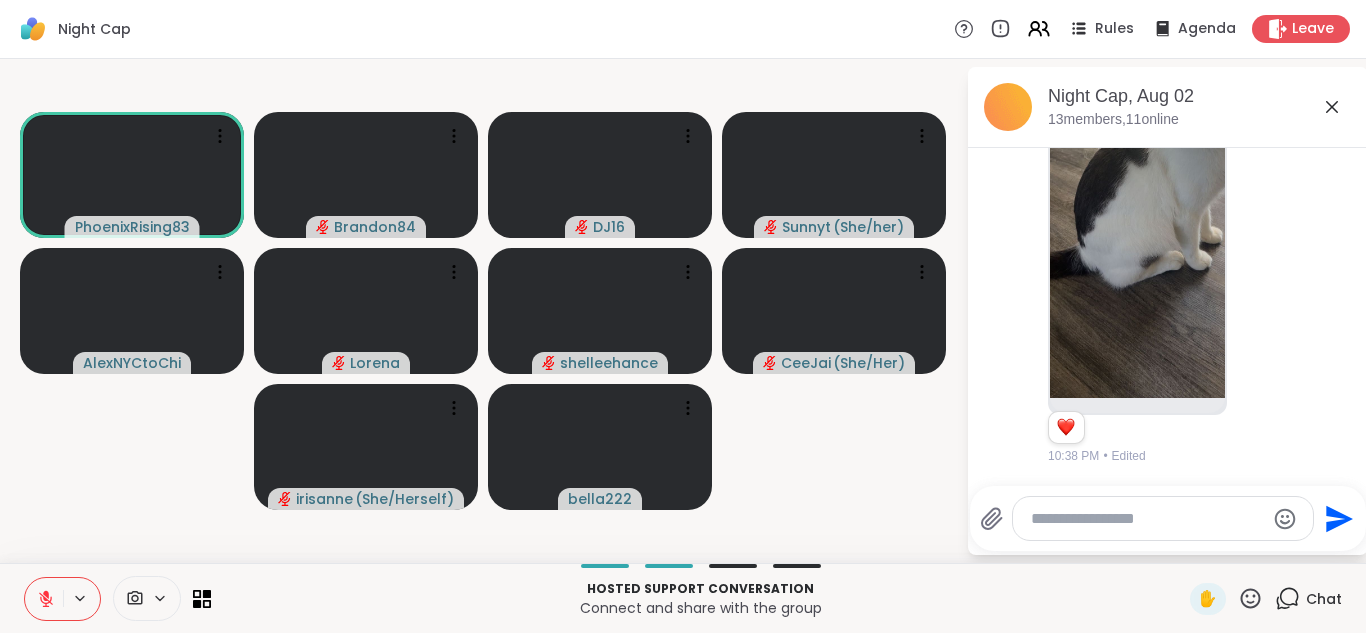 click at bounding box center [1147, 519] 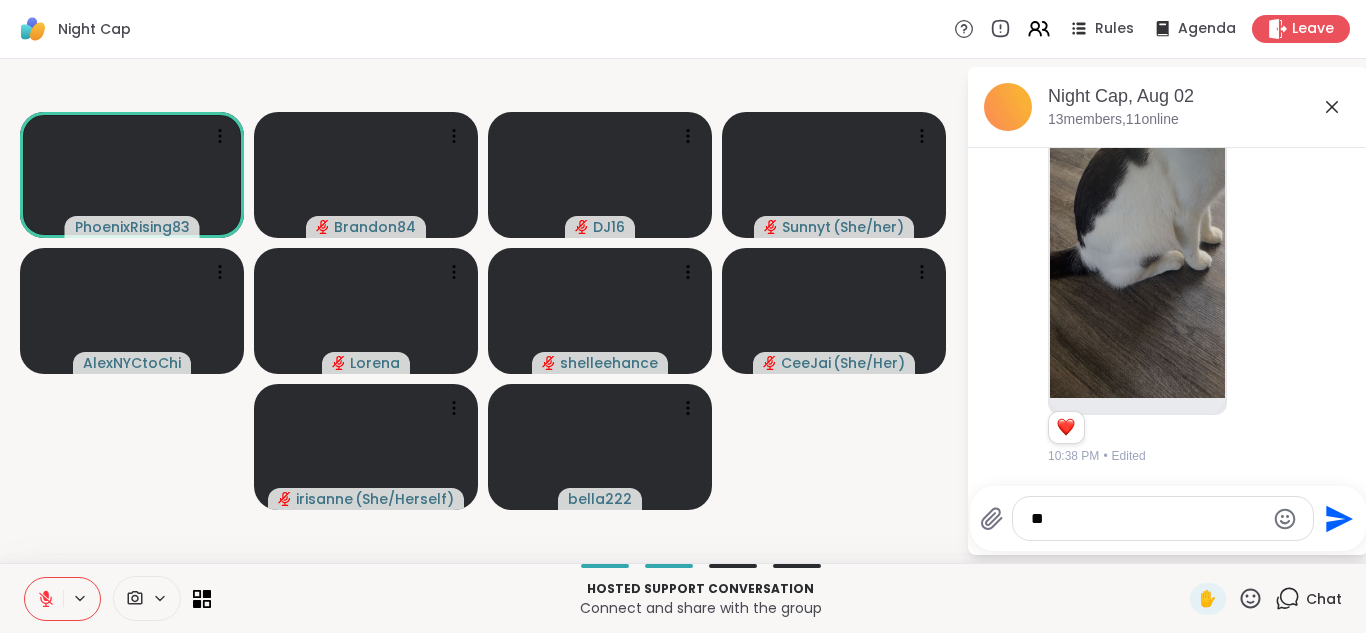 type on "*" 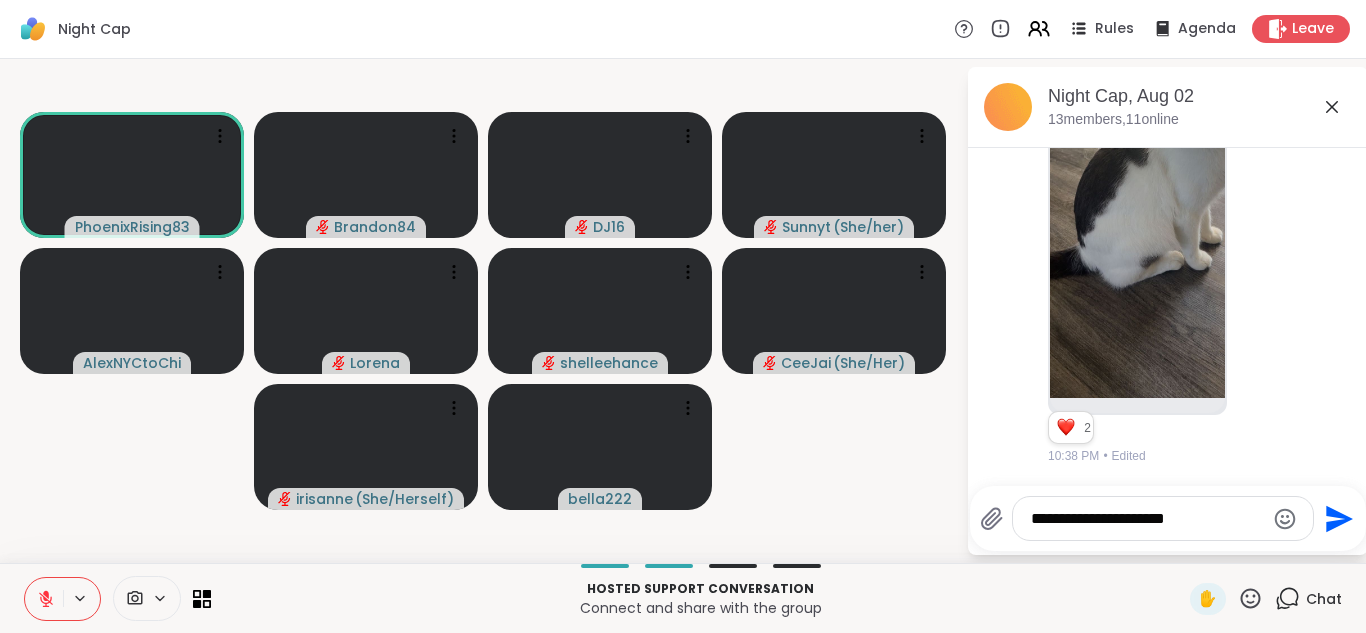 type on "**********" 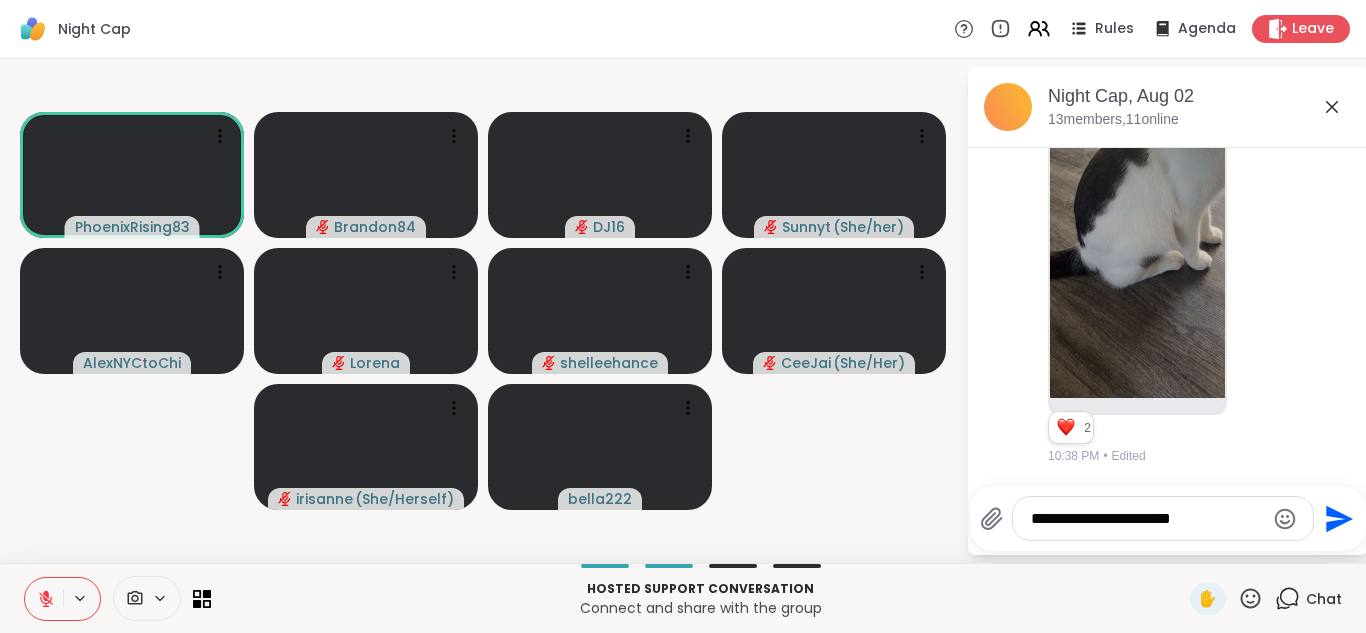 type 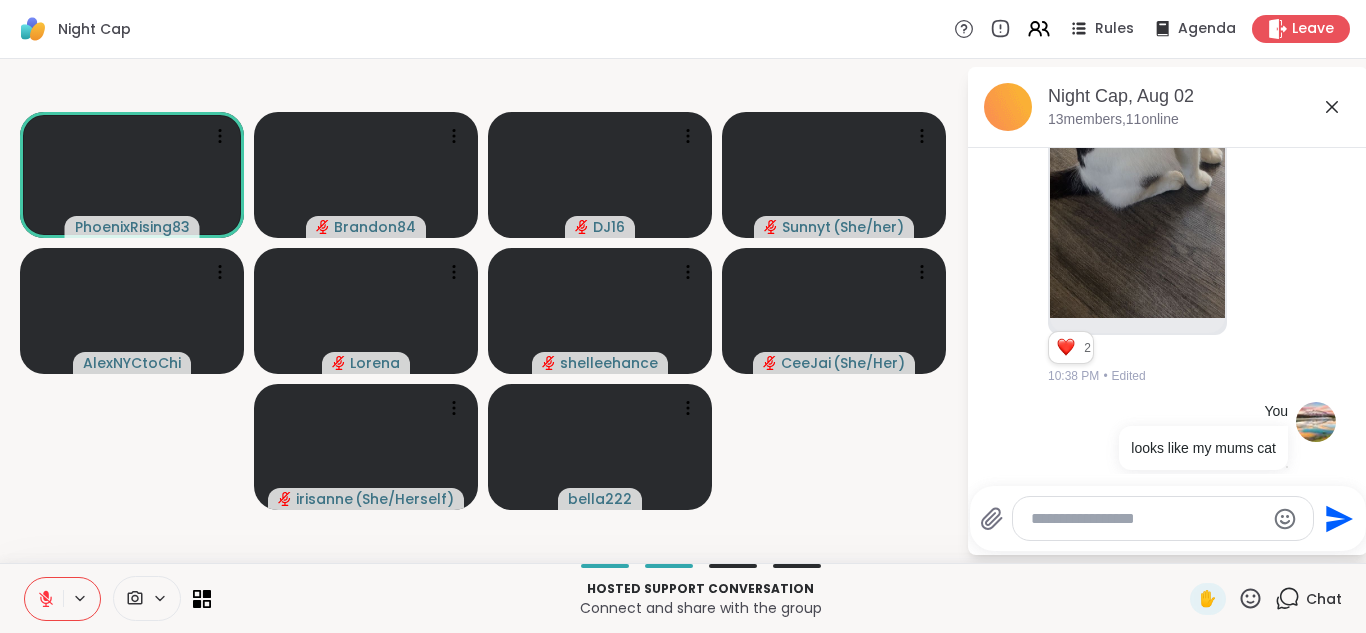 scroll, scrollTop: 4472, scrollLeft: 0, axis: vertical 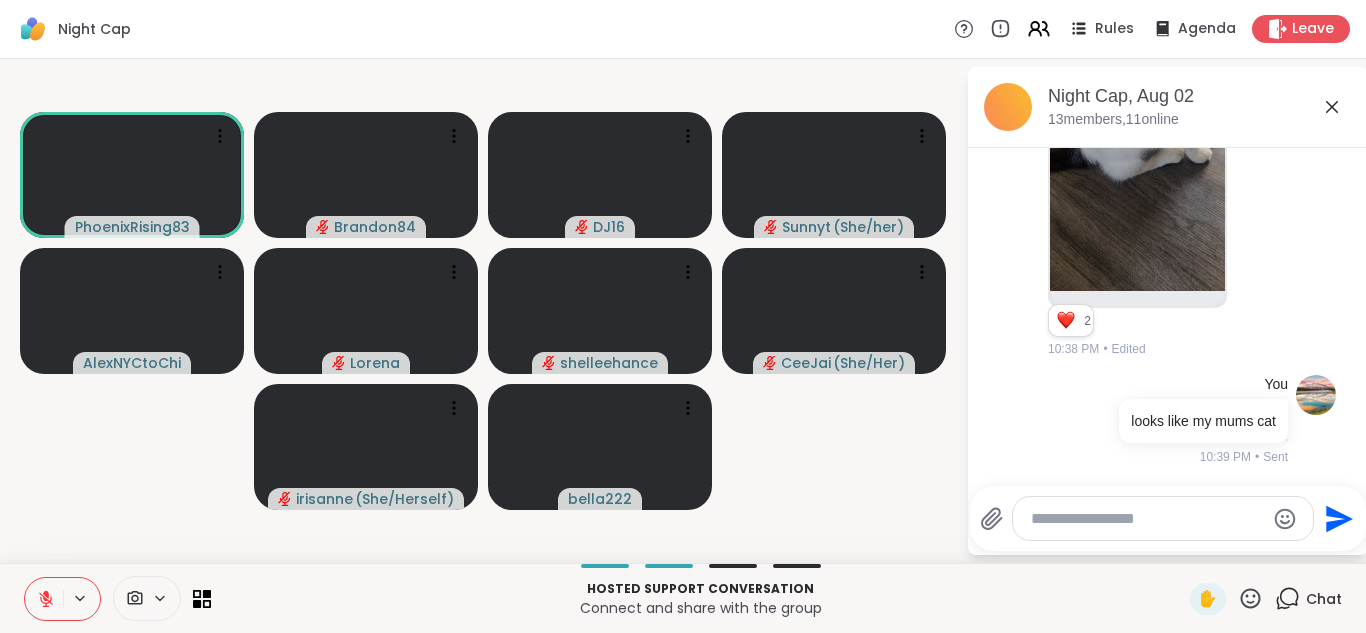 click at bounding box center [44, 599] 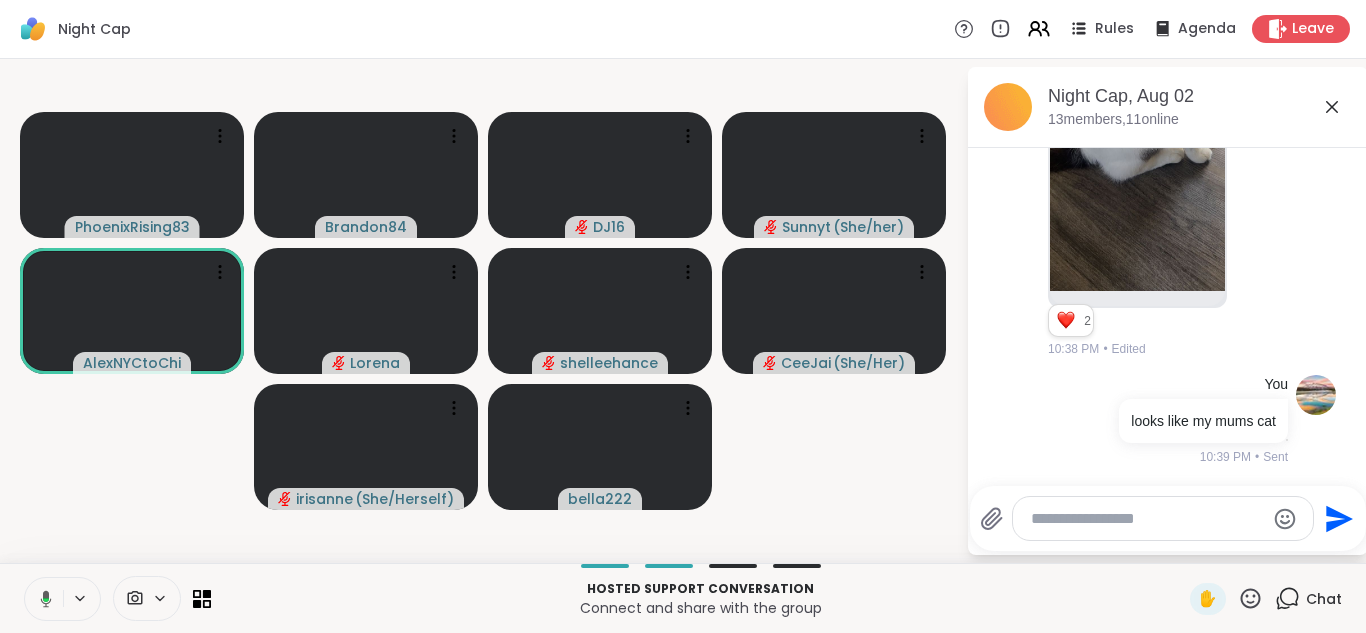 click at bounding box center (42, 599) 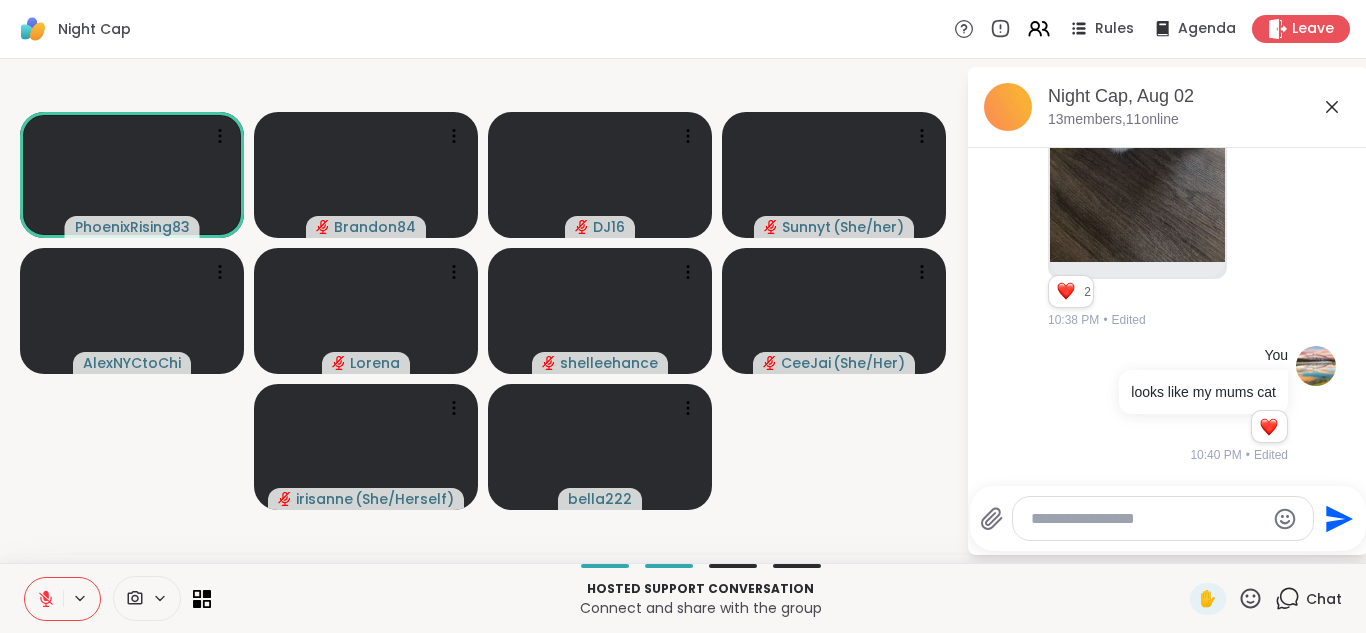 scroll, scrollTop: 4501, scrollLeft: 0, axis: vertical 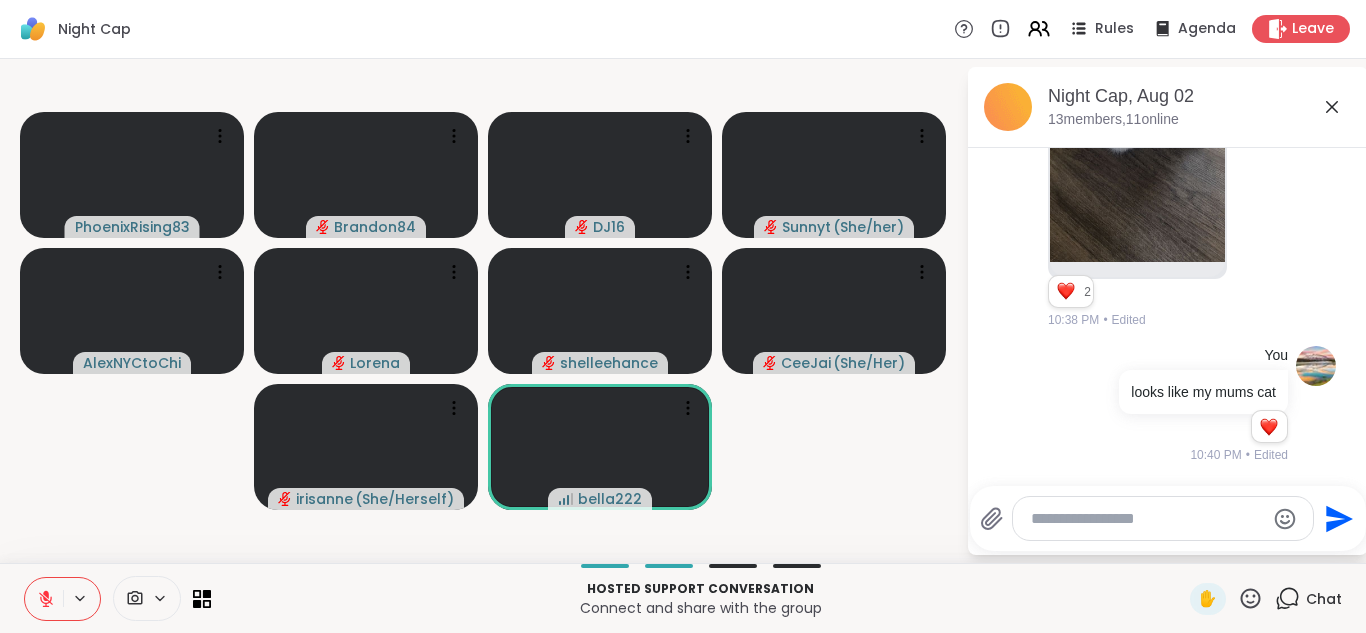 click 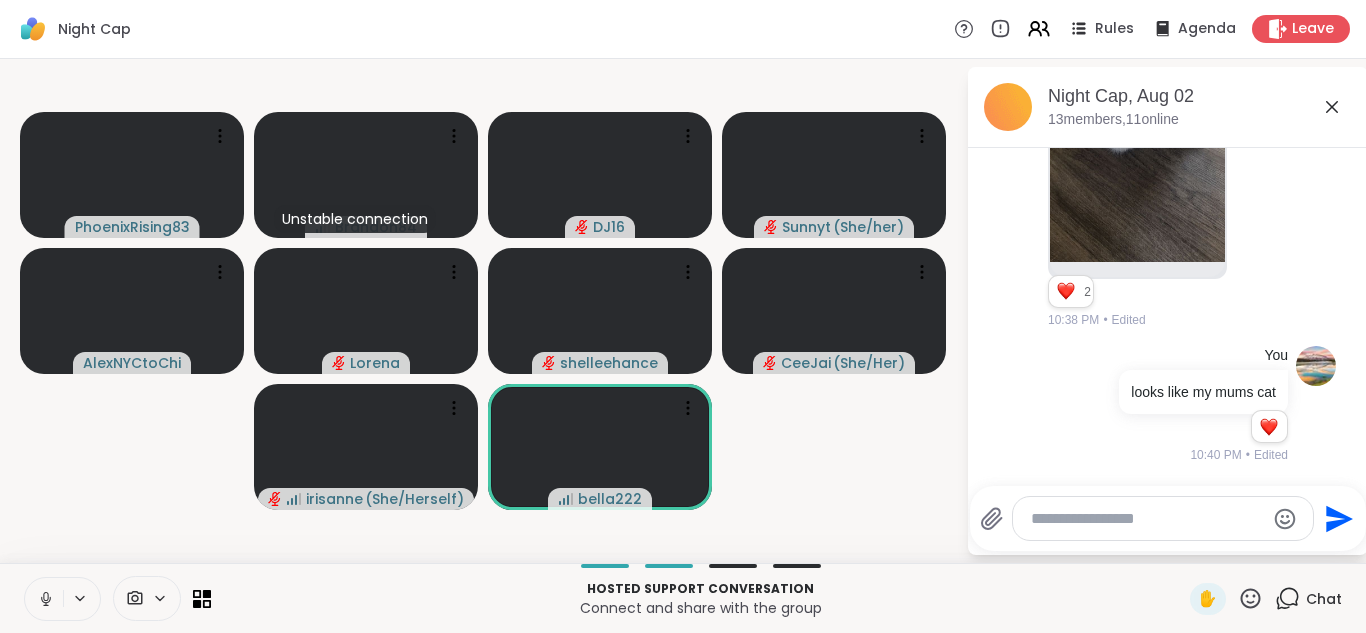 click at bounding box center (44, 599) 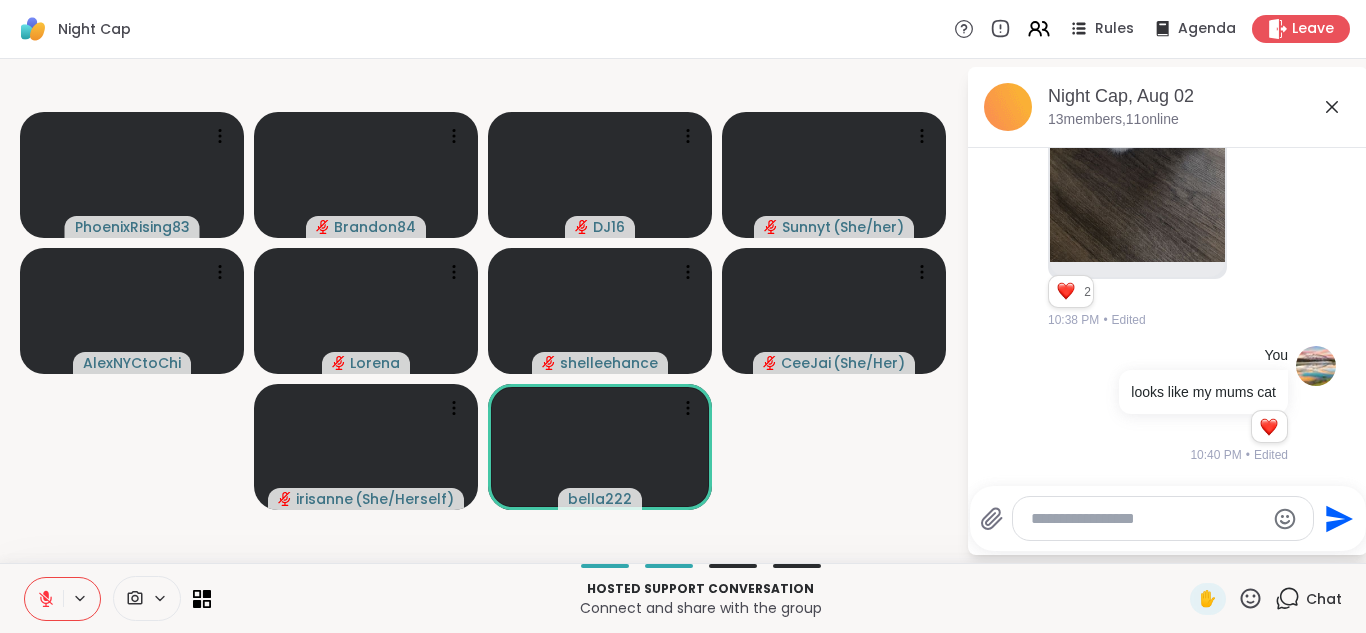 click at bounding box center [44, 599] 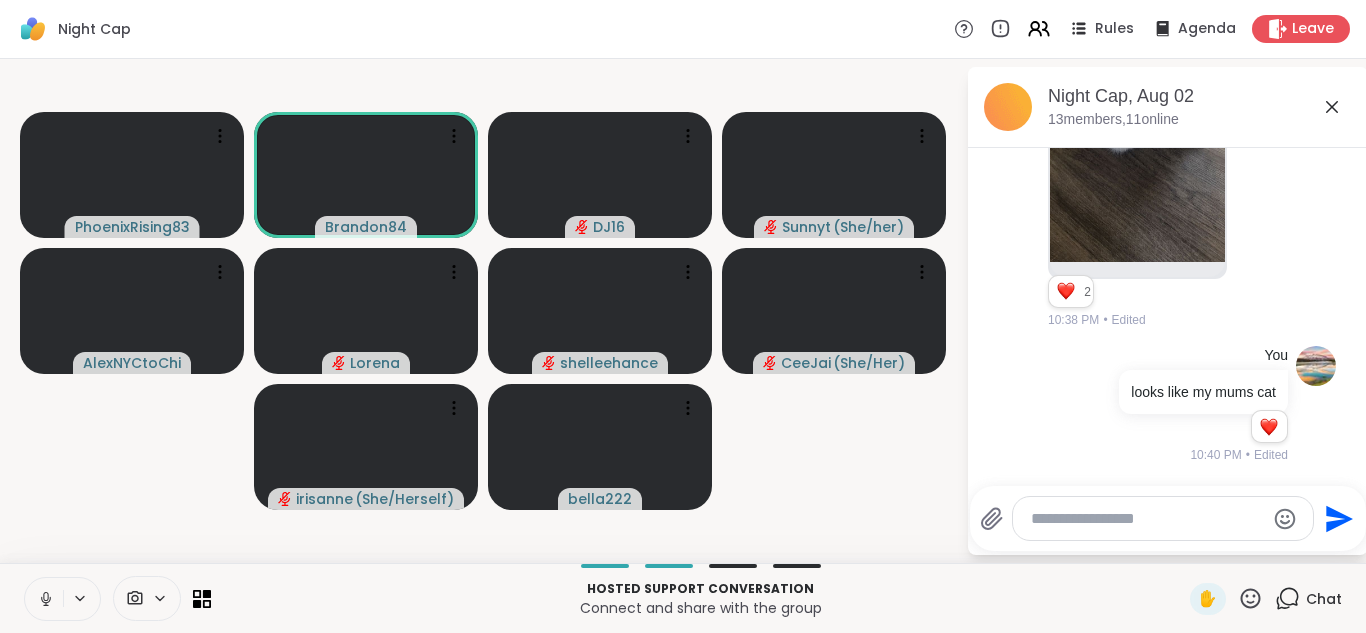 click at bounding box center (44, 599) 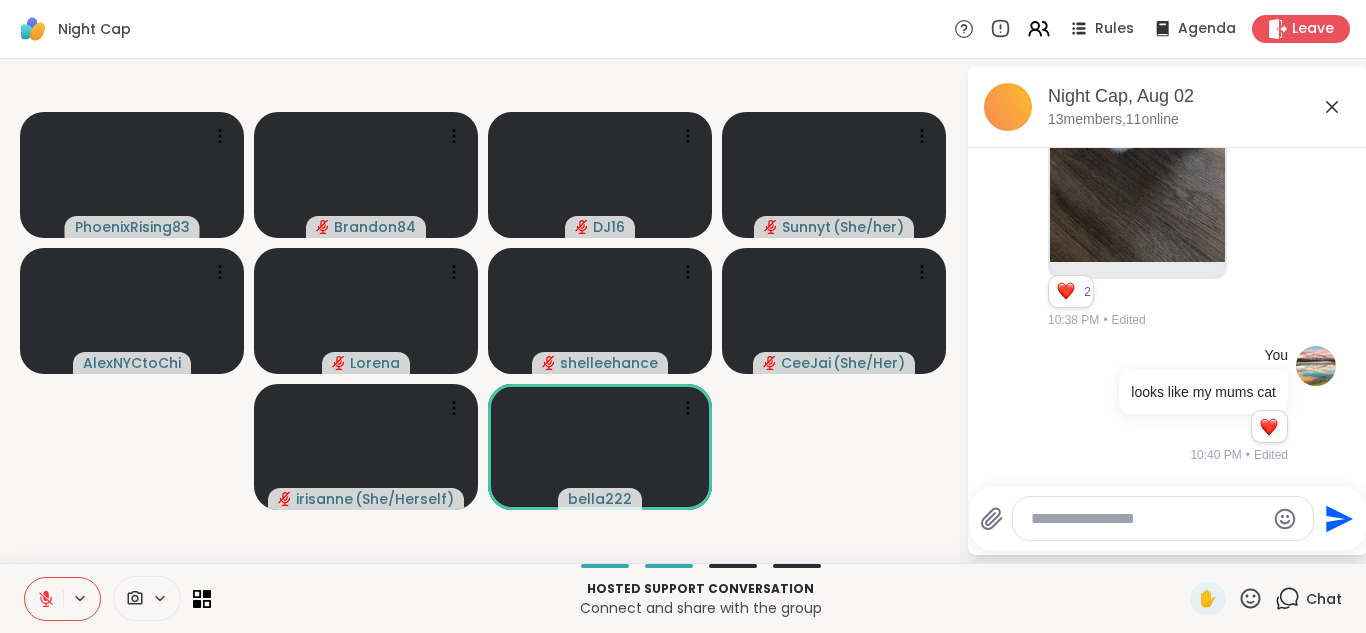 click at bounding box center (44, 599) 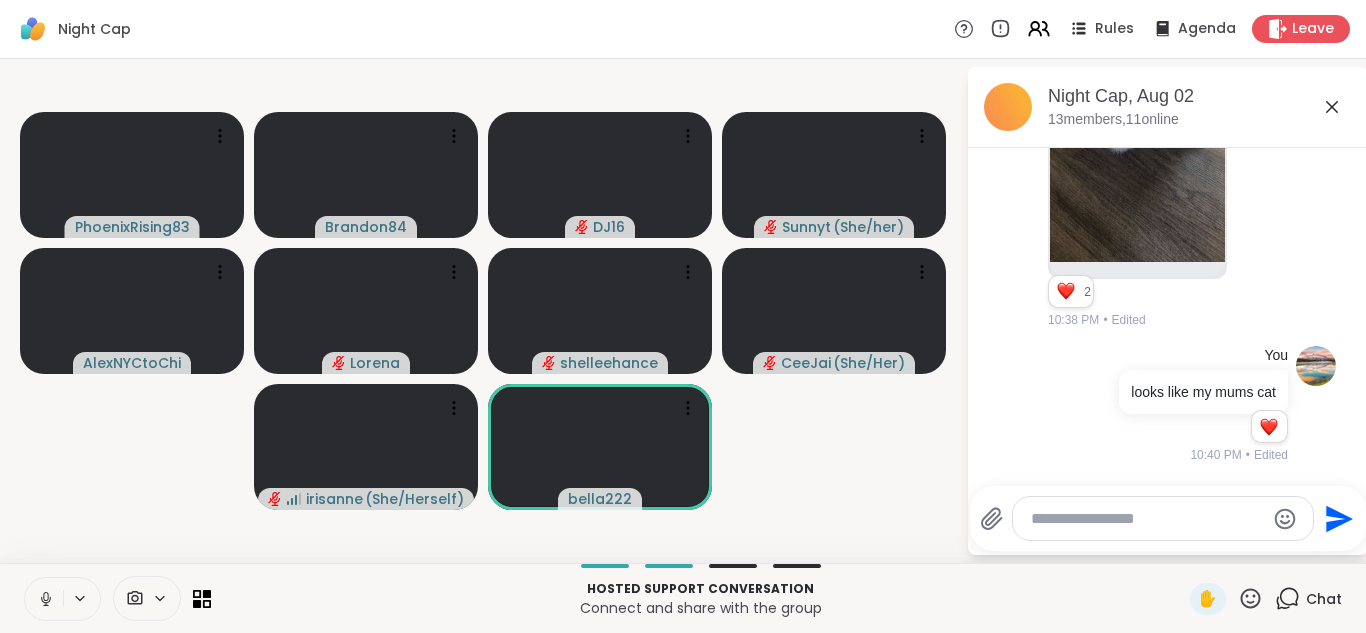 click at bounding box center (44, 599) 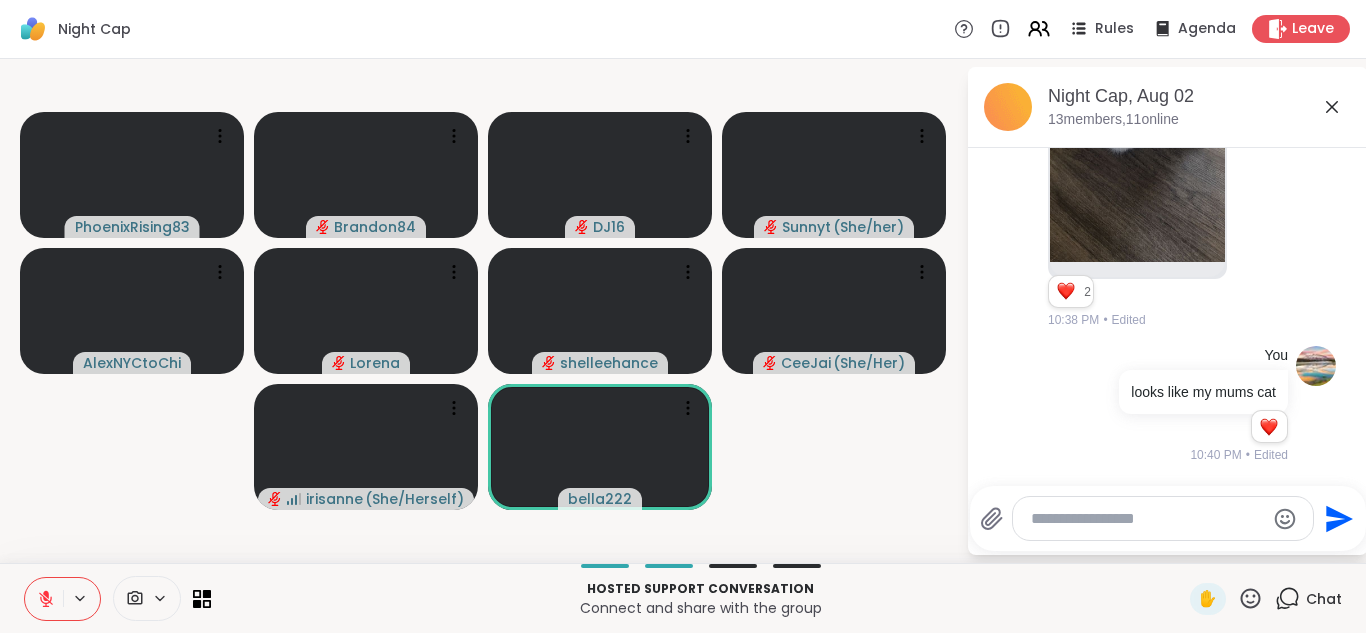 click at bounding box center (44, 599) 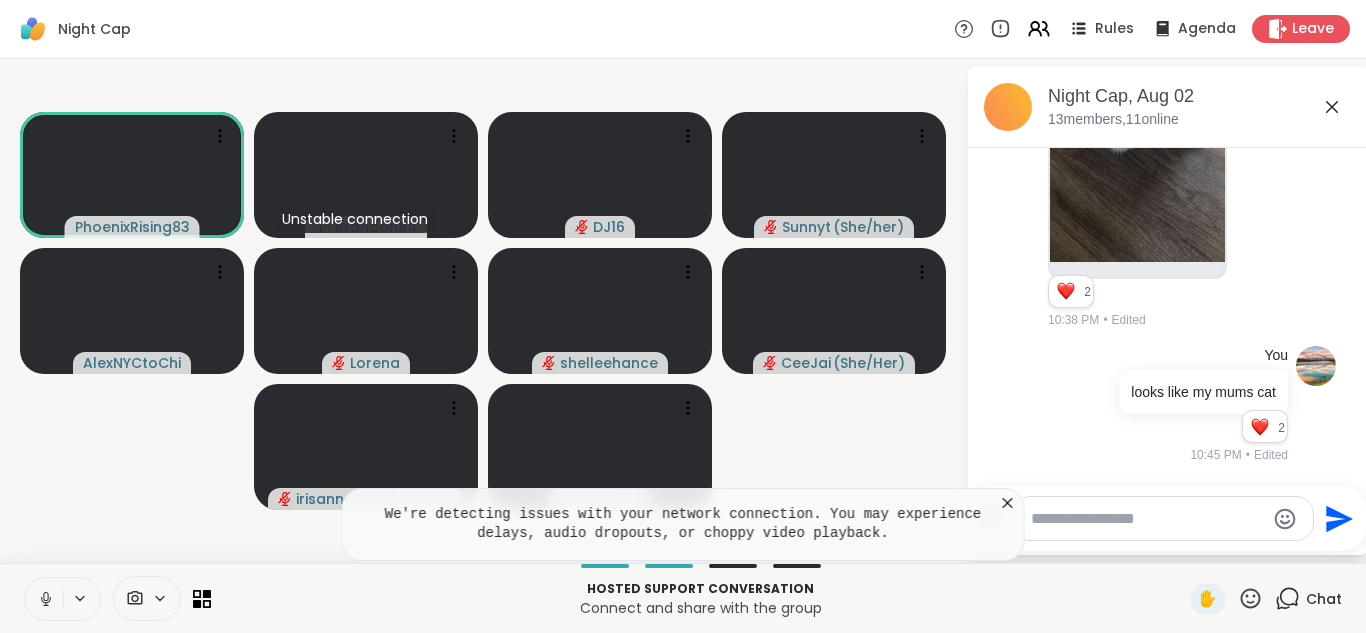 click at bounding box center [44, 599] 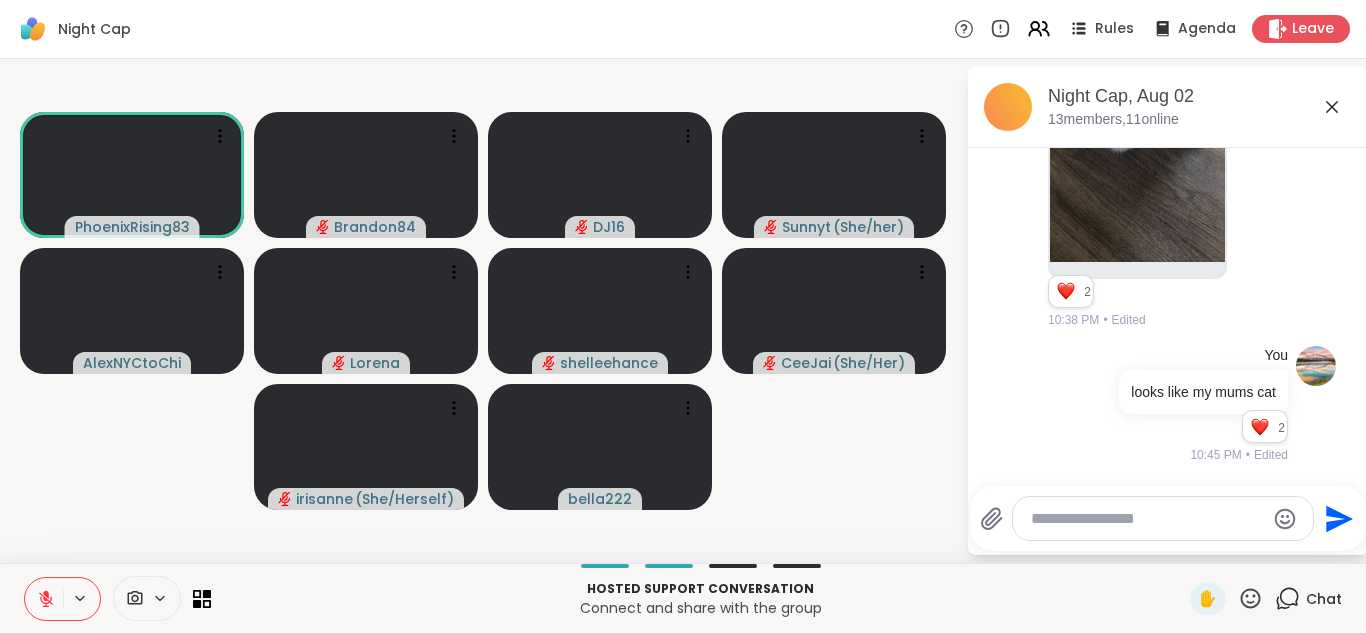 click 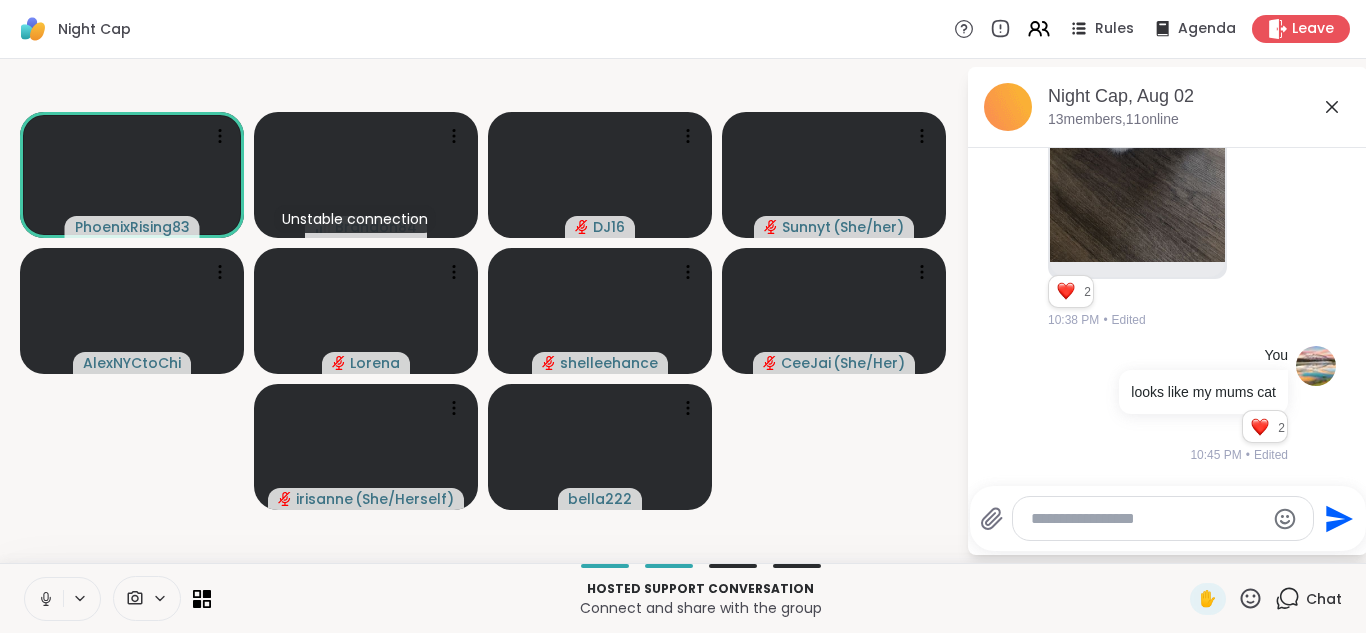 click 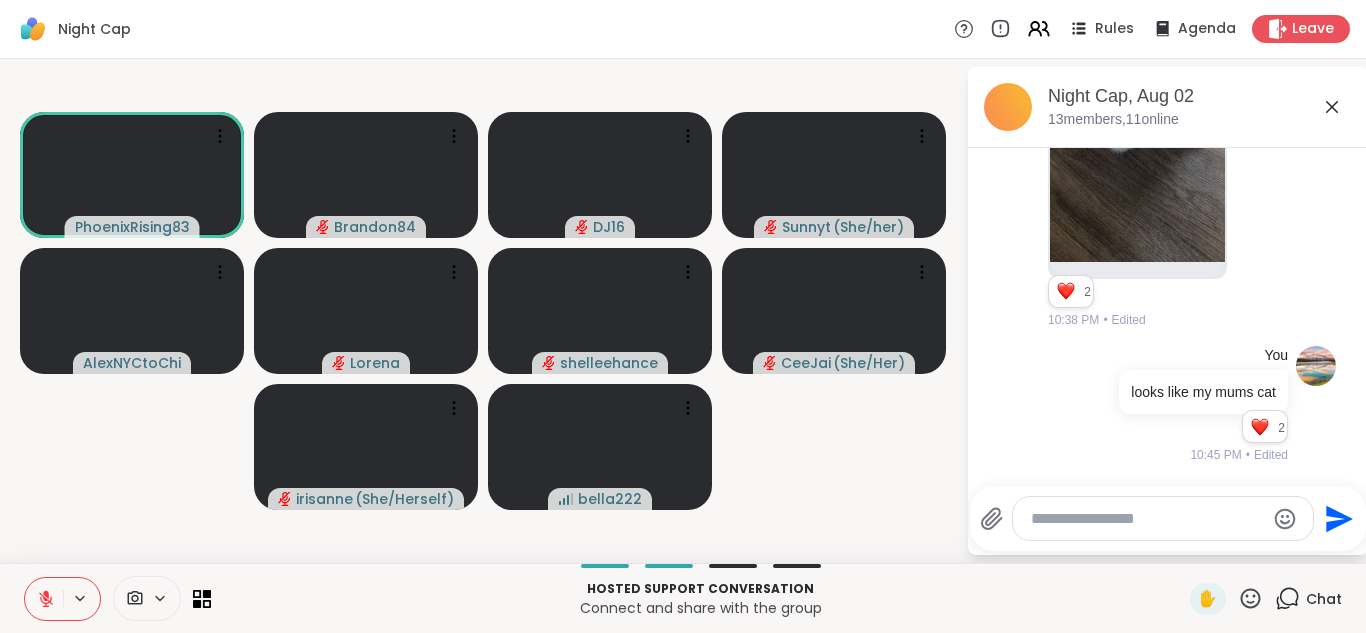 click at bounding box center [44, 599] 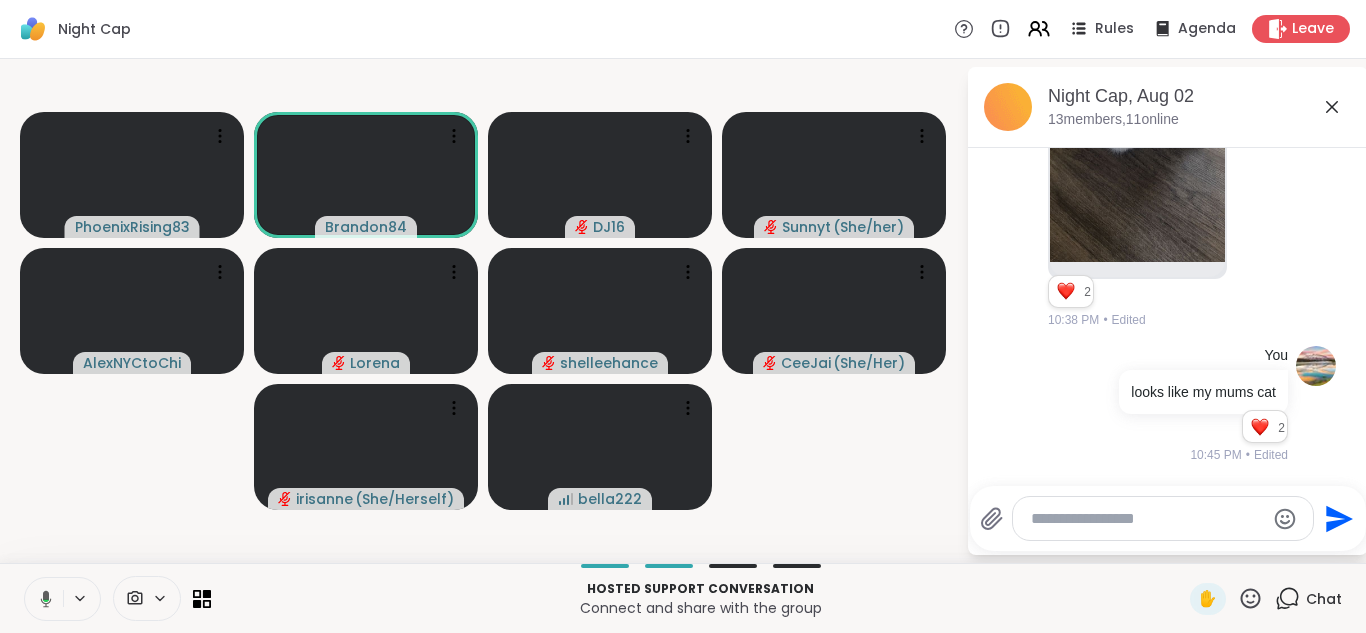click 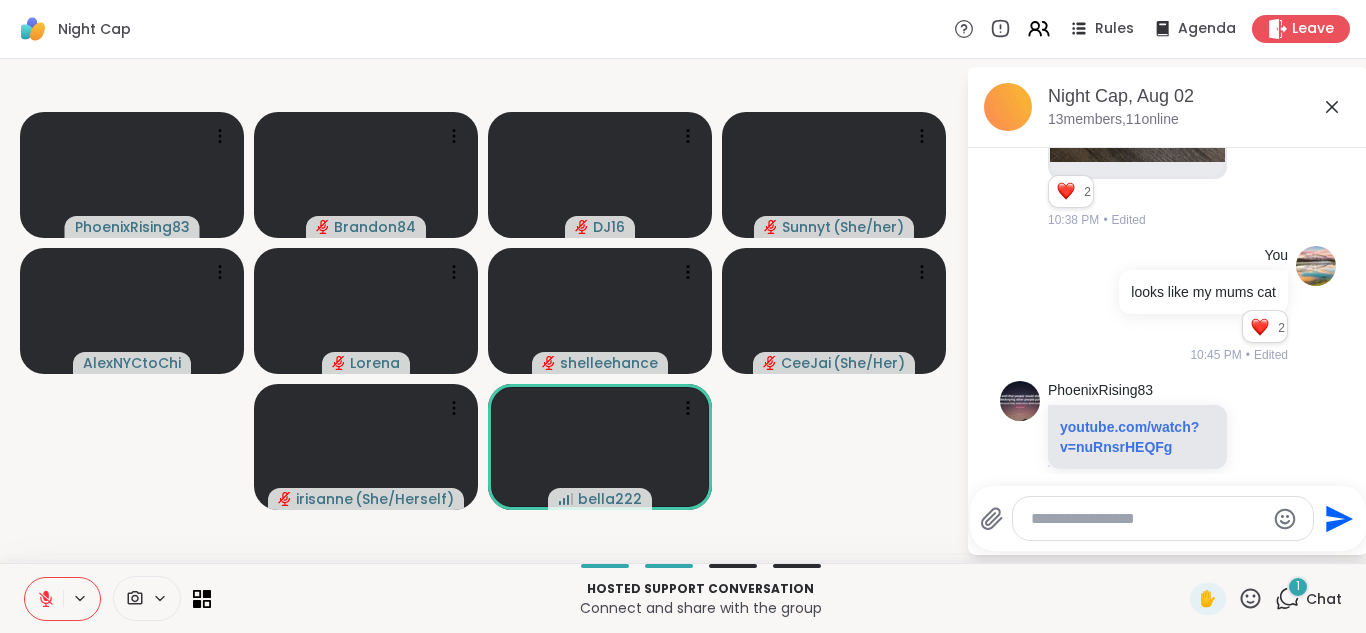 scroll, scrollTop: 4627, scrollLeft: 0, axis: vertical 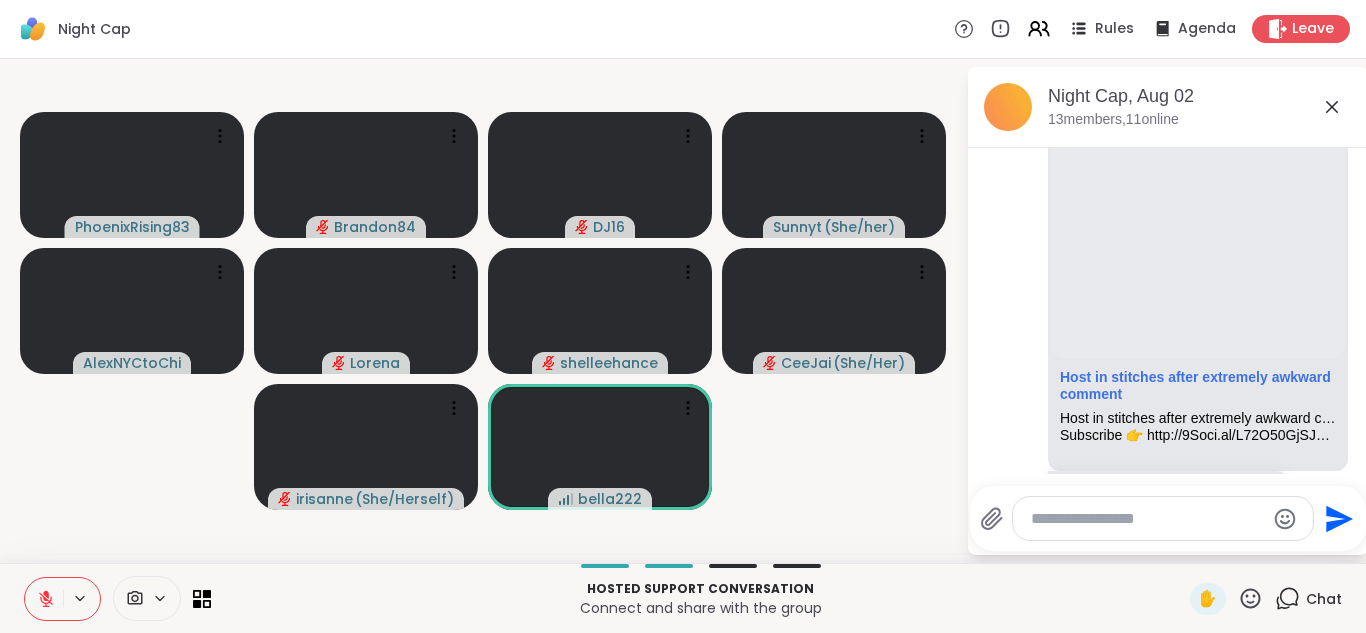 click 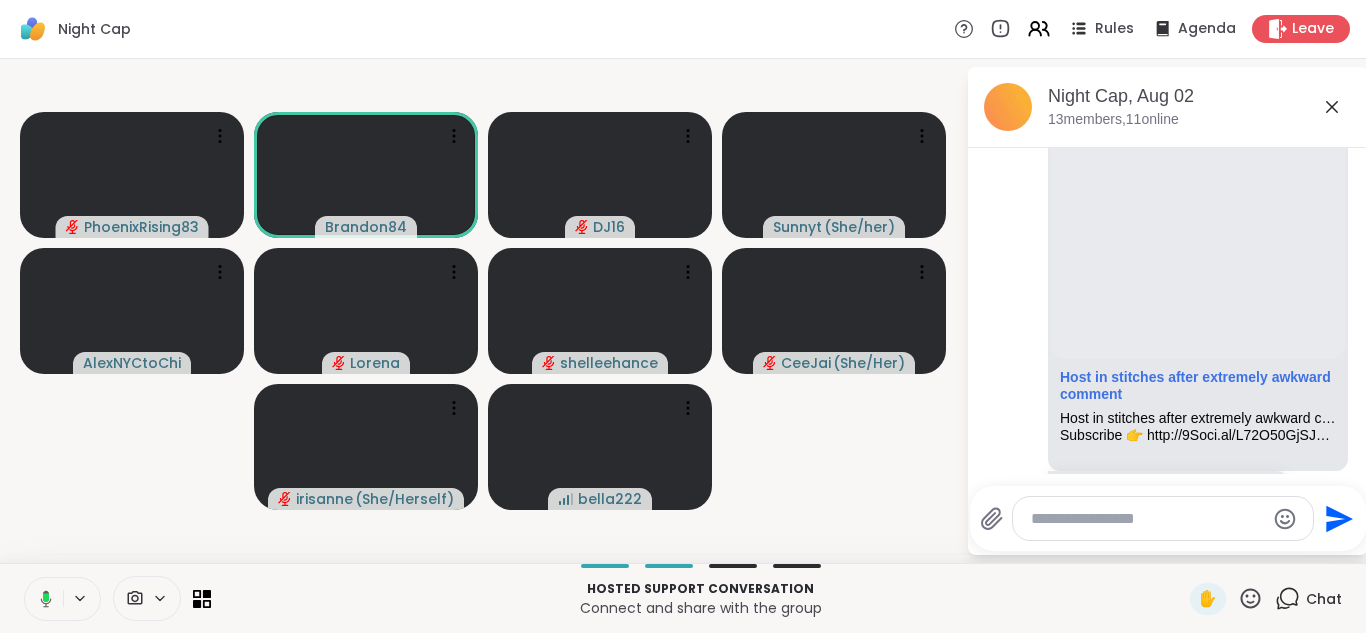 click 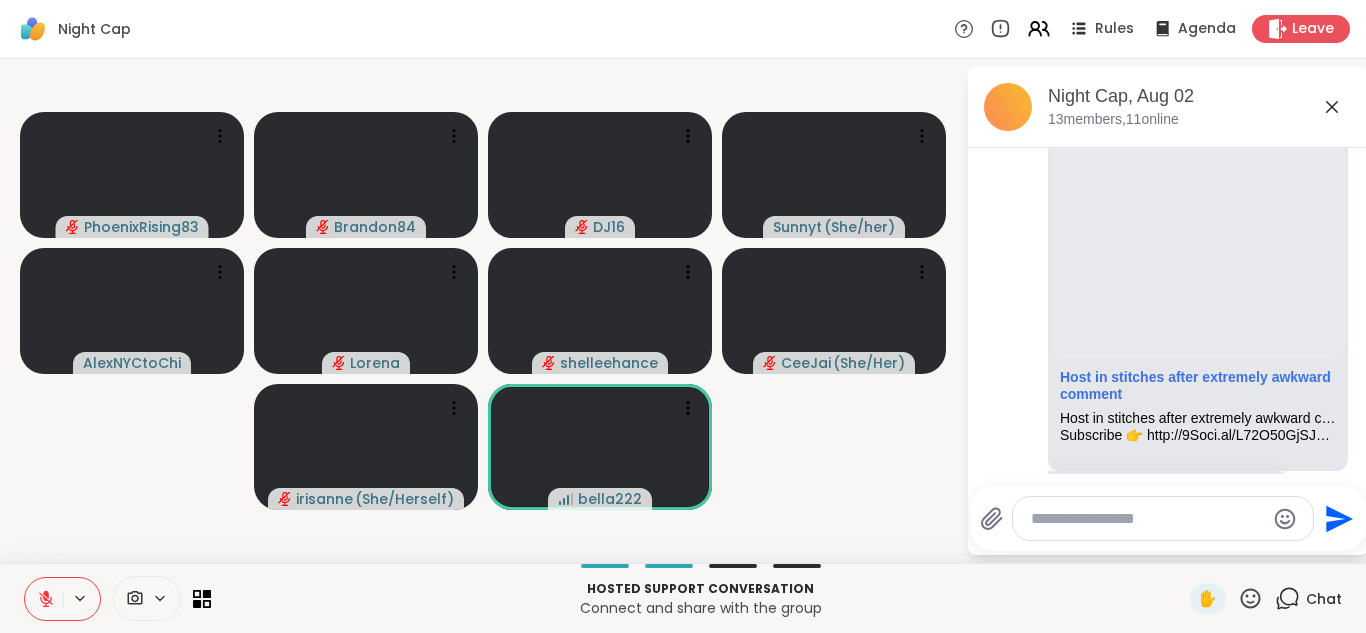 click at bounding box center [44, 599] 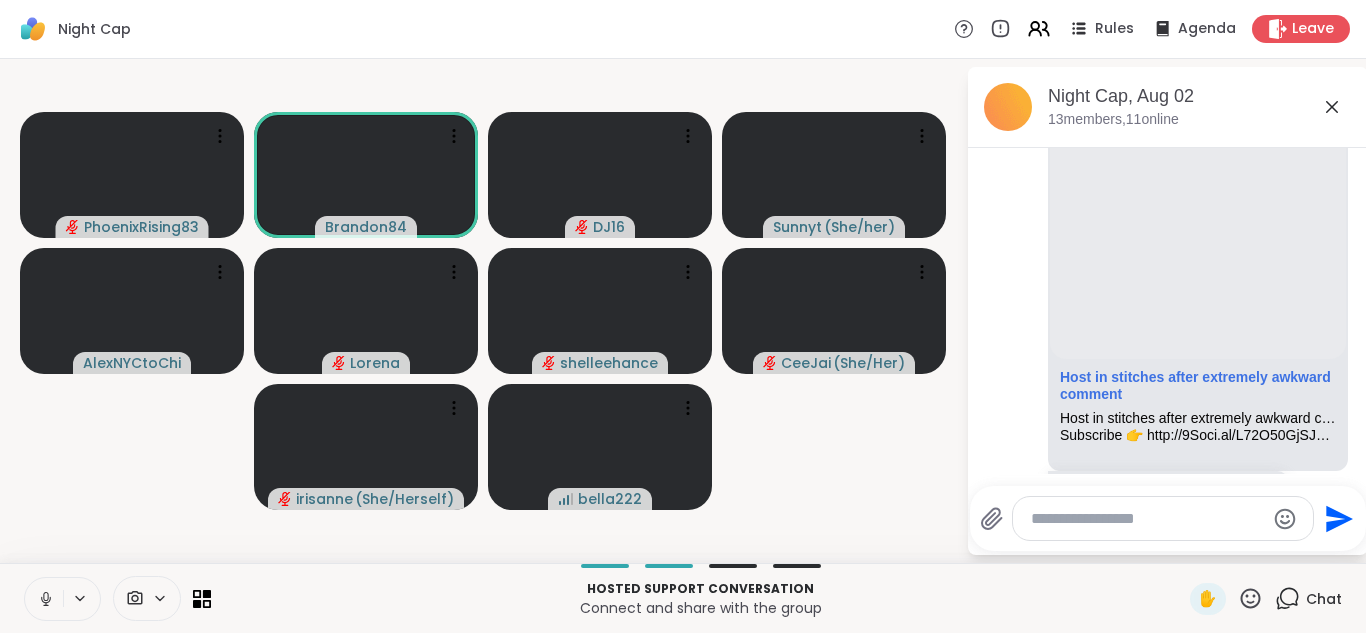 click at bounding box center [44, 599] 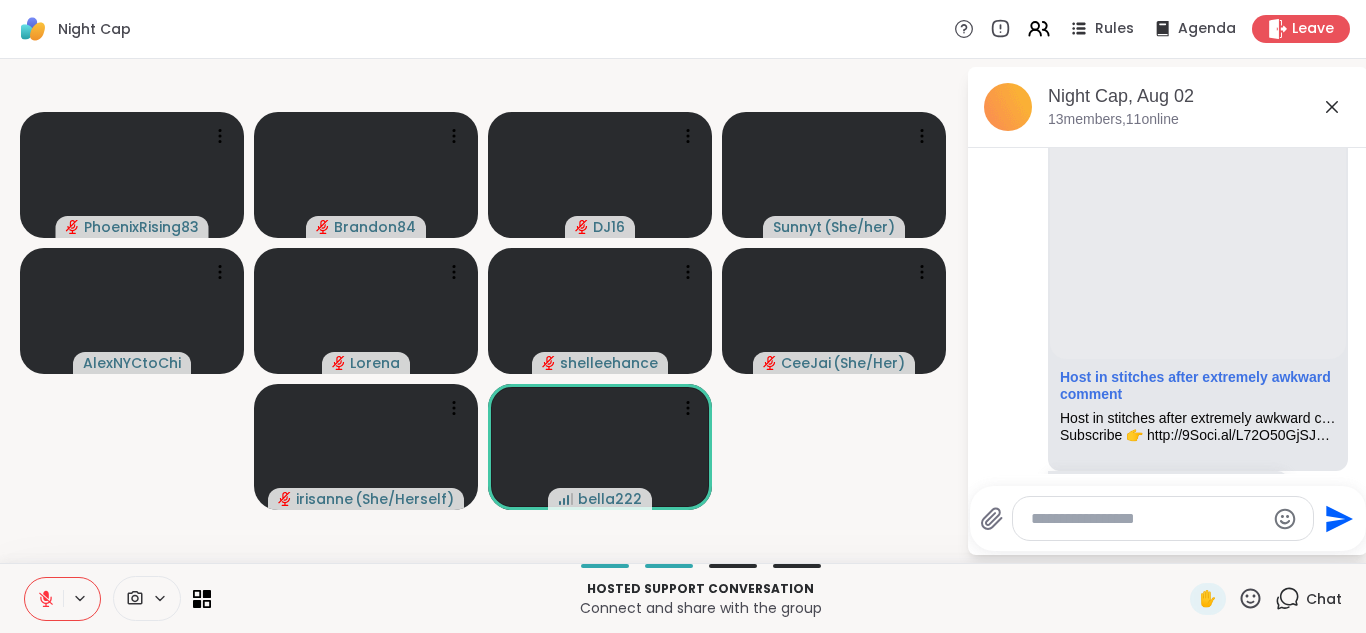 click at bounding box center (44, 599) 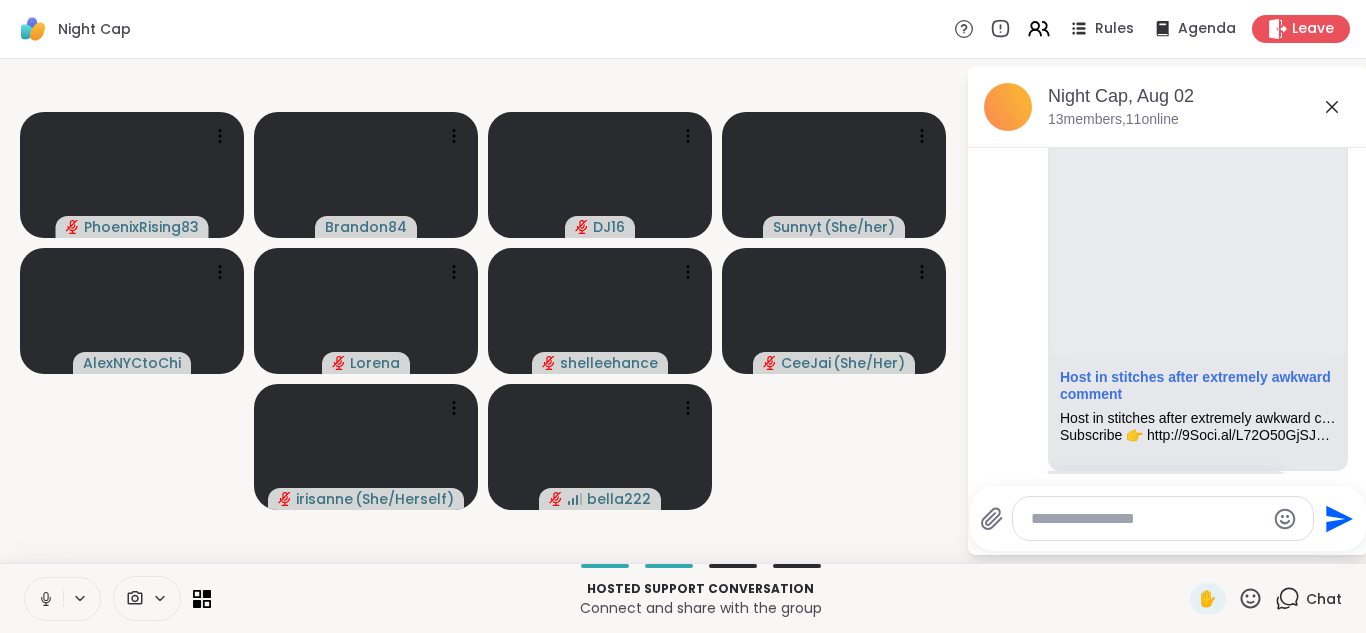 click at bounding box center [44, 599] 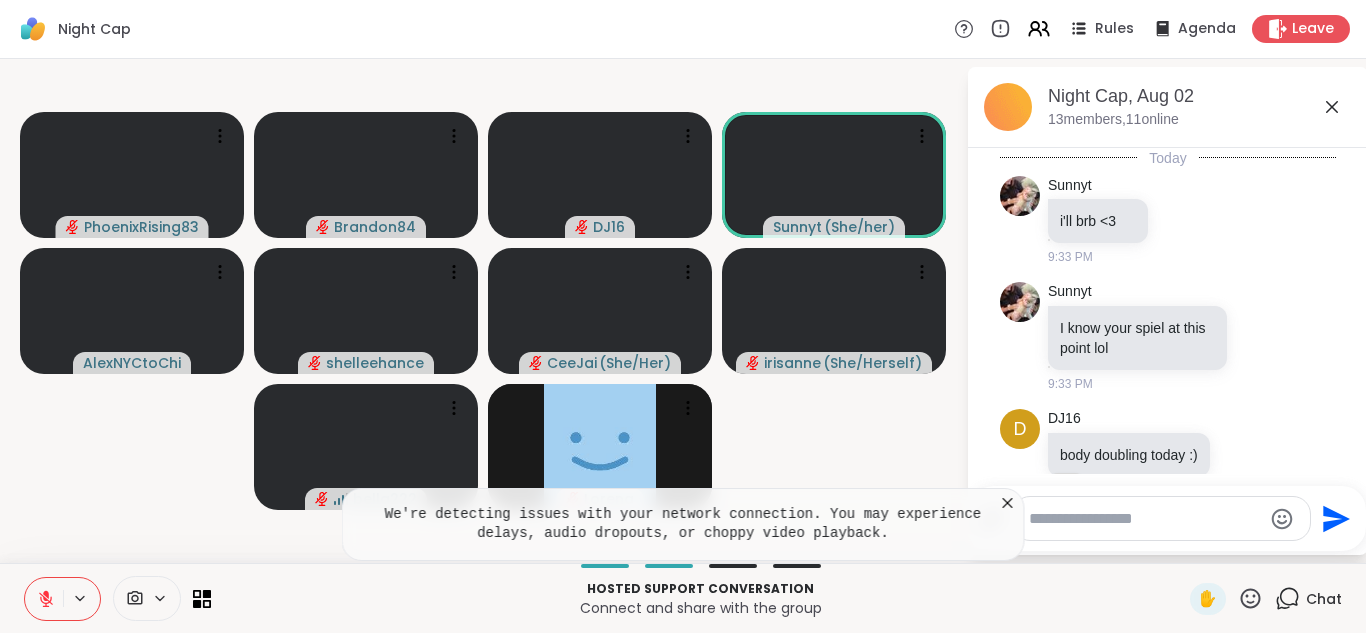 scroll, scrollTop: 0, scrollLeft: 0, axis: both 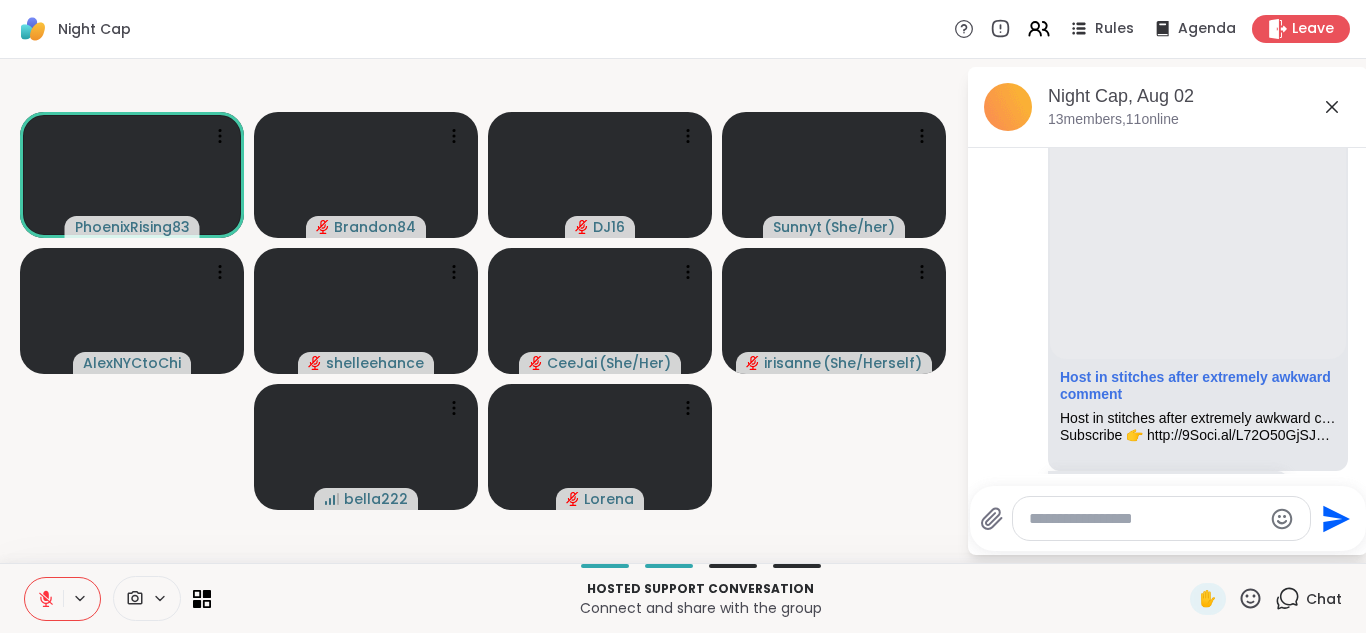 click 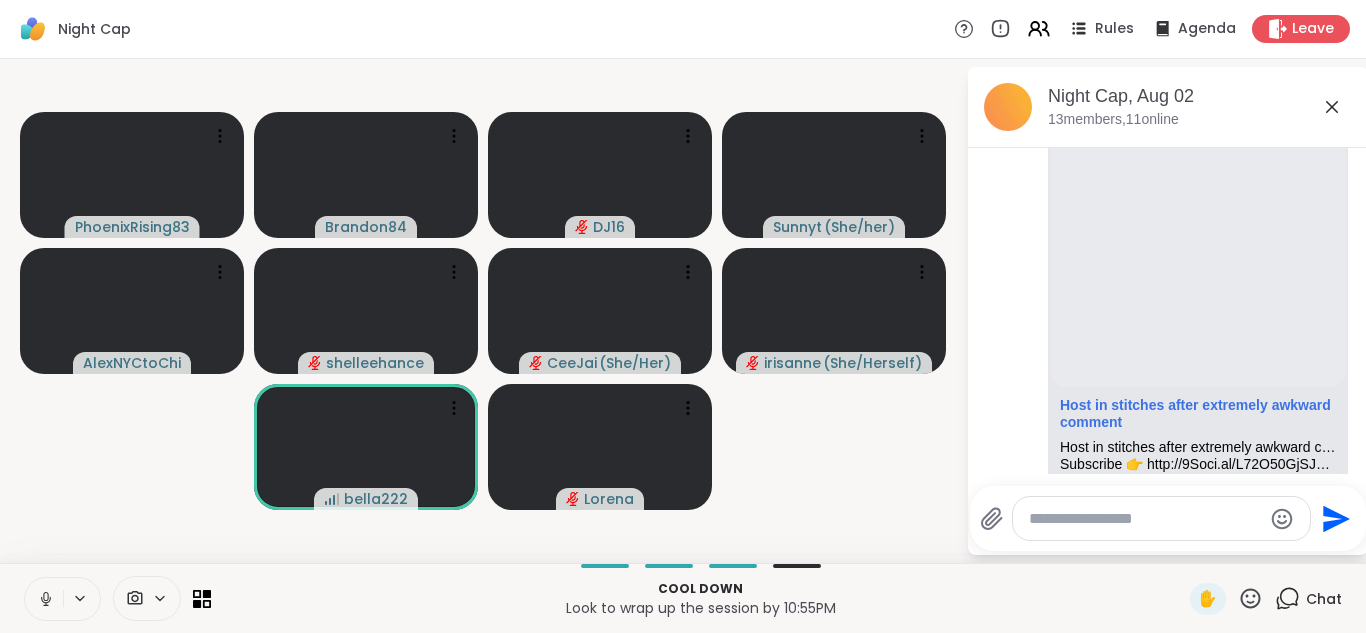 scroll, scrollTop: 4845, scrollLeft: 0, axis: vertical 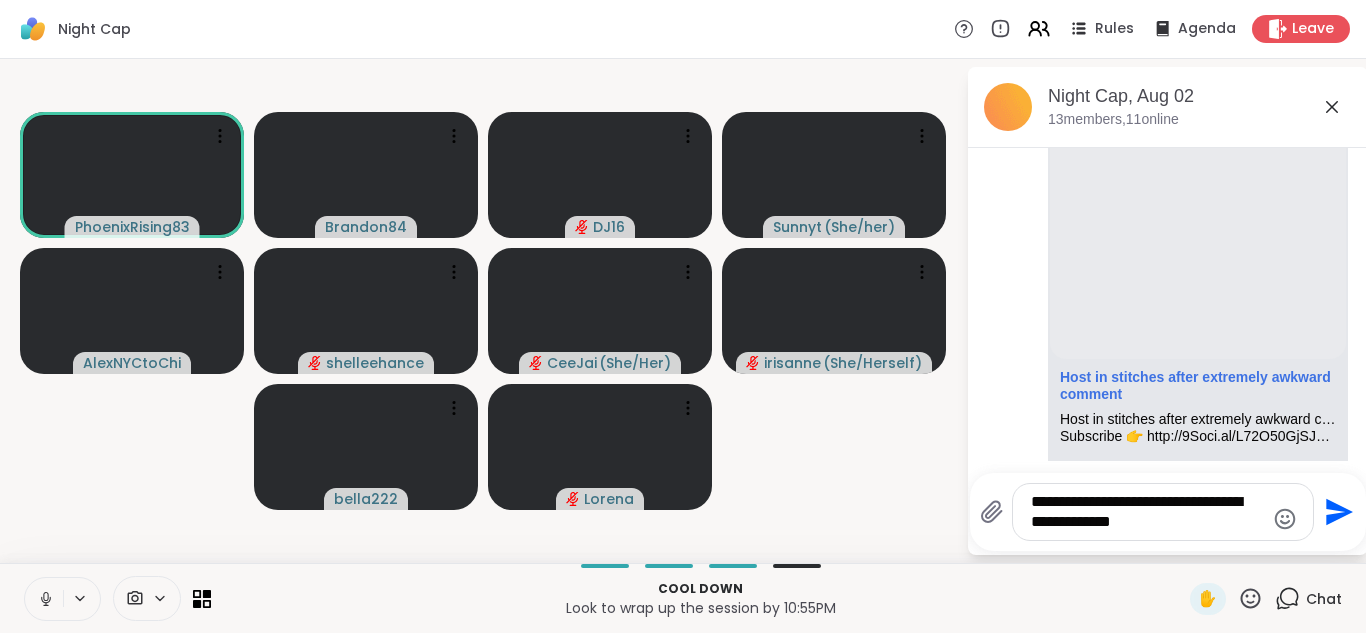 click 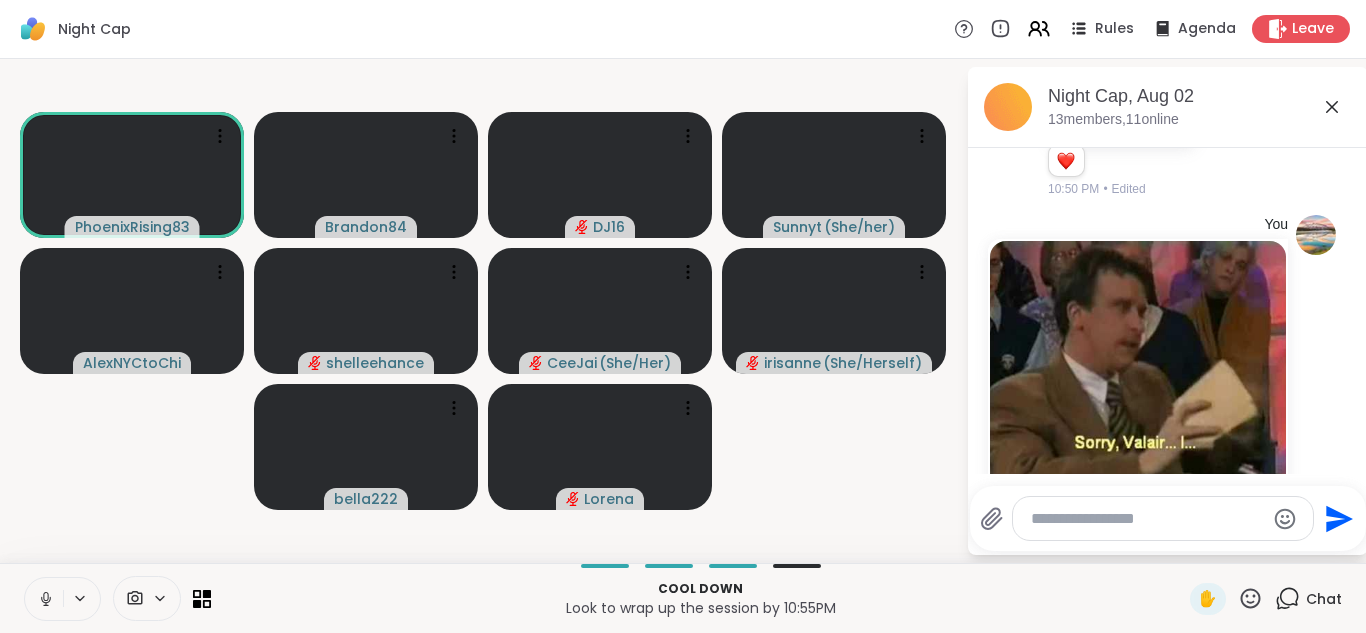 scroll, scrollTop: 5416, scrollLeft: 0, axis: vertical 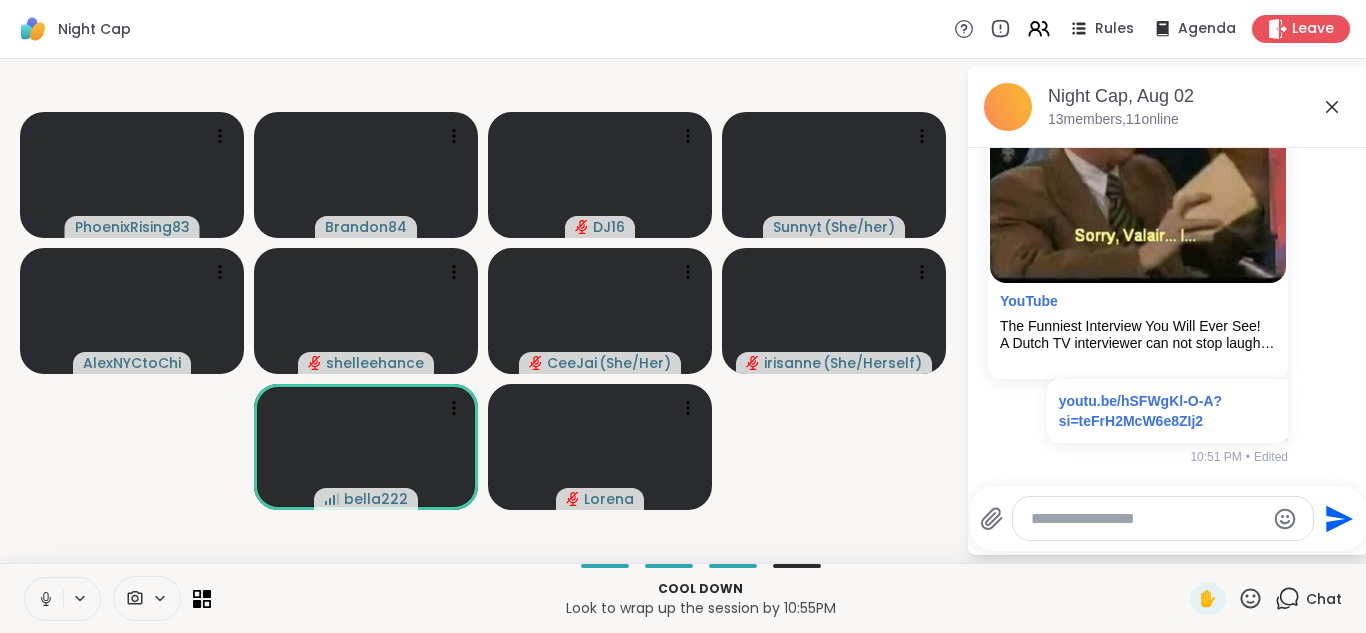 click 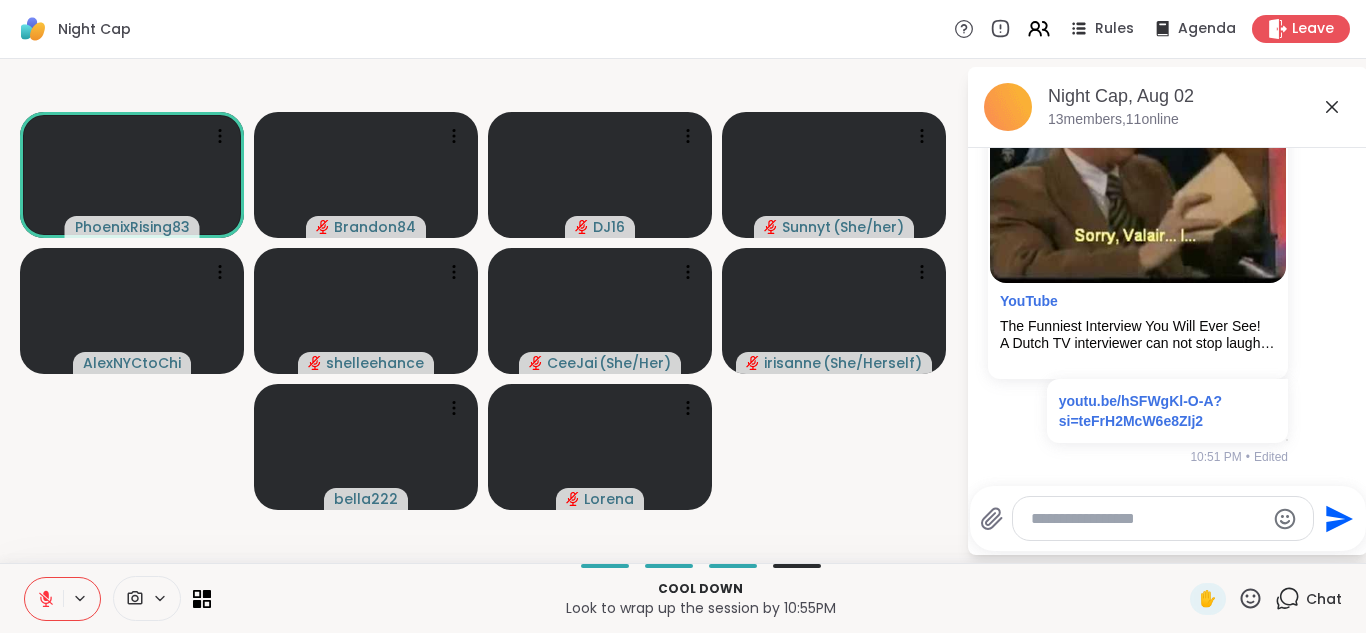 click 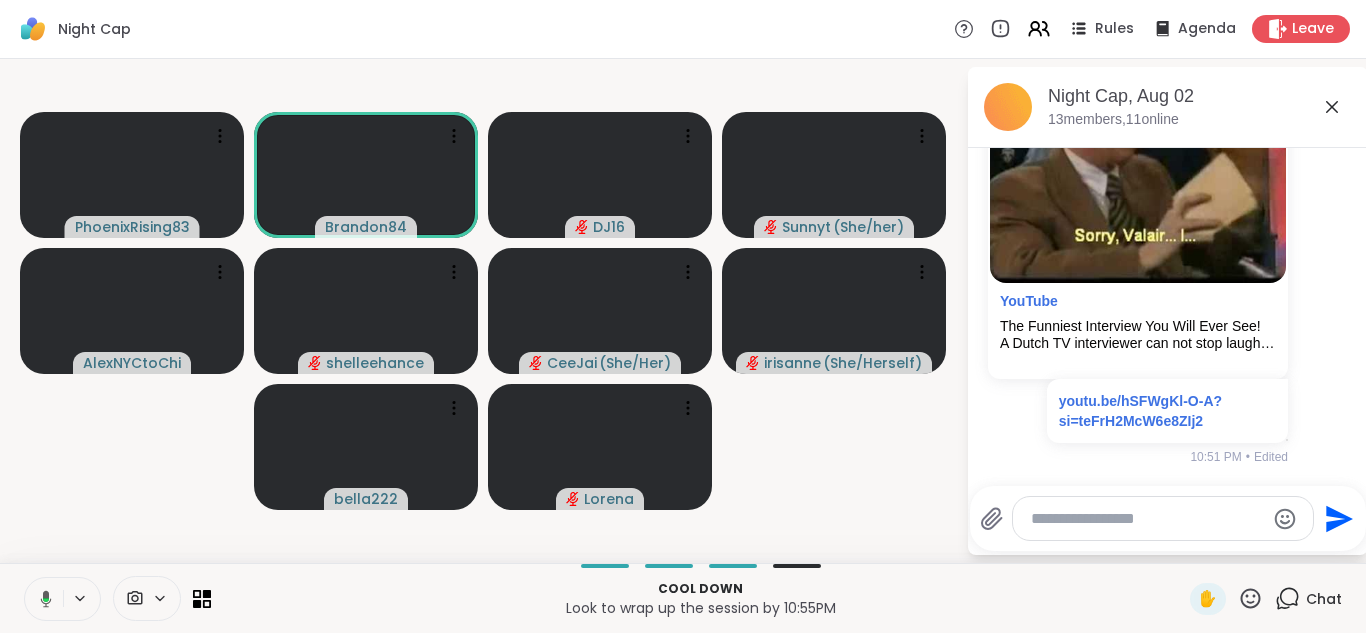 type 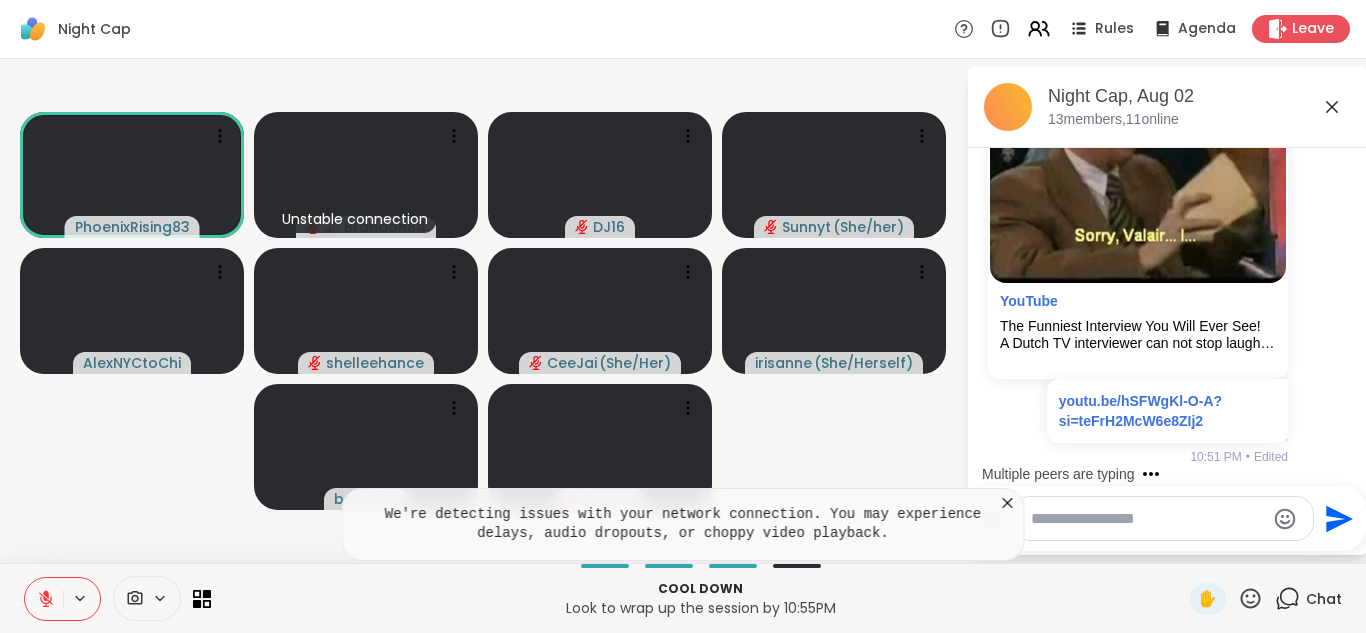 click at bounding box center [44, 599] 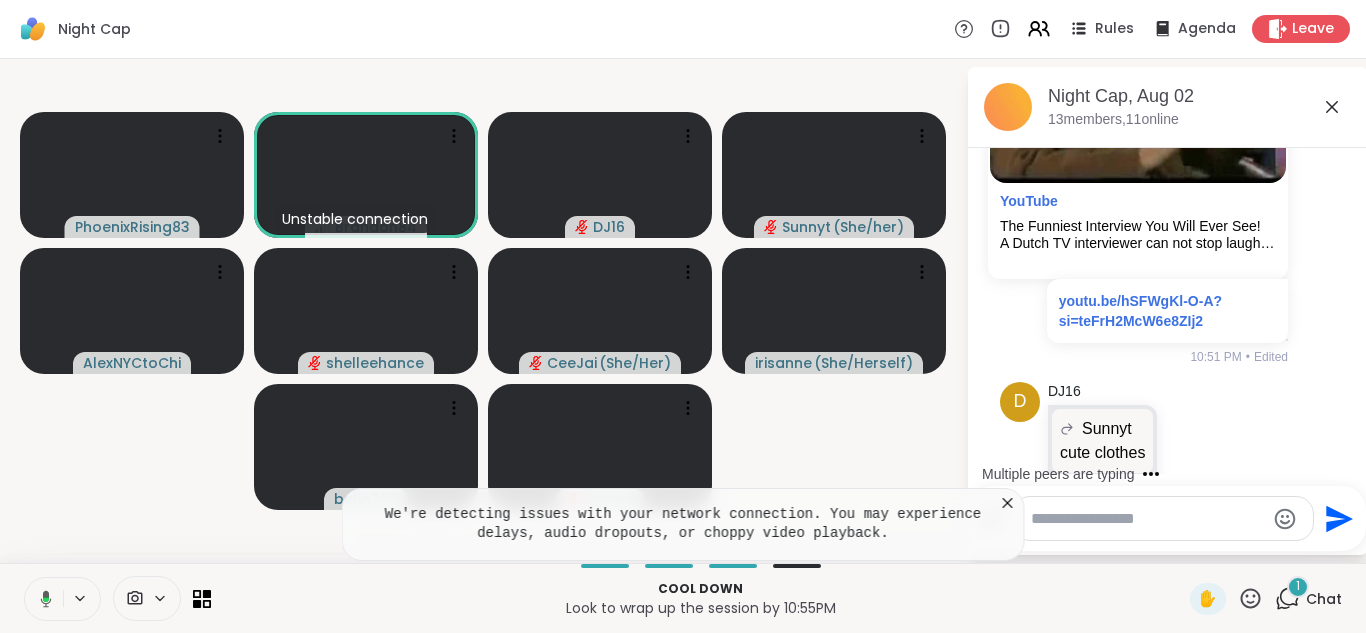 scroll, scrollTop: 5873, scrollLeft: 0, axis: vertical 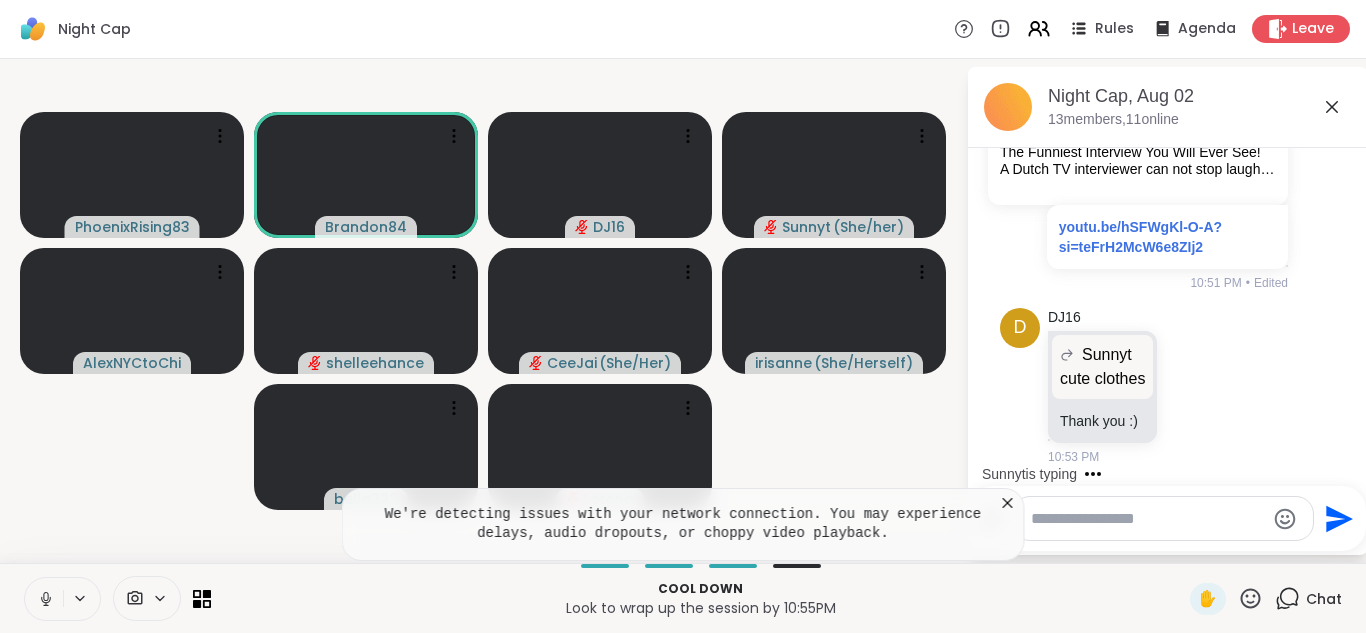 click at bounding box center [44, 599] 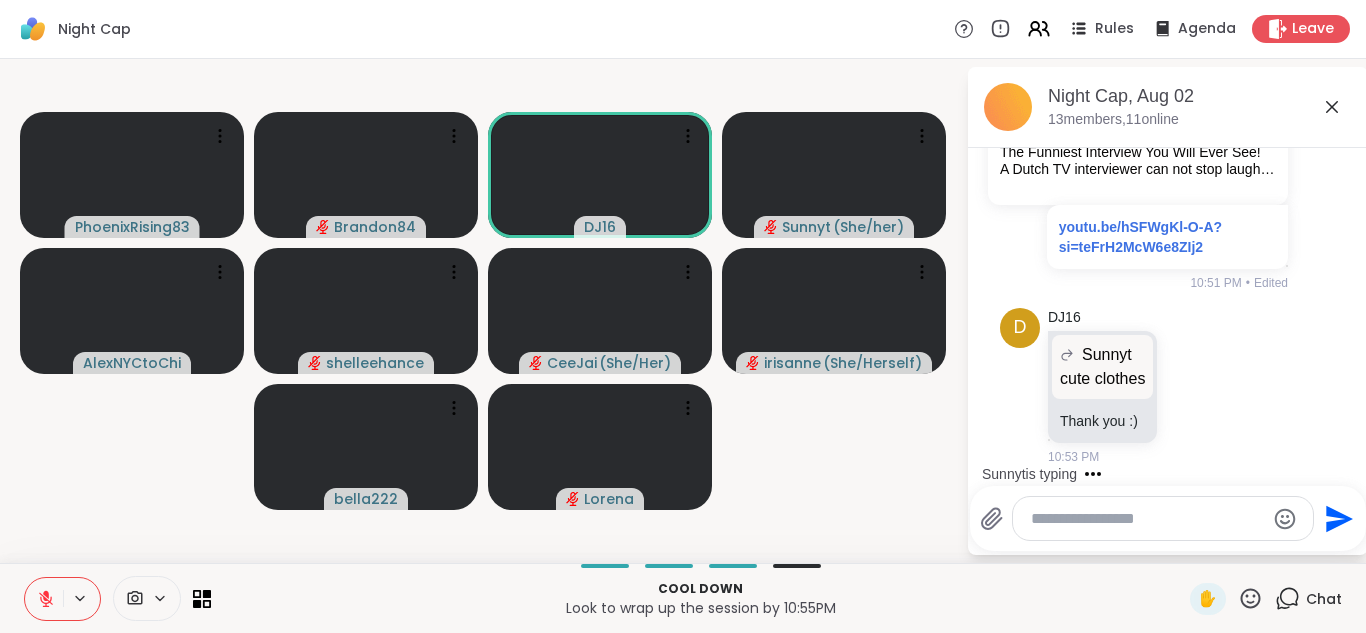 click at bounding box center (44, 599) 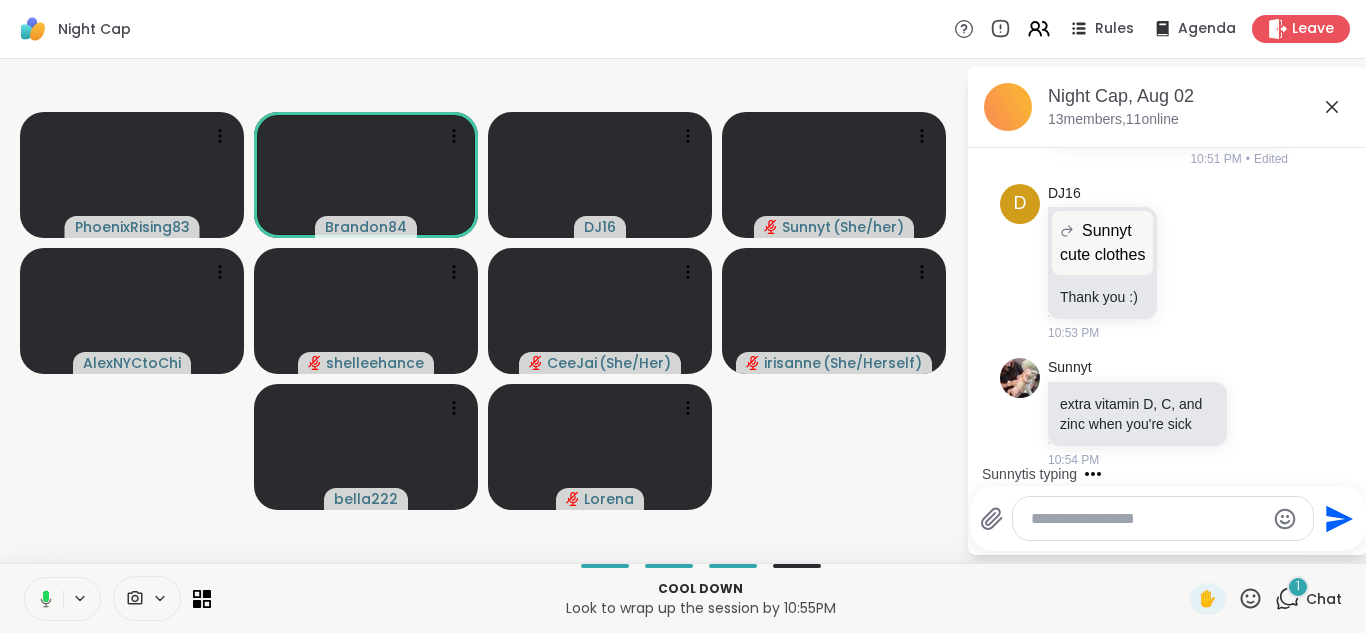 click at bounding box center (42, 599) 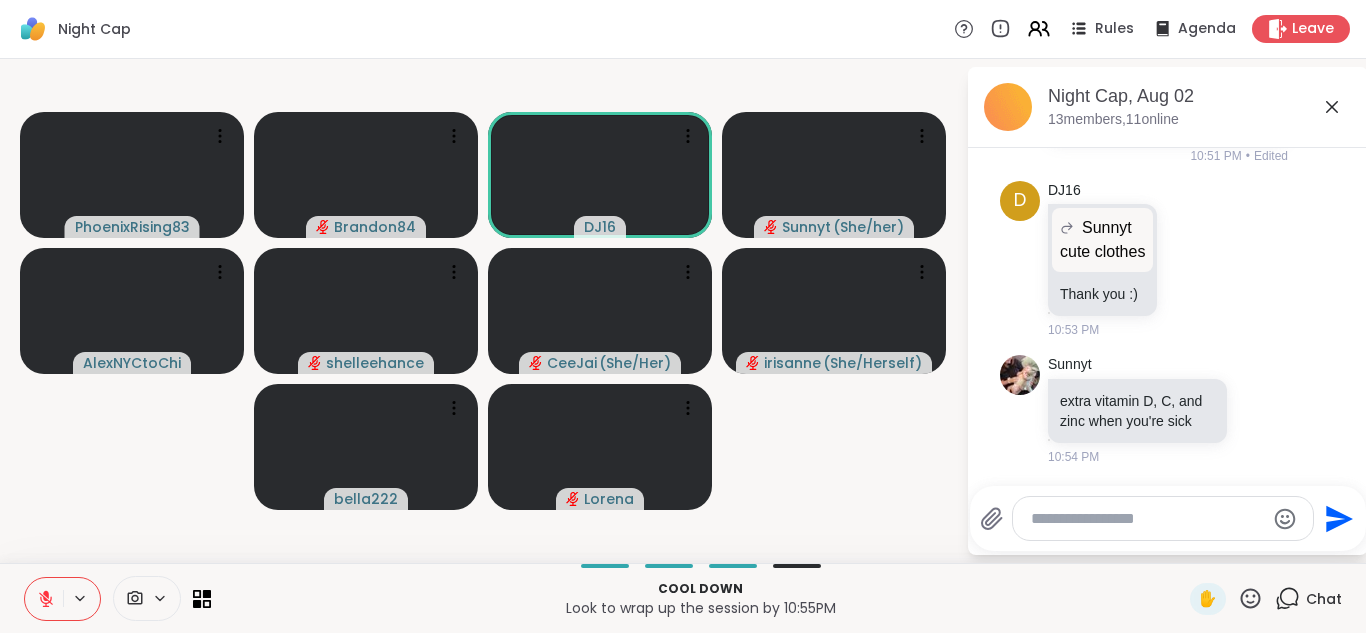 click at bounding box center (44, 599) 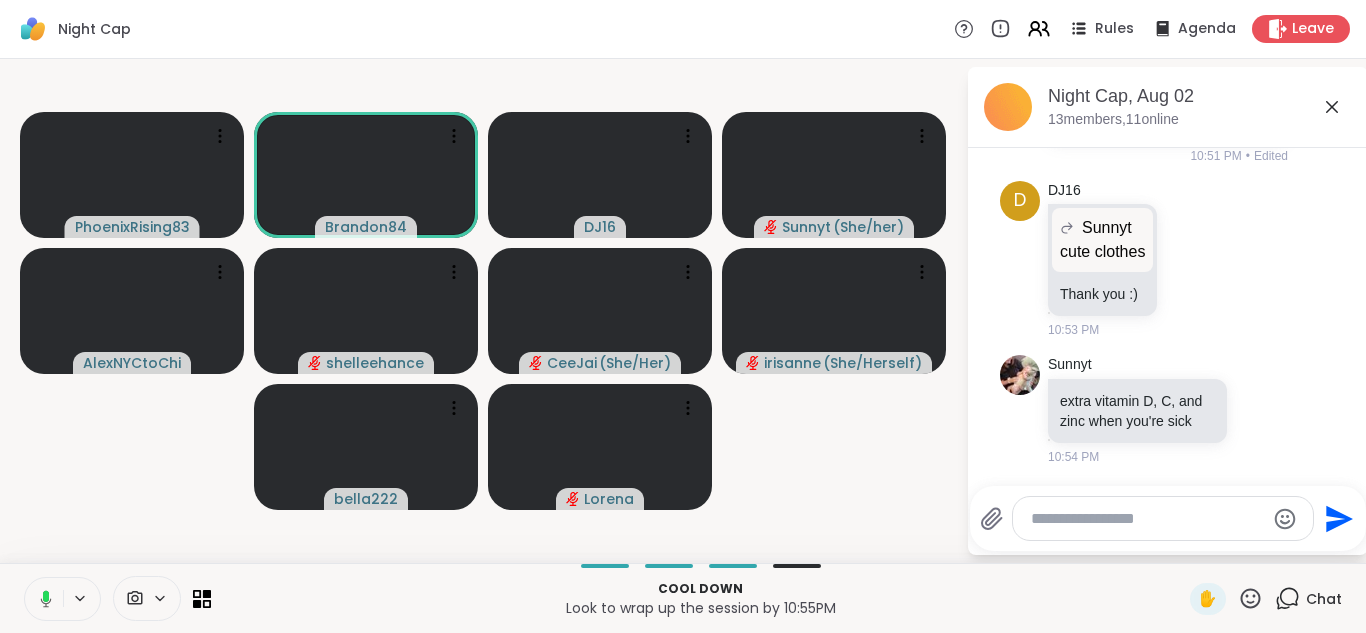click at bounding box center (42, 599) 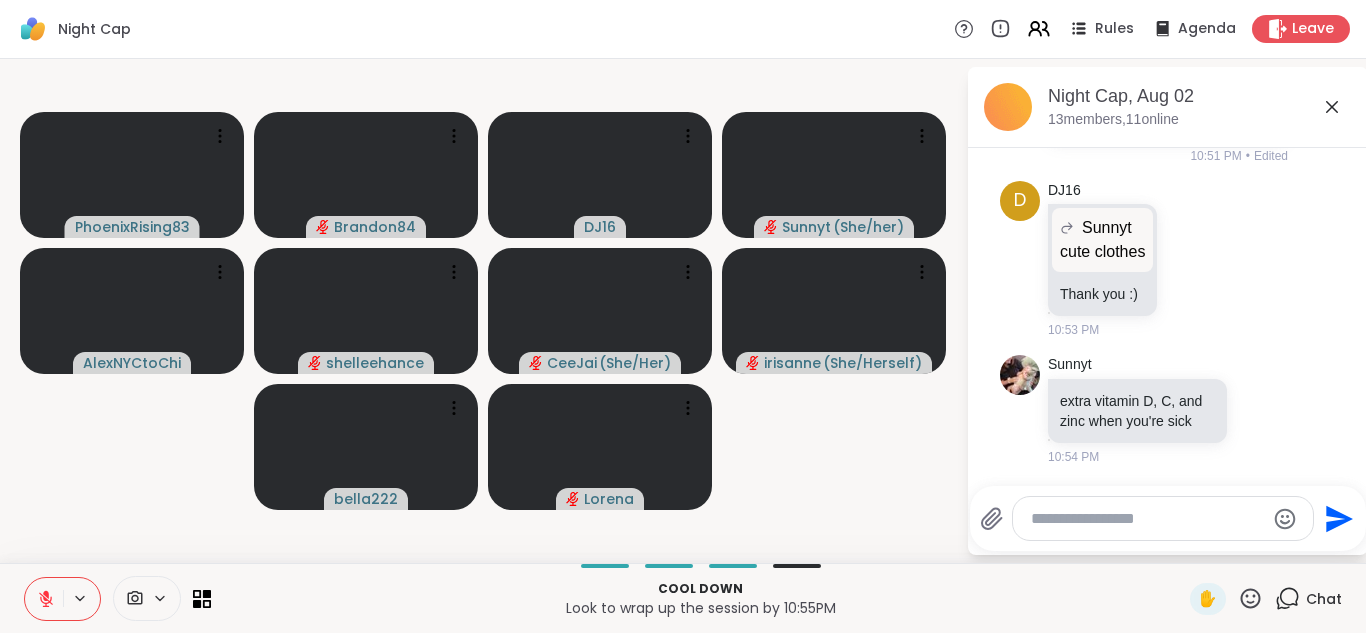 click at bounding box center [44, 599] 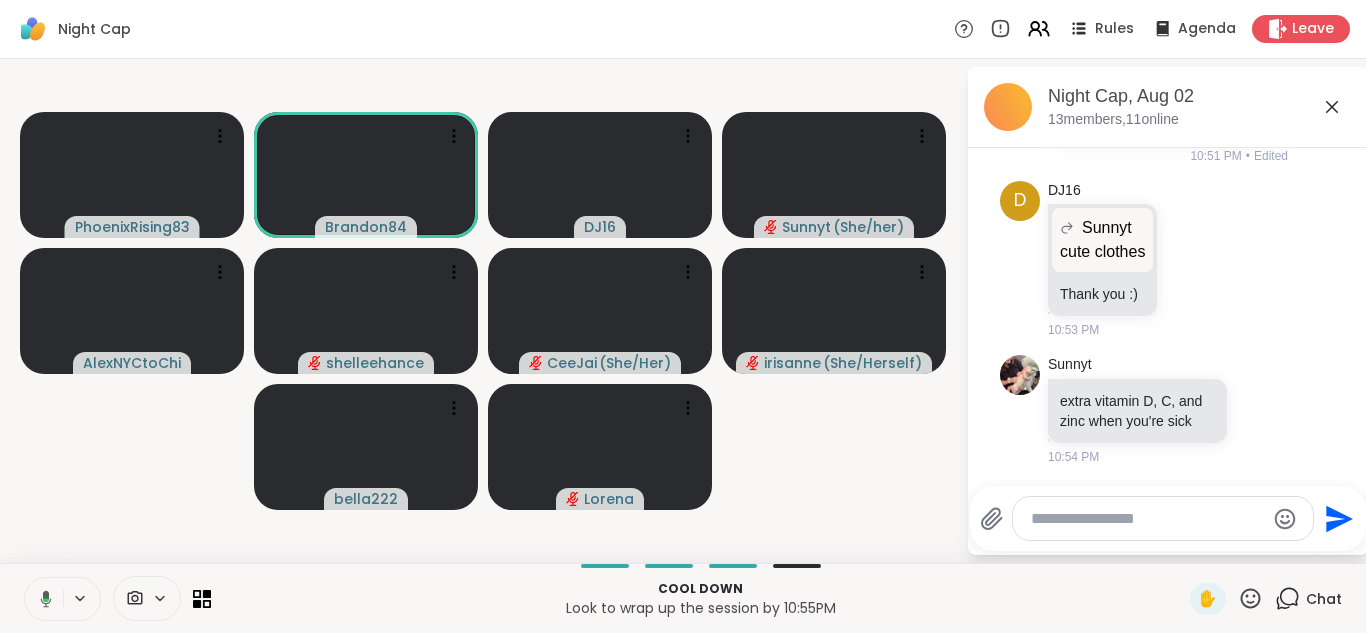 click at bounding box center [42, 599] 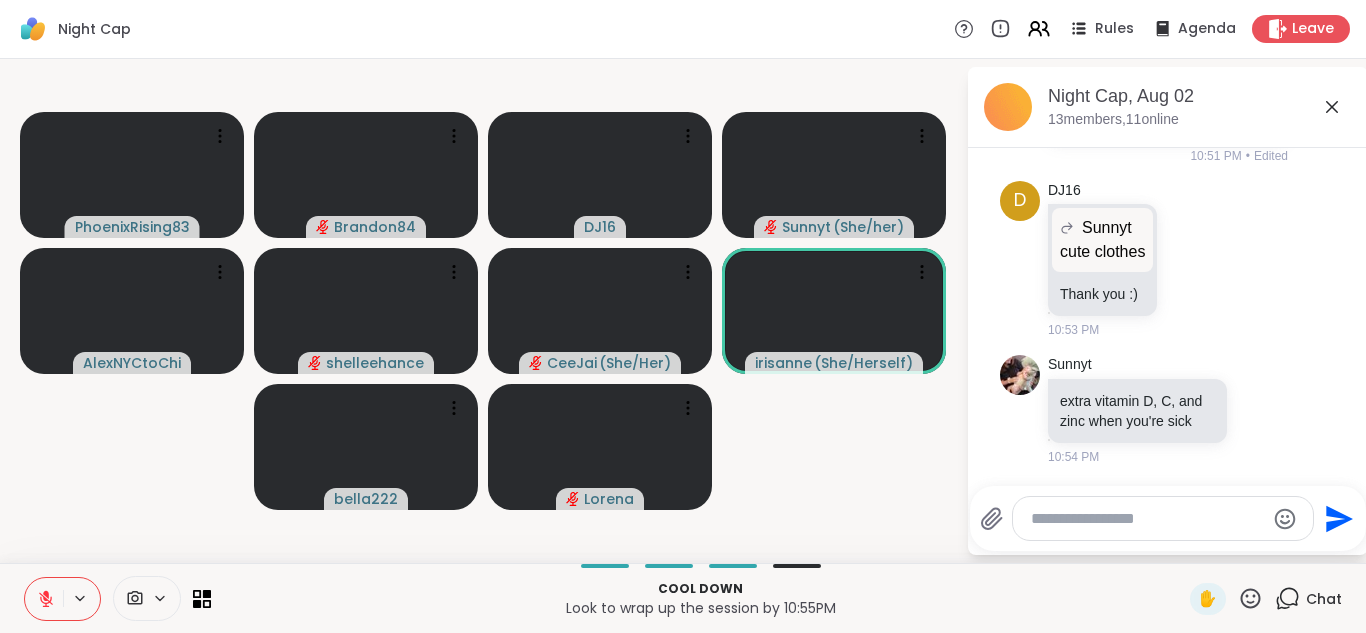 click at bounding box center (44, 599) 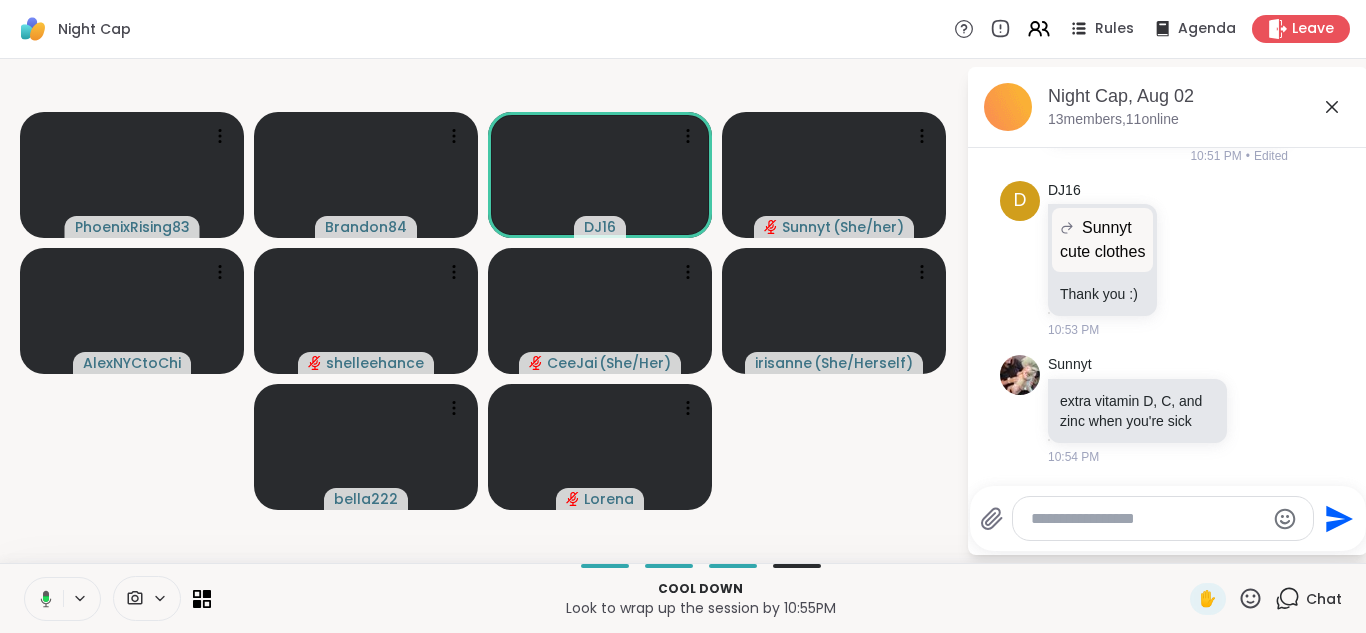 click at bounding box center (42, 599) 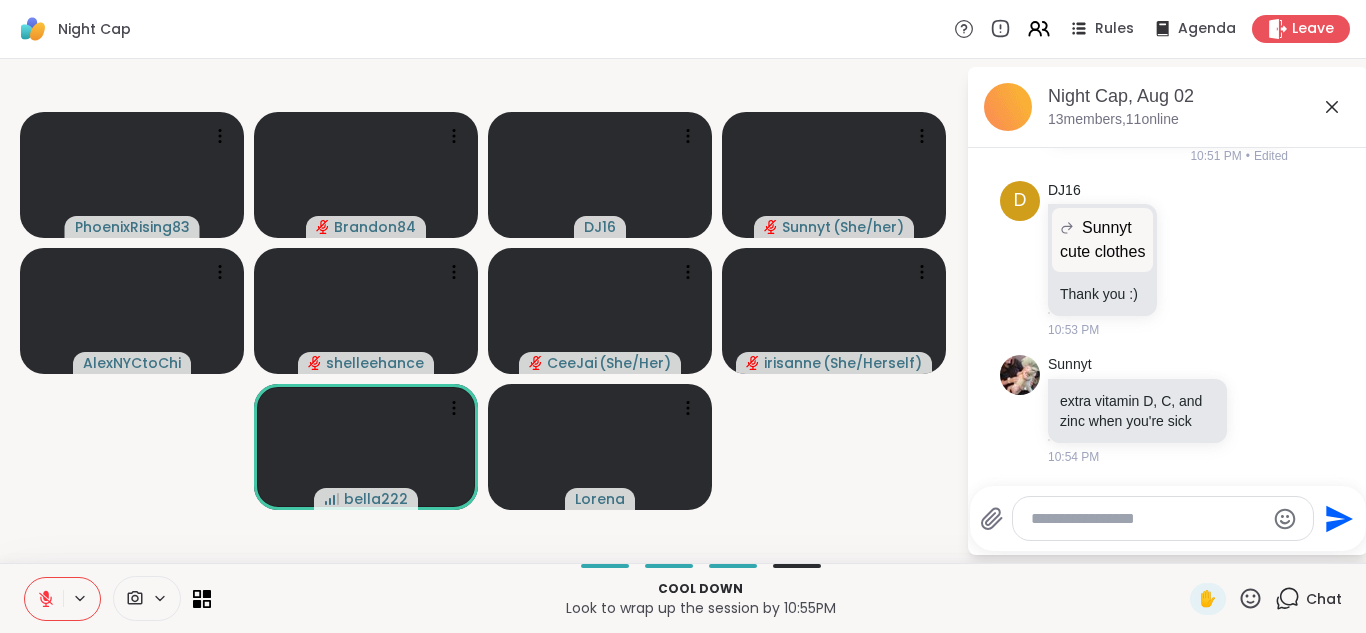 click at bounding box center [44, 599] 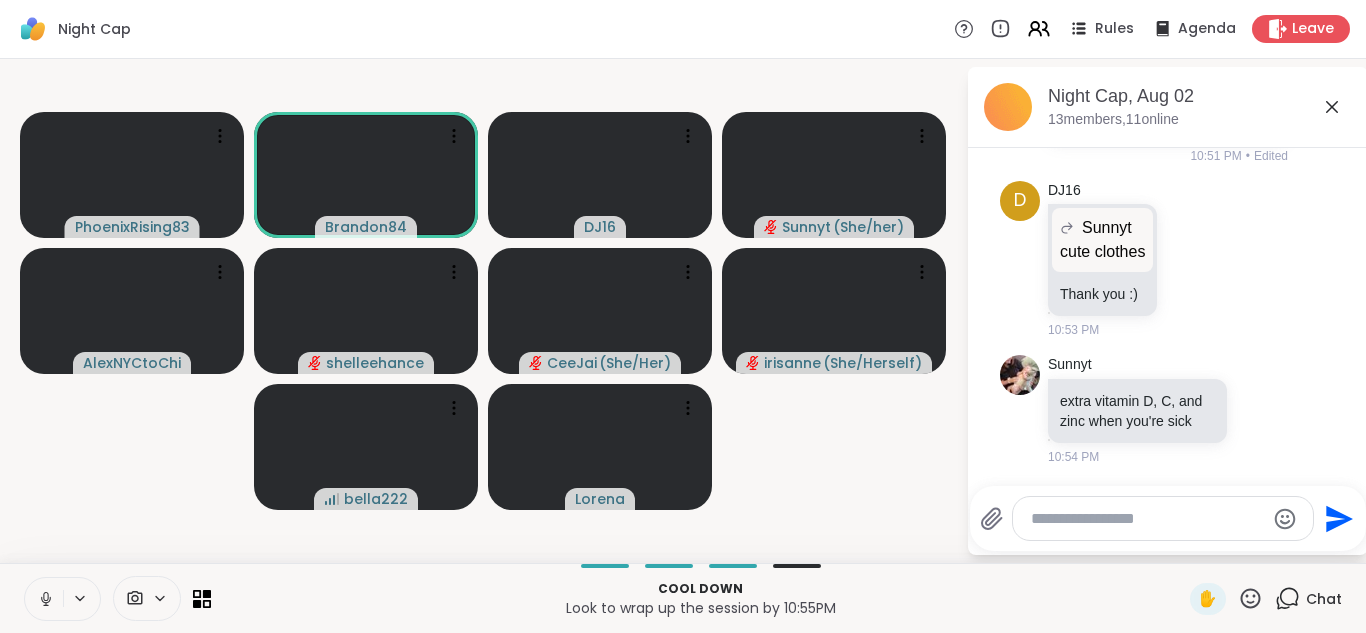 click at bounding box center [44, 599] 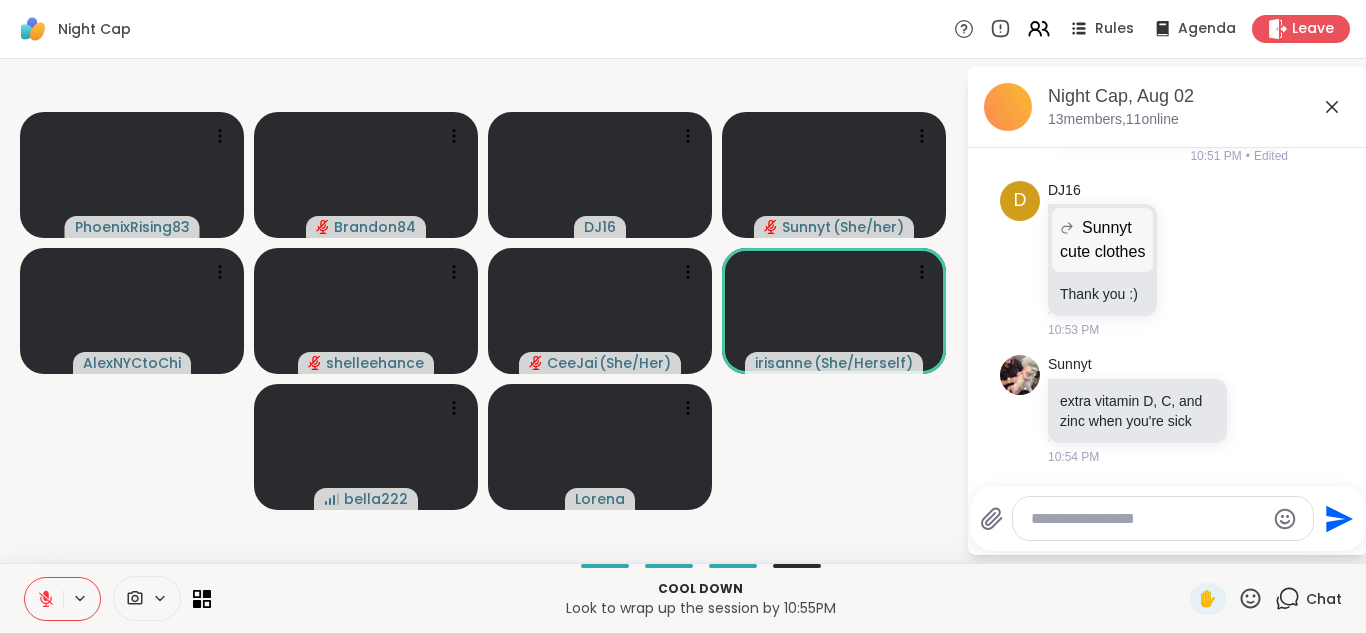 click at bounding box center (44, 599) 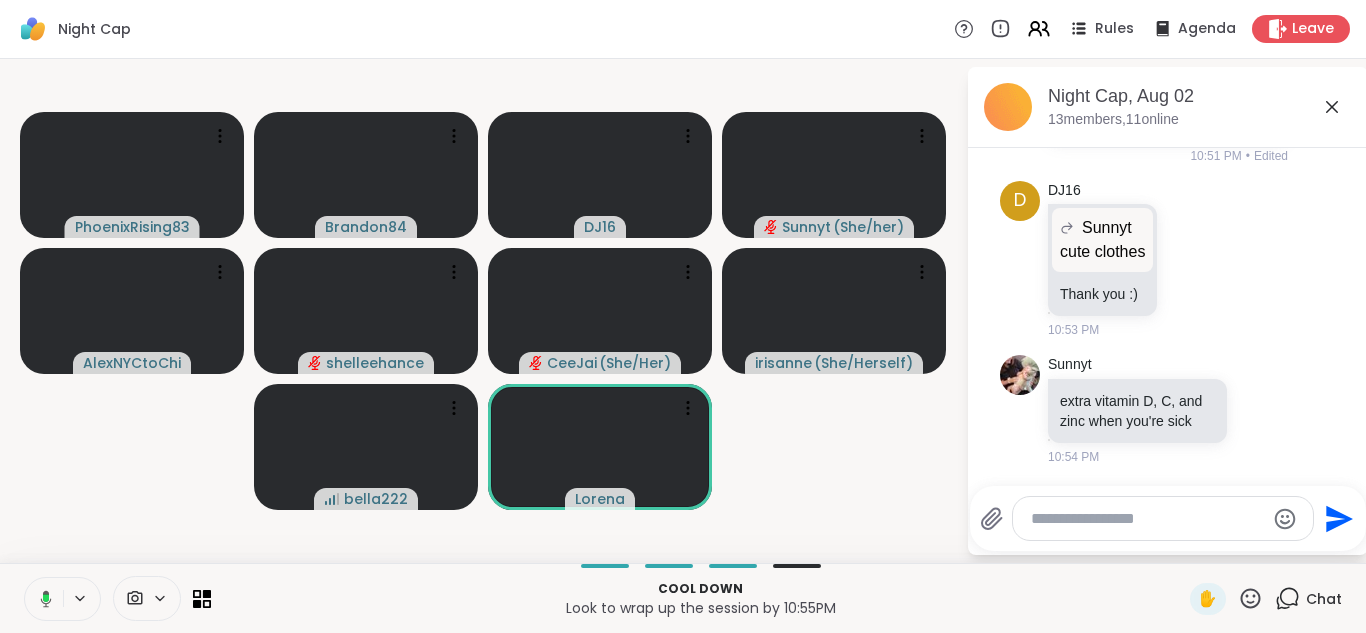 click at bounding box center [42, 599] 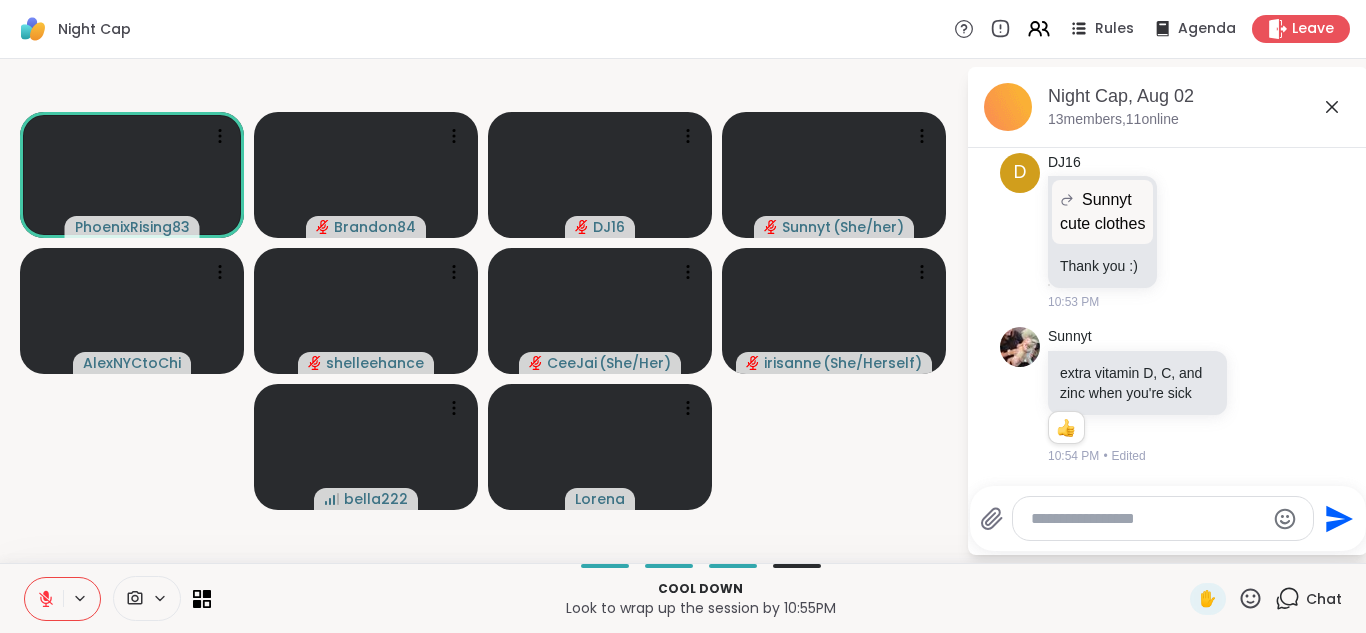 scroll, scrollTop: 6048, scrollLeft: 0, axis: vertical 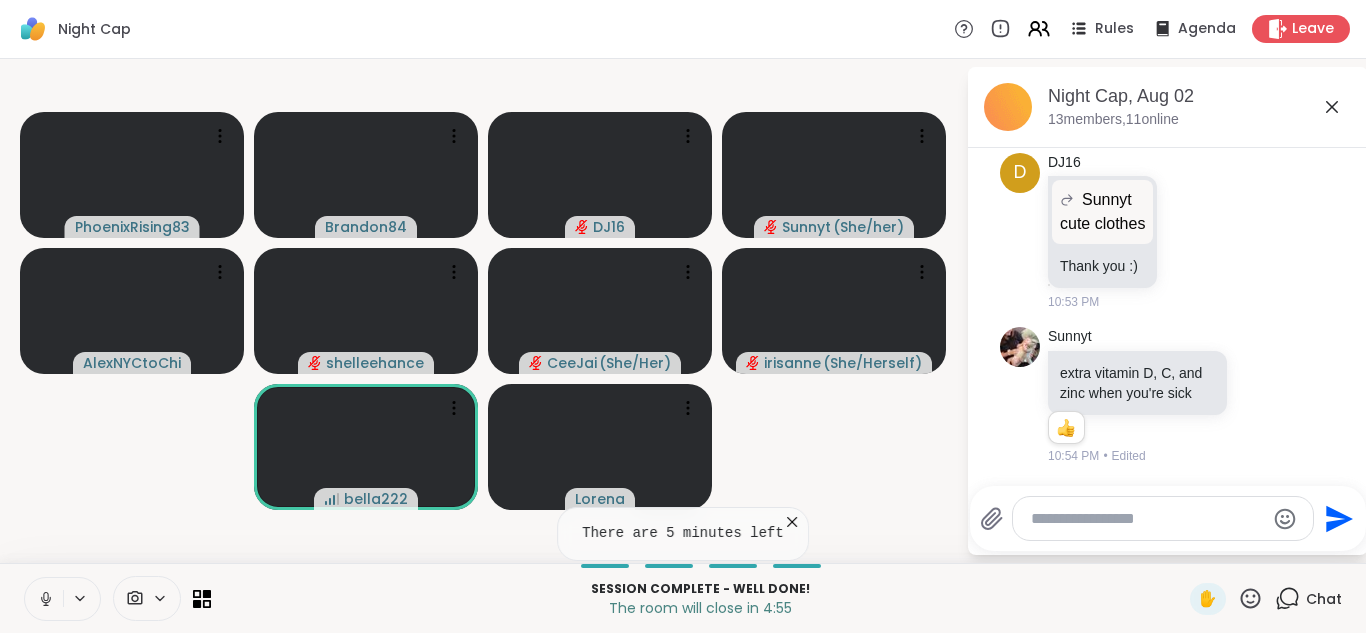 click at bounding box center (44, 599) 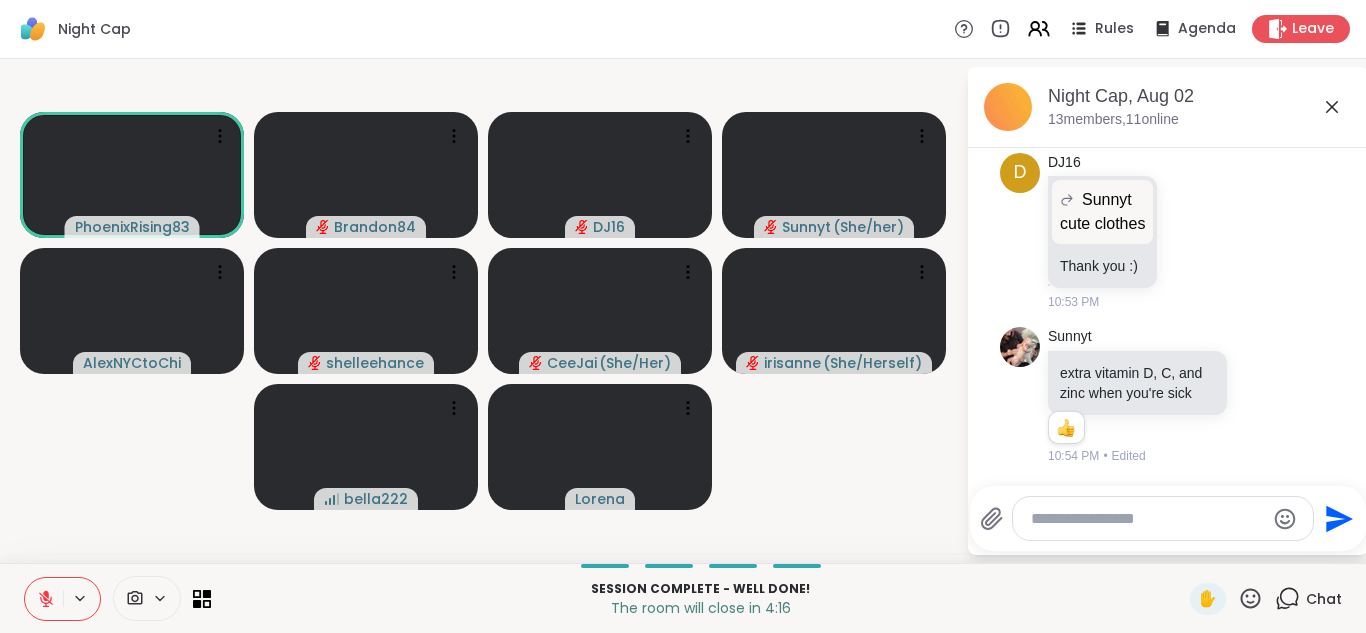 click at bounding box center [44, 599] 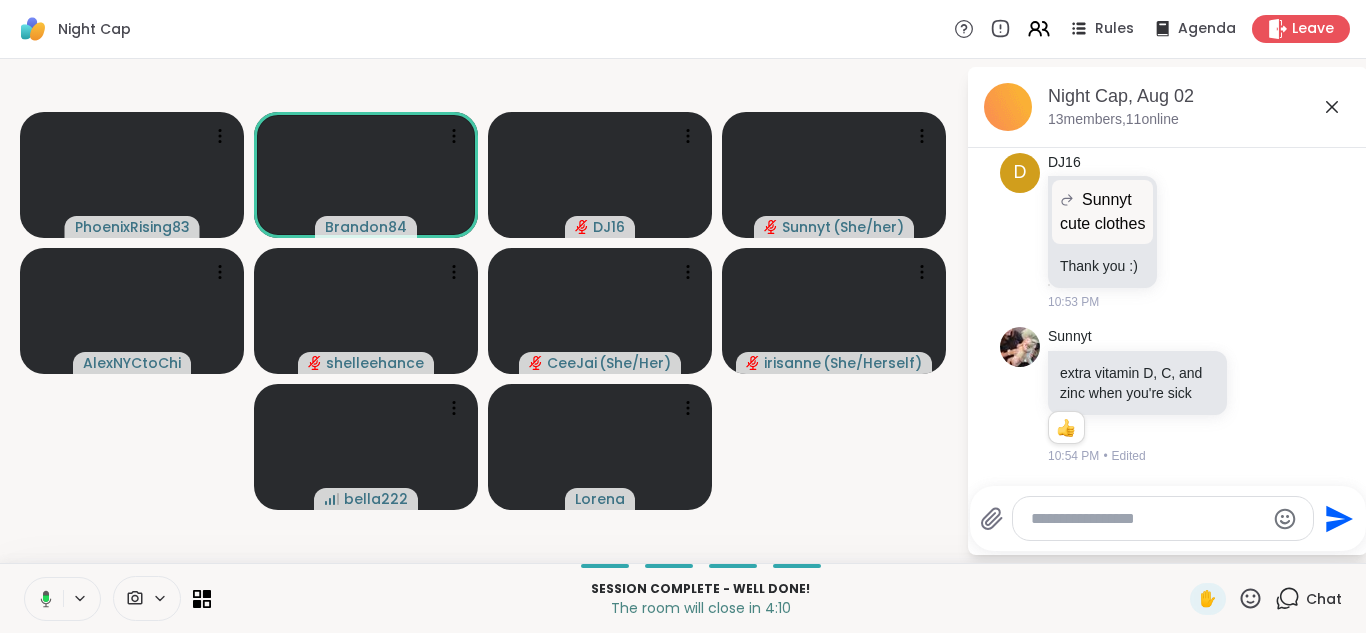 click 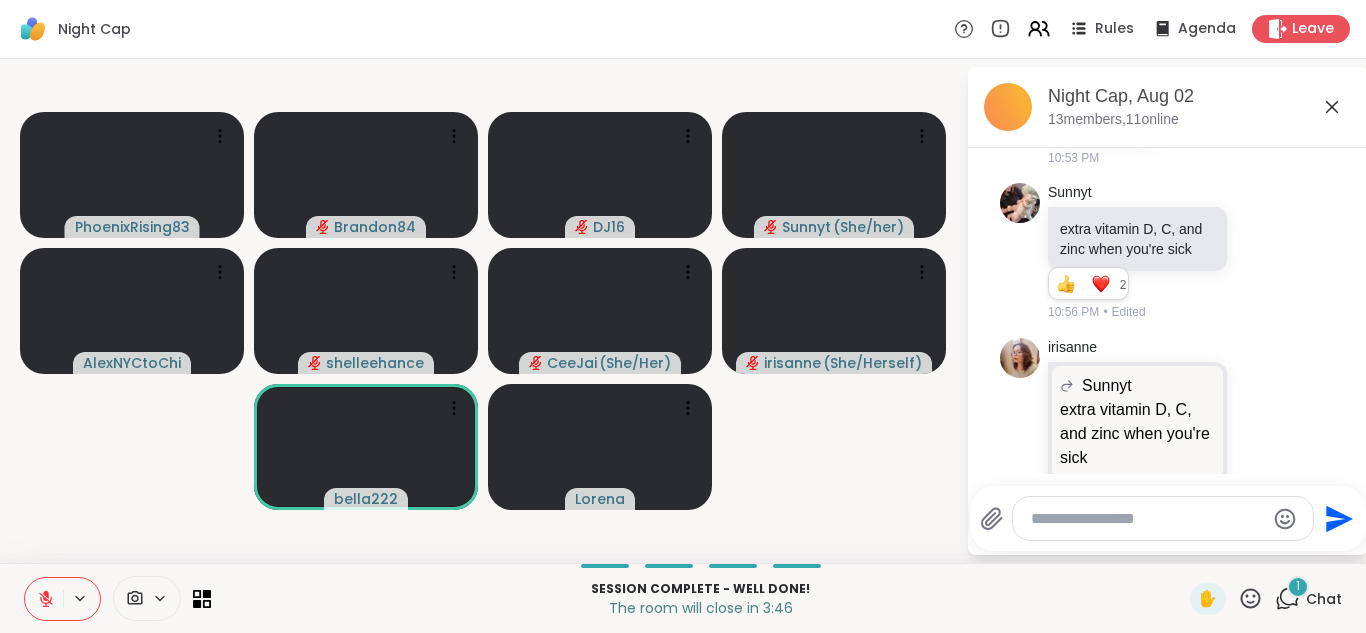 scroll, scrollTop: 6331, scrollLeft: 0, axis: vertical 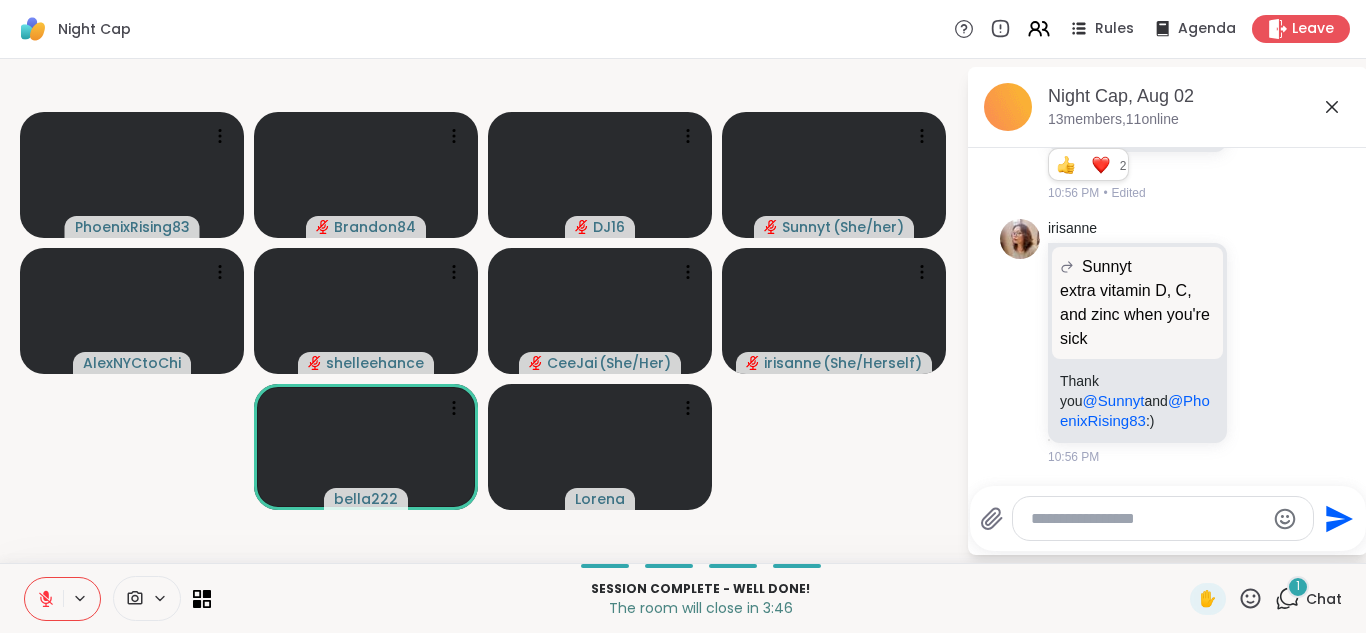 click at bounding box center (44, 599) 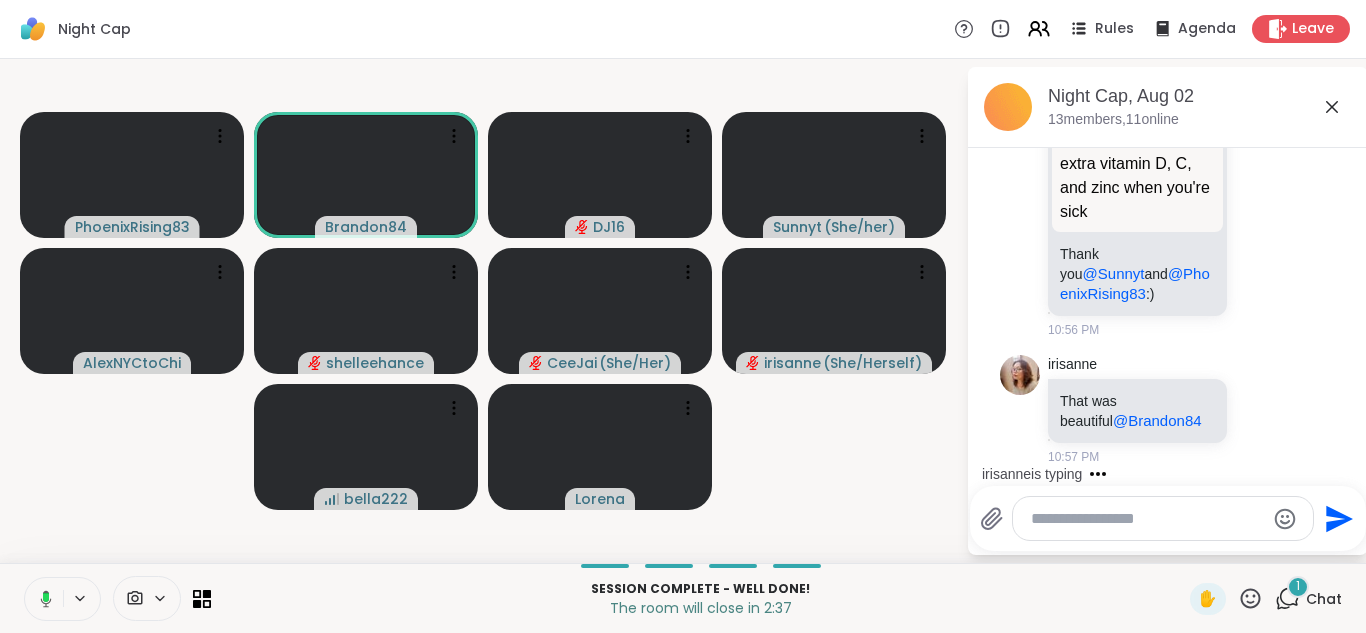 scroll, scrollTop: 6458, scrollLeft: 0, axis: vertical 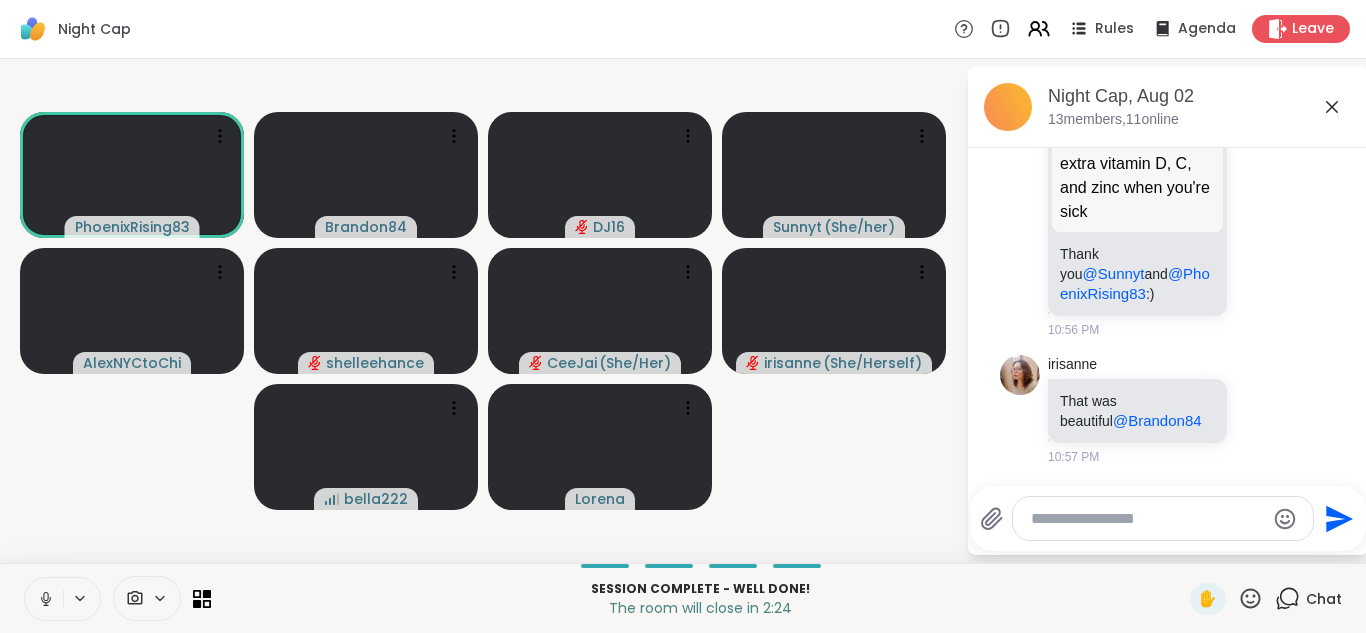 click at bounding box center [44, 599] 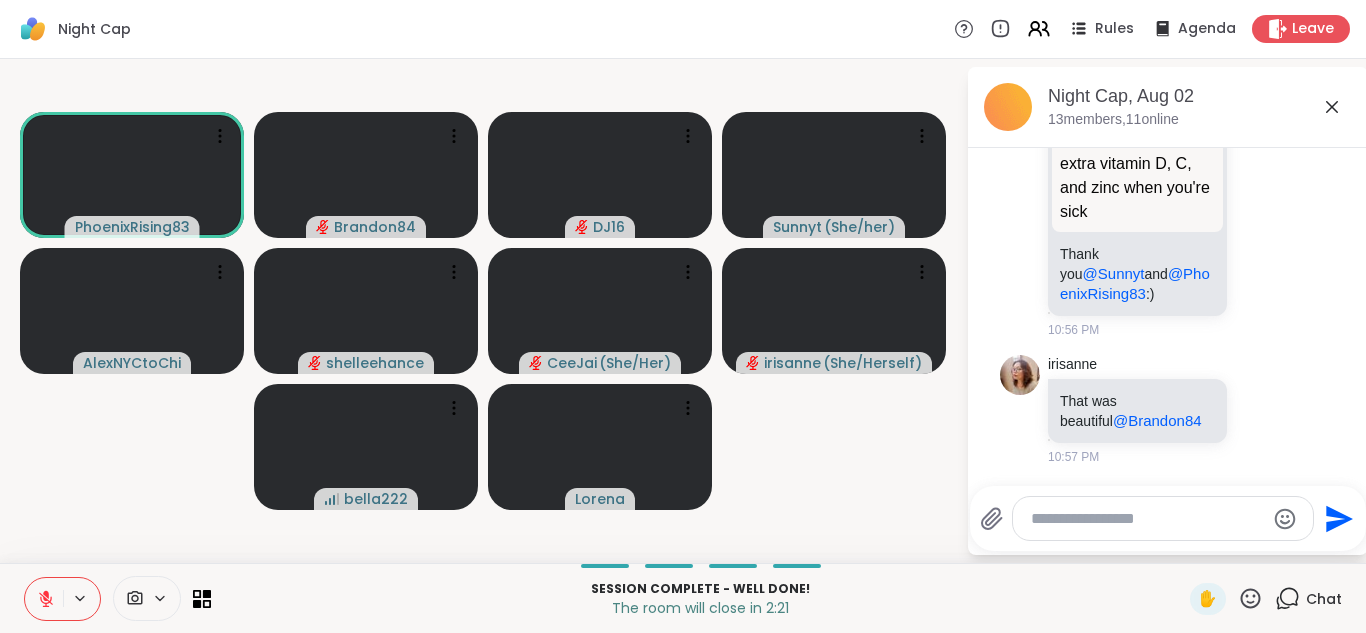 scroll, scrollTop: 6486, scrollLeft: 0, axis: vertical 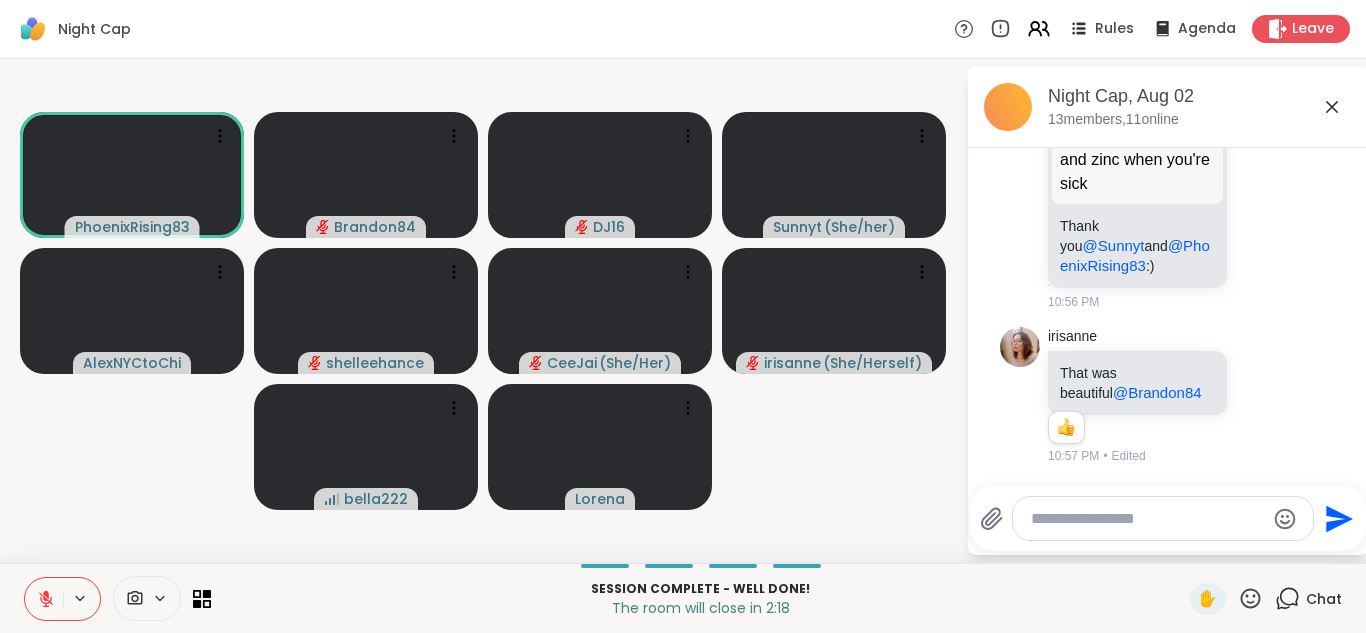 click at bounding box center [44, 599] 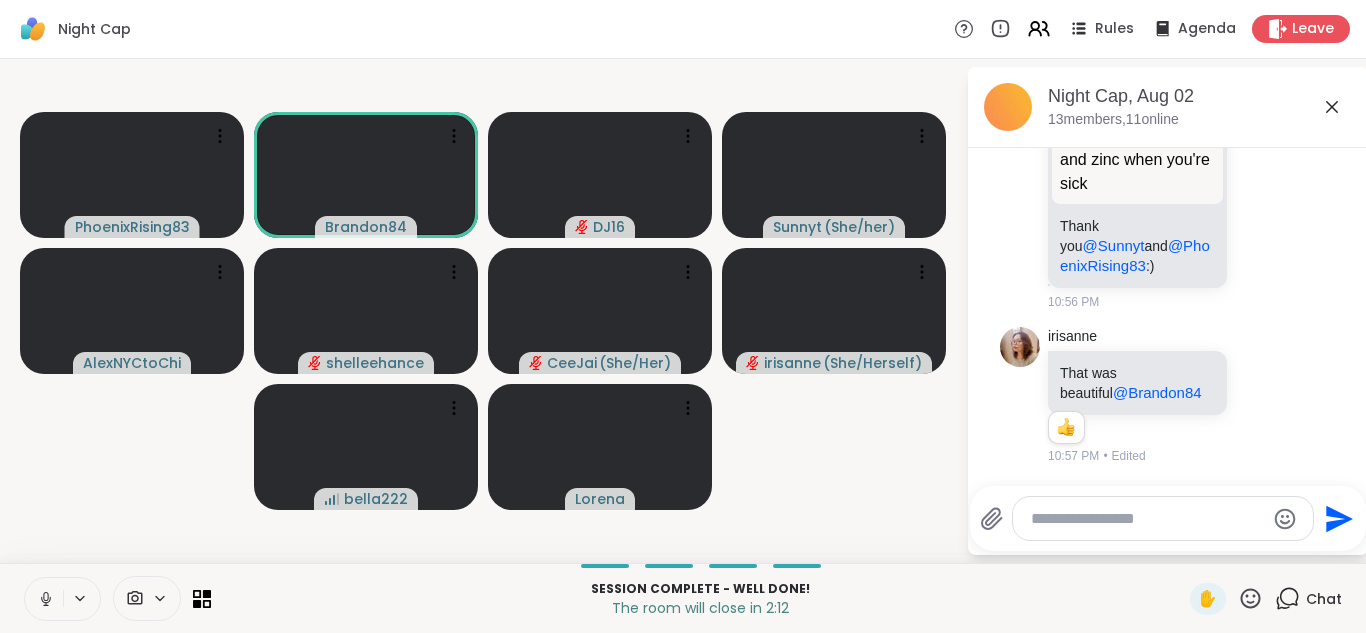 click at bounding box center [44, 599] 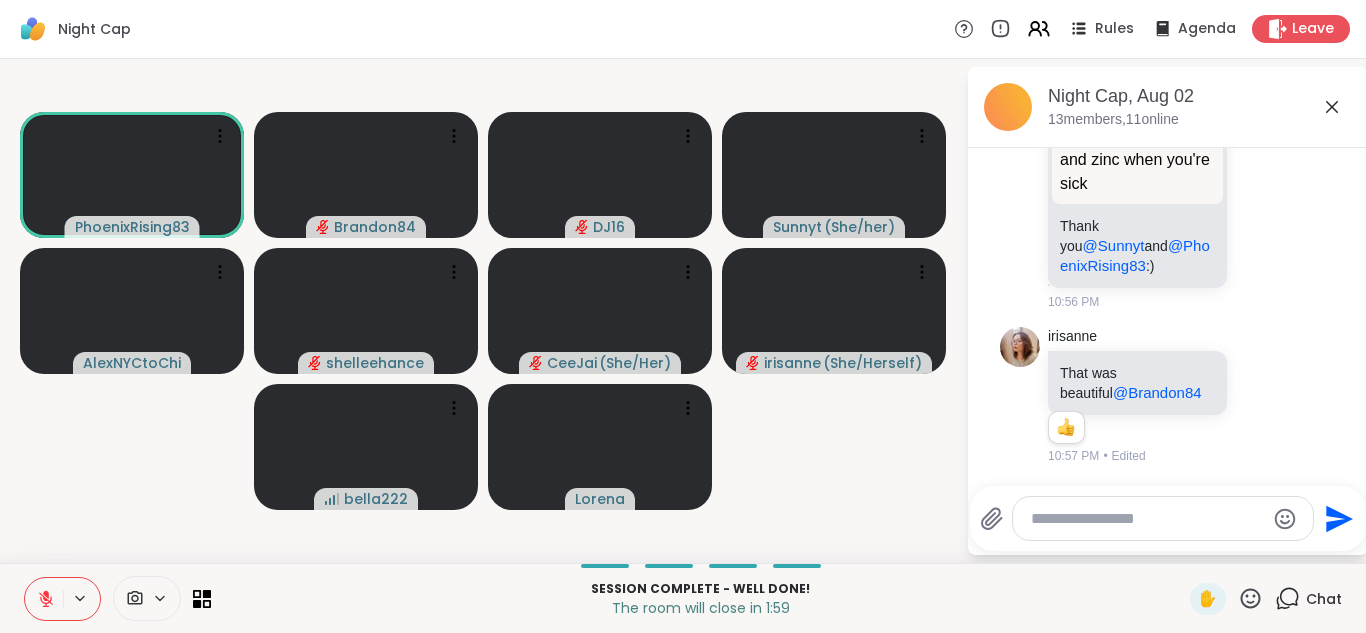 click at bounding box center [44, 599] 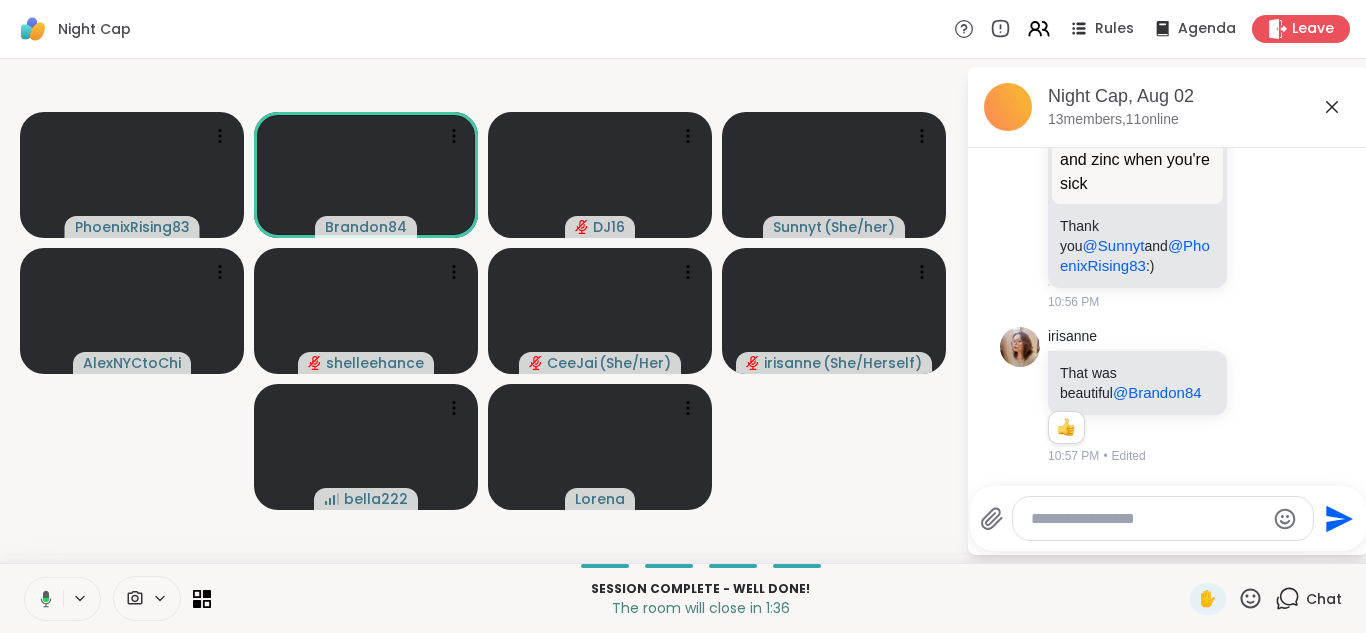click at bounding box center (42, 599) 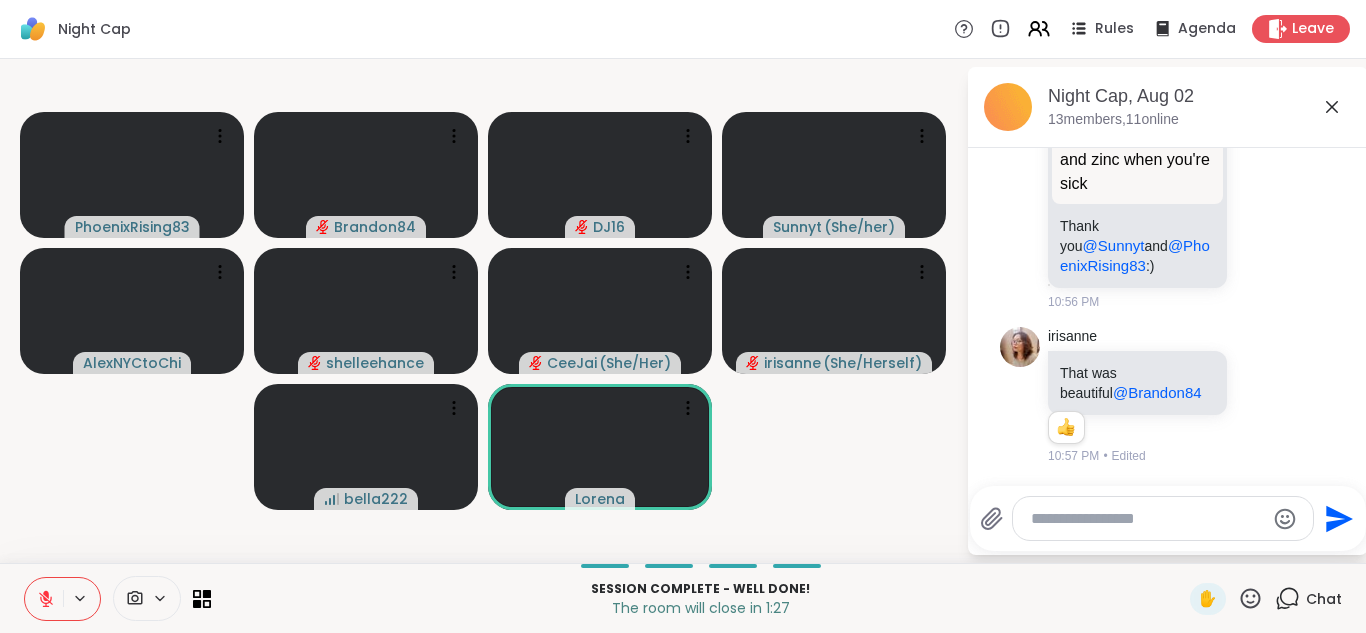 click at bounding box center (44, 599) 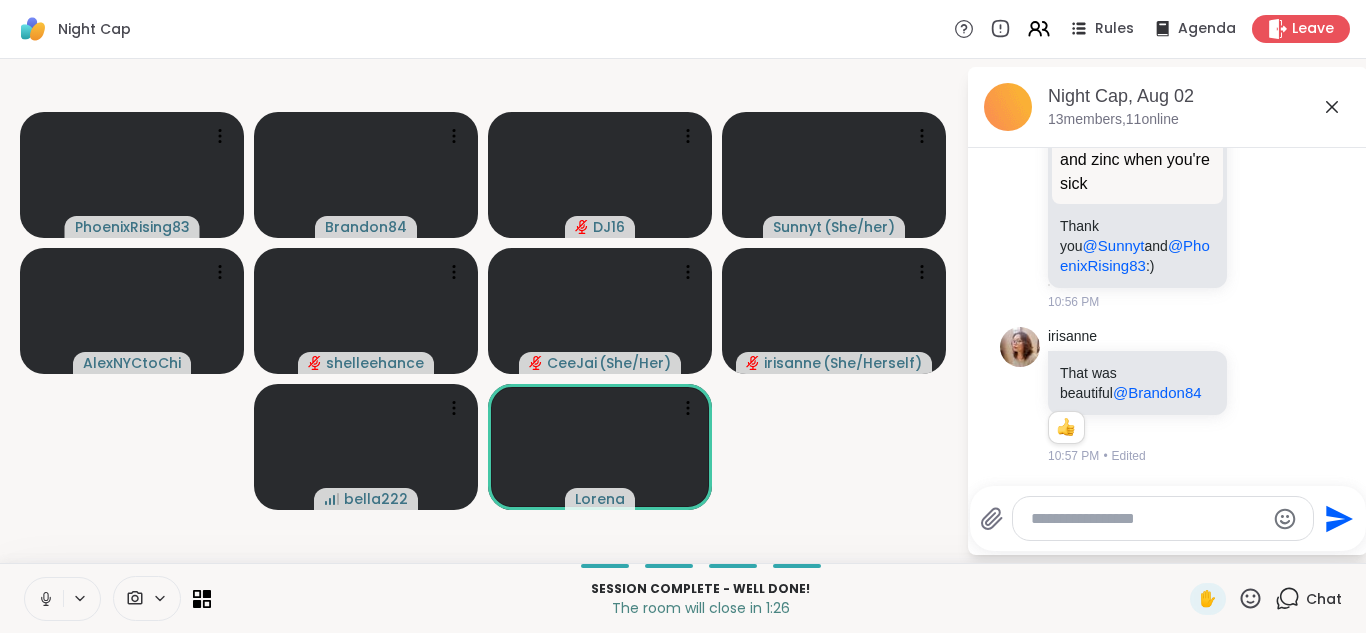 click at bounding box center (44, 599) 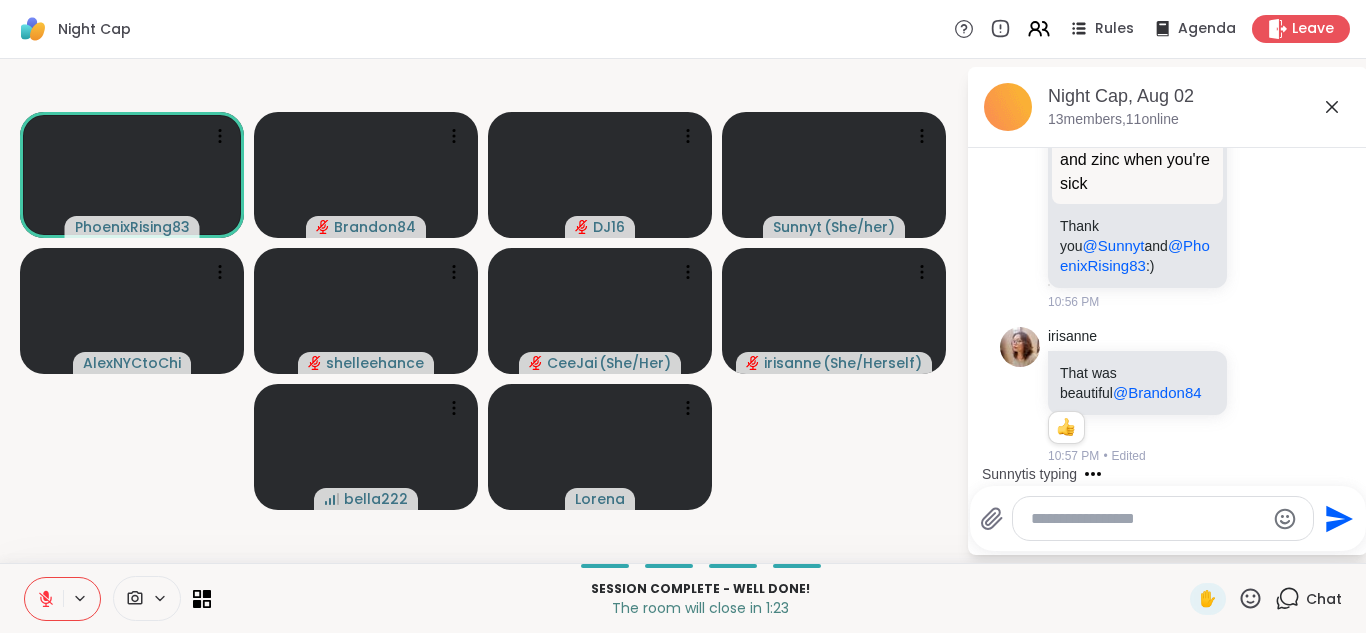click at bounding box center (44, 599) 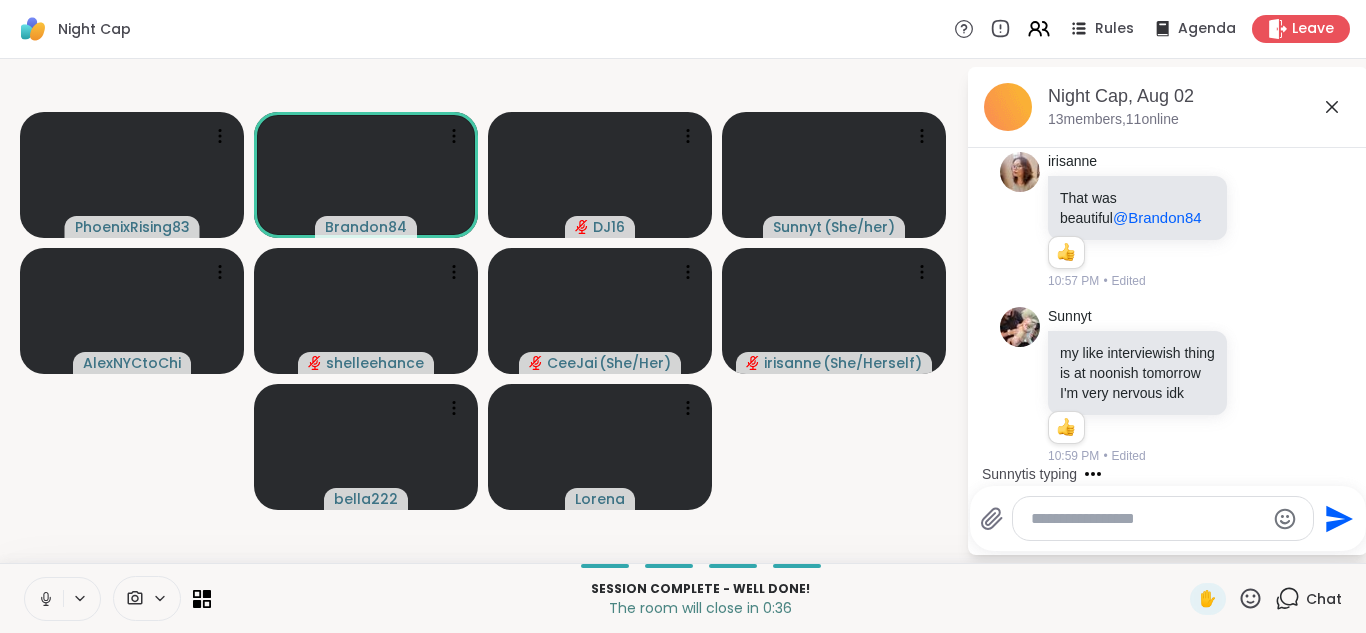 scroll, scrollTop: 6681, scrollLeft: 0, axis: vertical 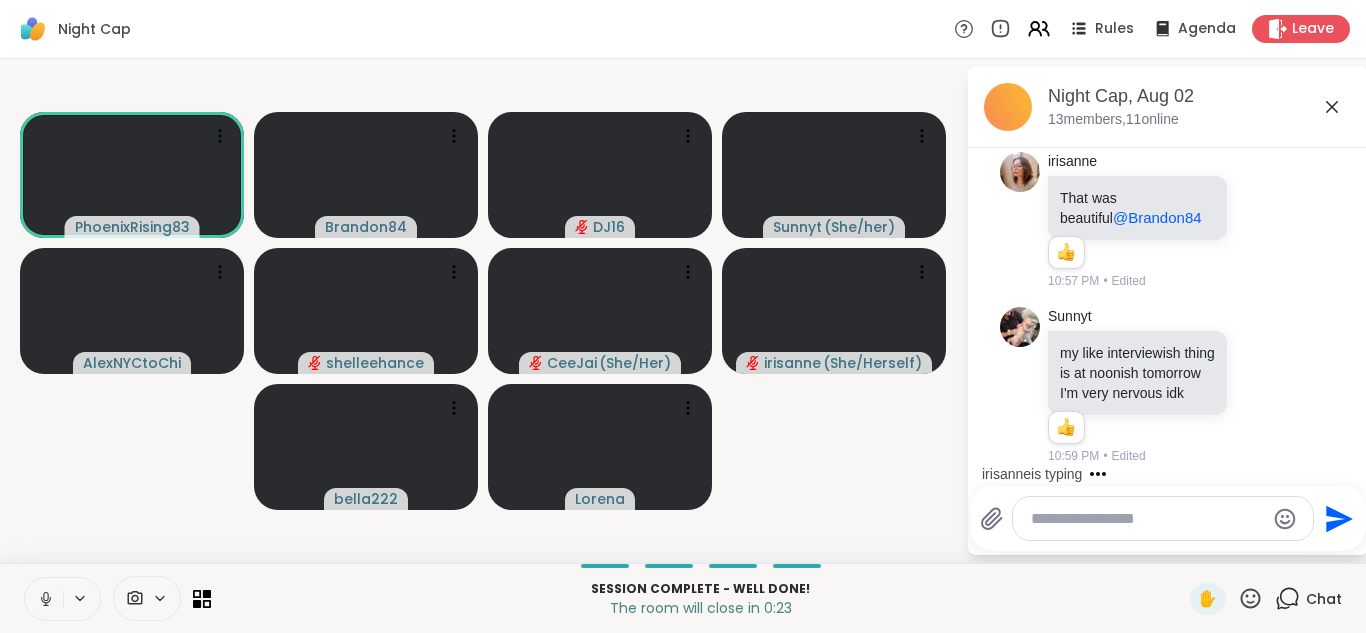 click at bounding box center (44, 599) 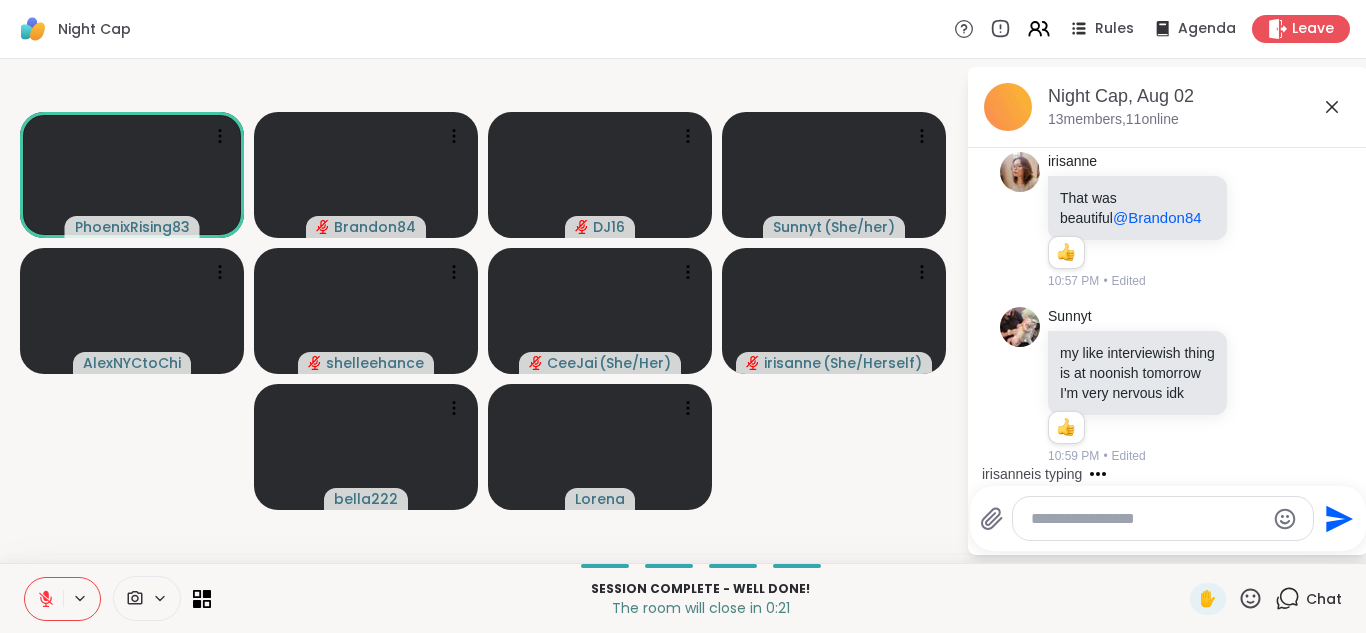 click at bounding box center [44, 599] 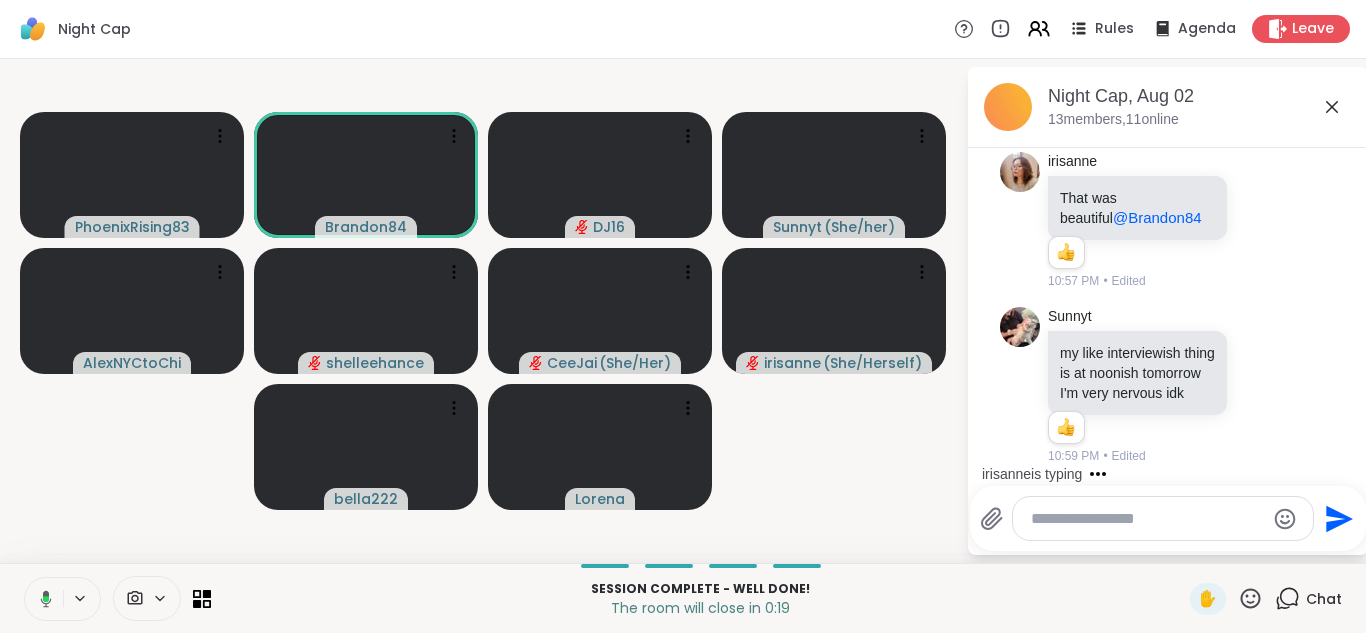 click at bounding box center (42, 599) 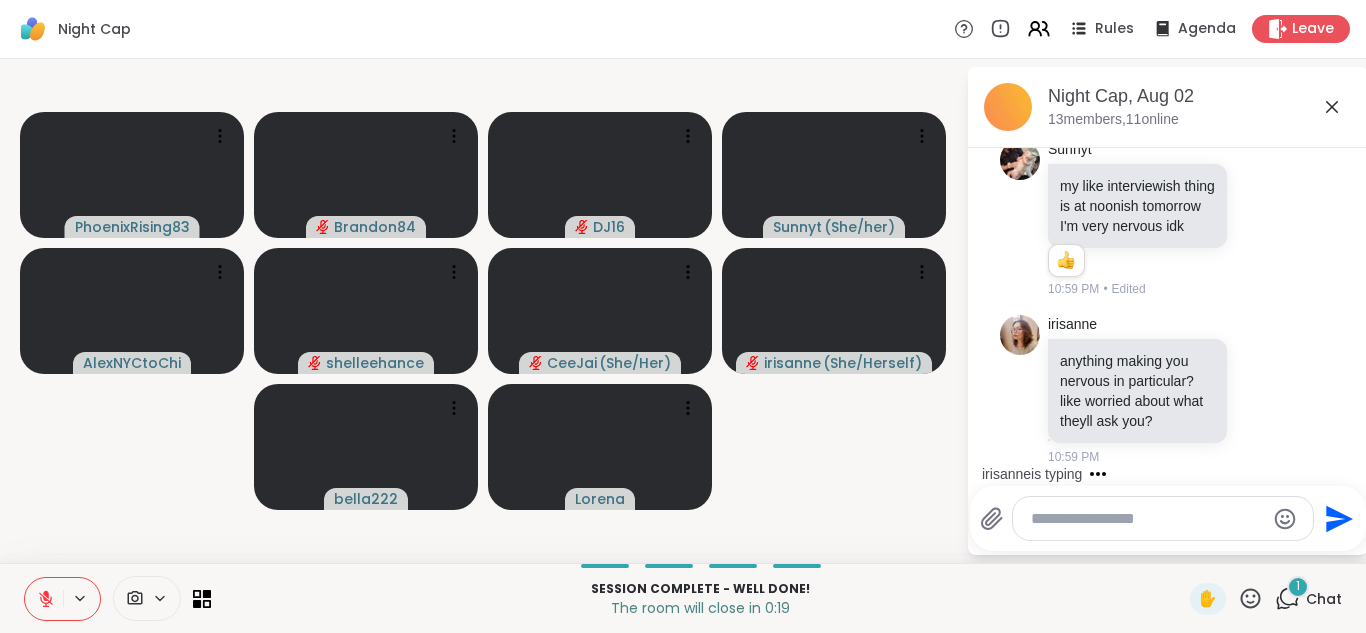 scroll, scrollTop: 6848, scrollLeft: 0, axis: vertical 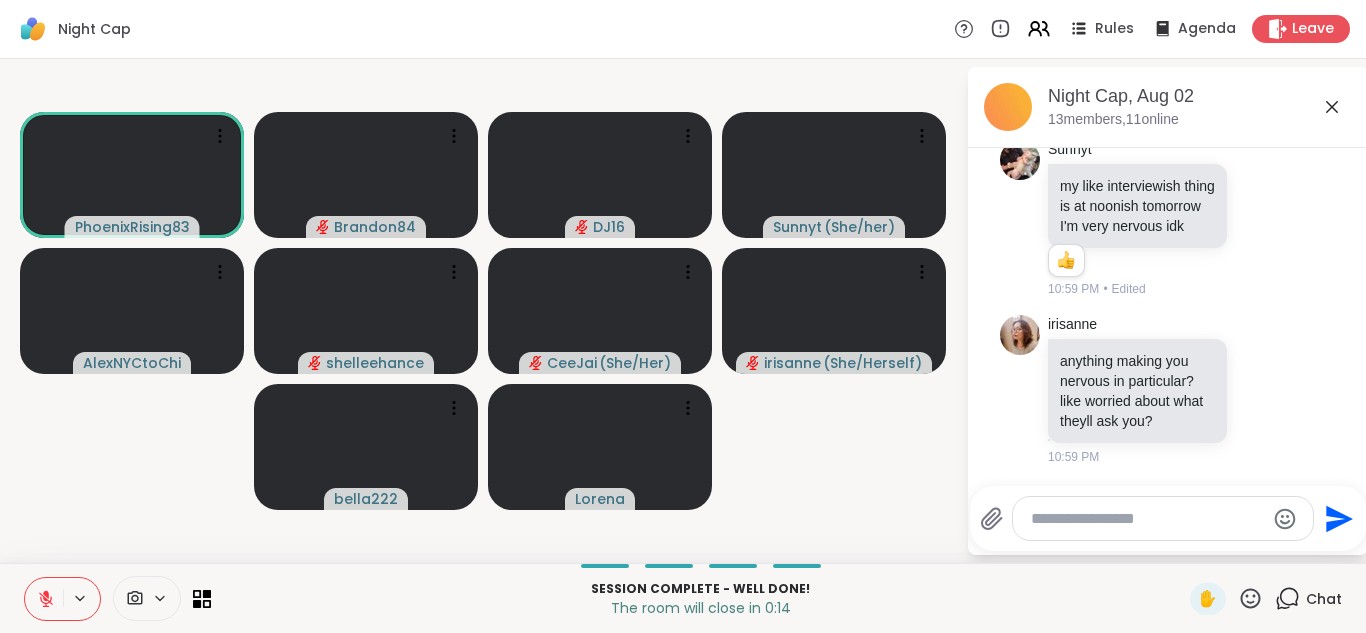 click at bounding box center [44, 599] 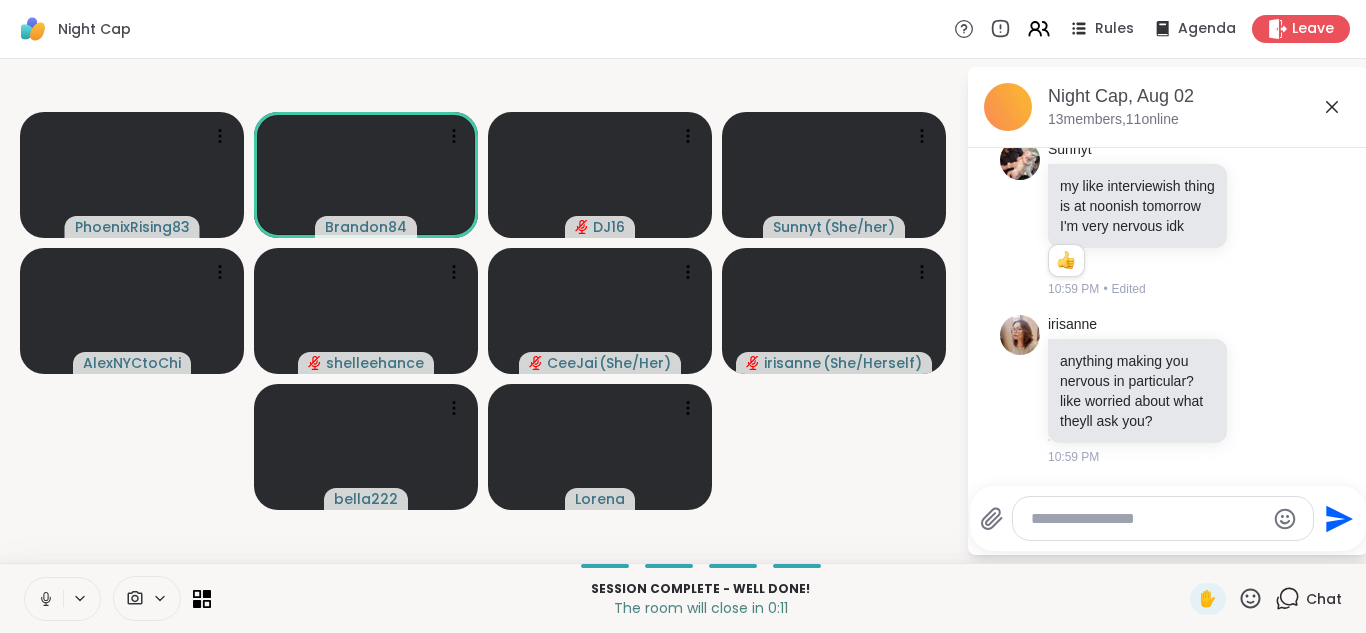 click at bounding box center (44, 599) 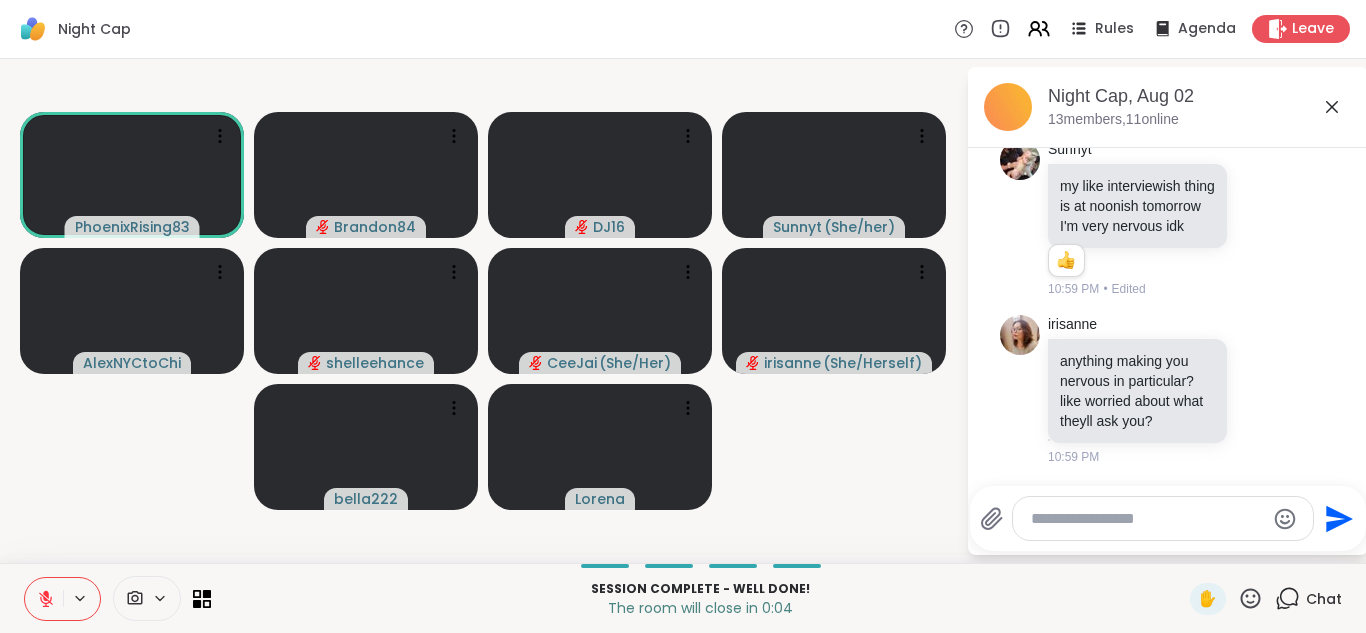 click at bounding box center [44, 599] 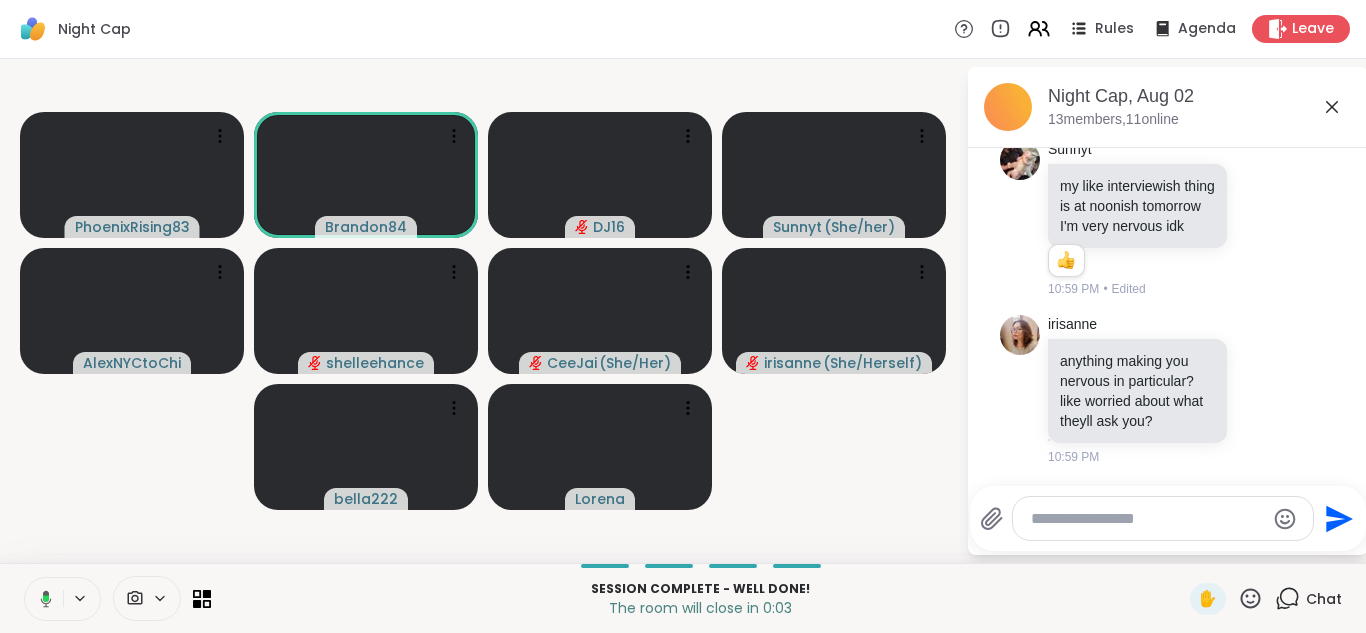 click at bounding box center [42, 599] 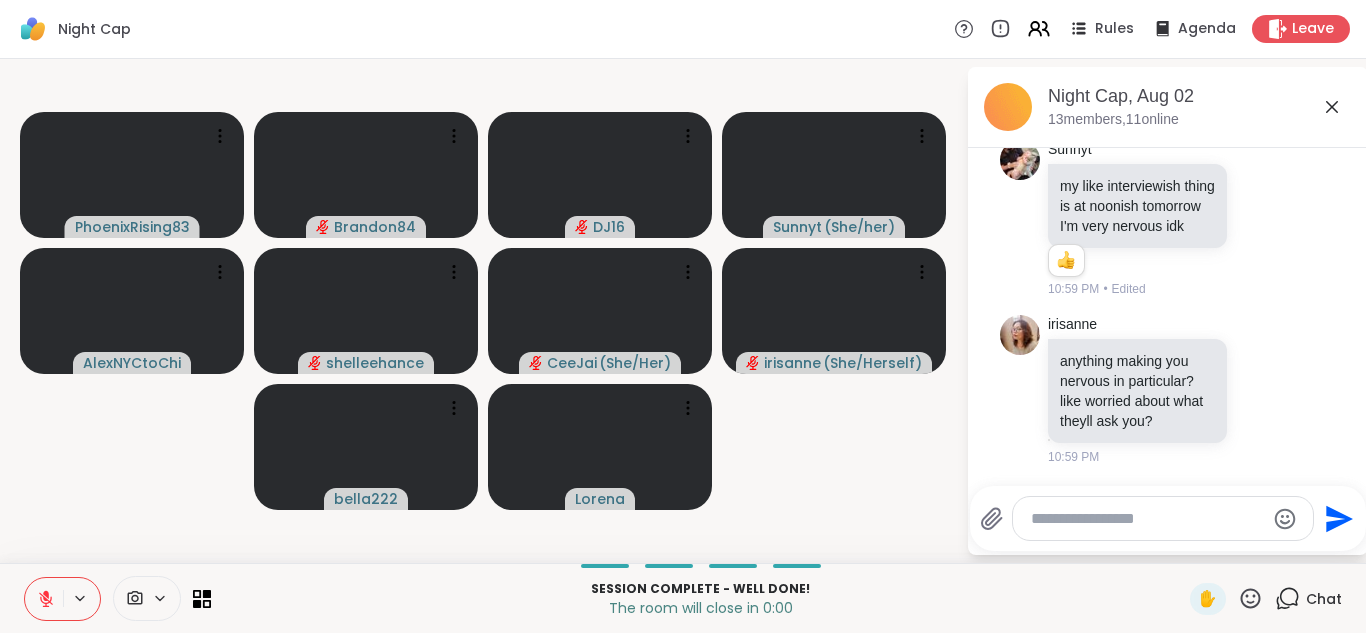 click at bounding box center (44, 599) 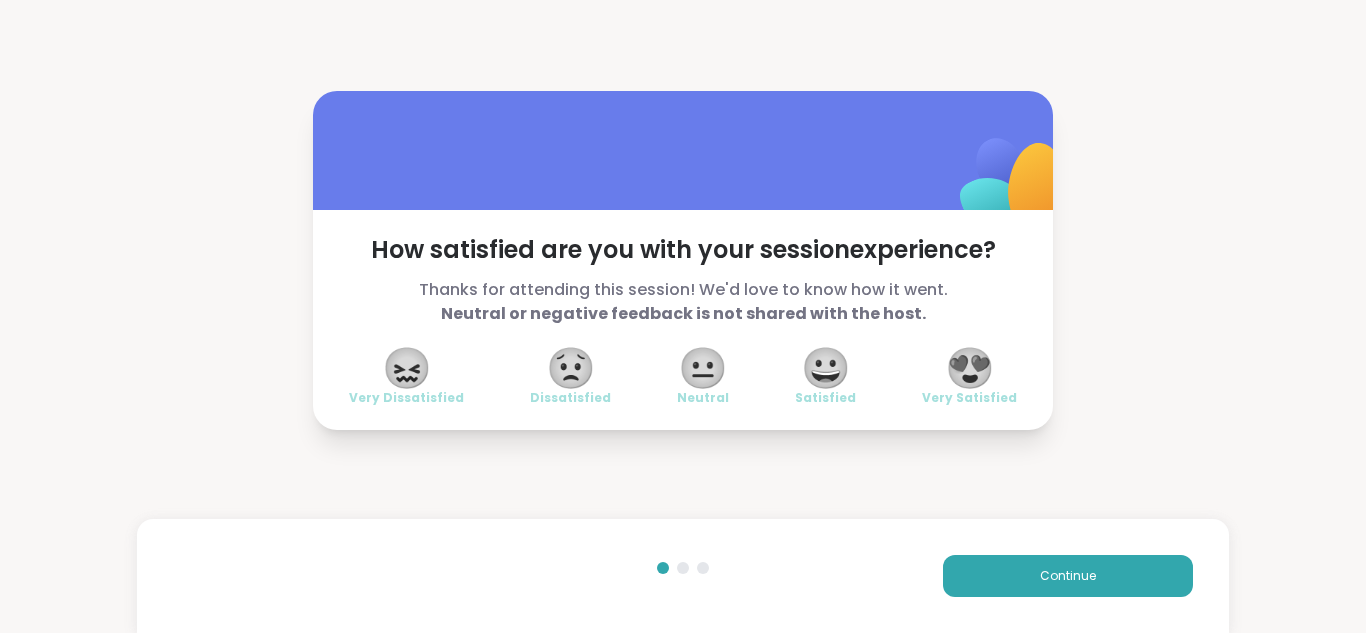 click on "😍" at bounding box center (970, 368) 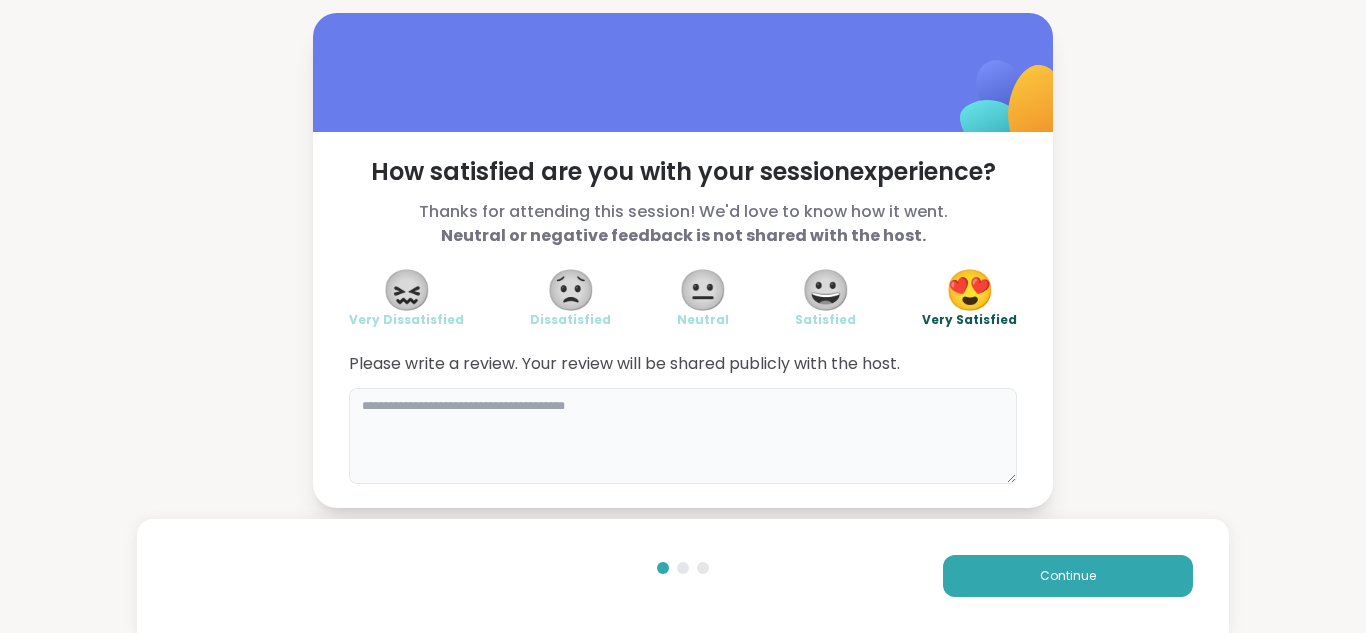 click at bounding box center (683, 436) 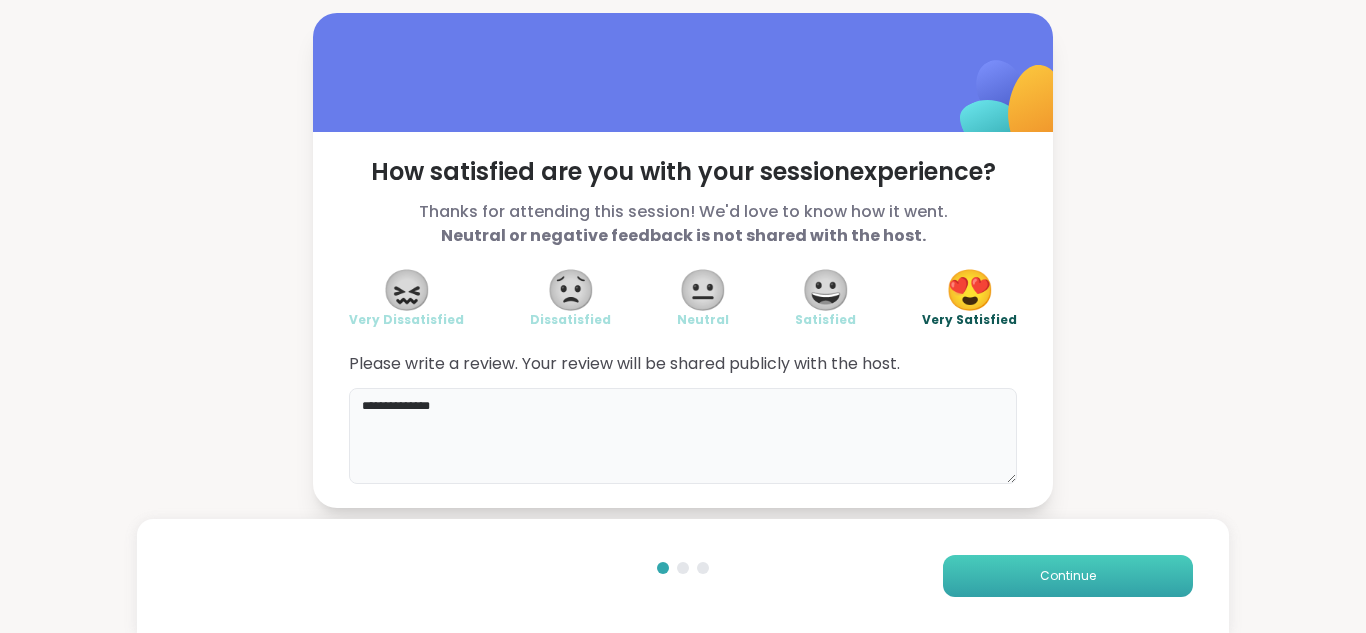 type on "**********" 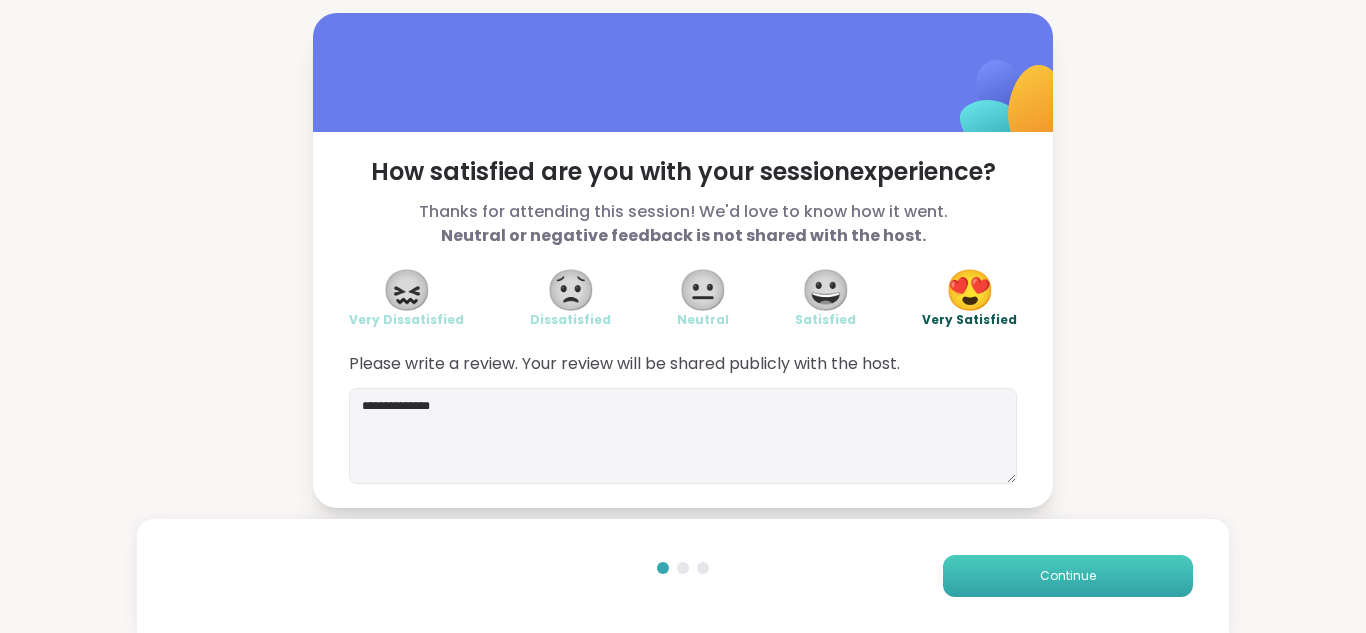 click on "Continue" at bounding box center (1068, 576) 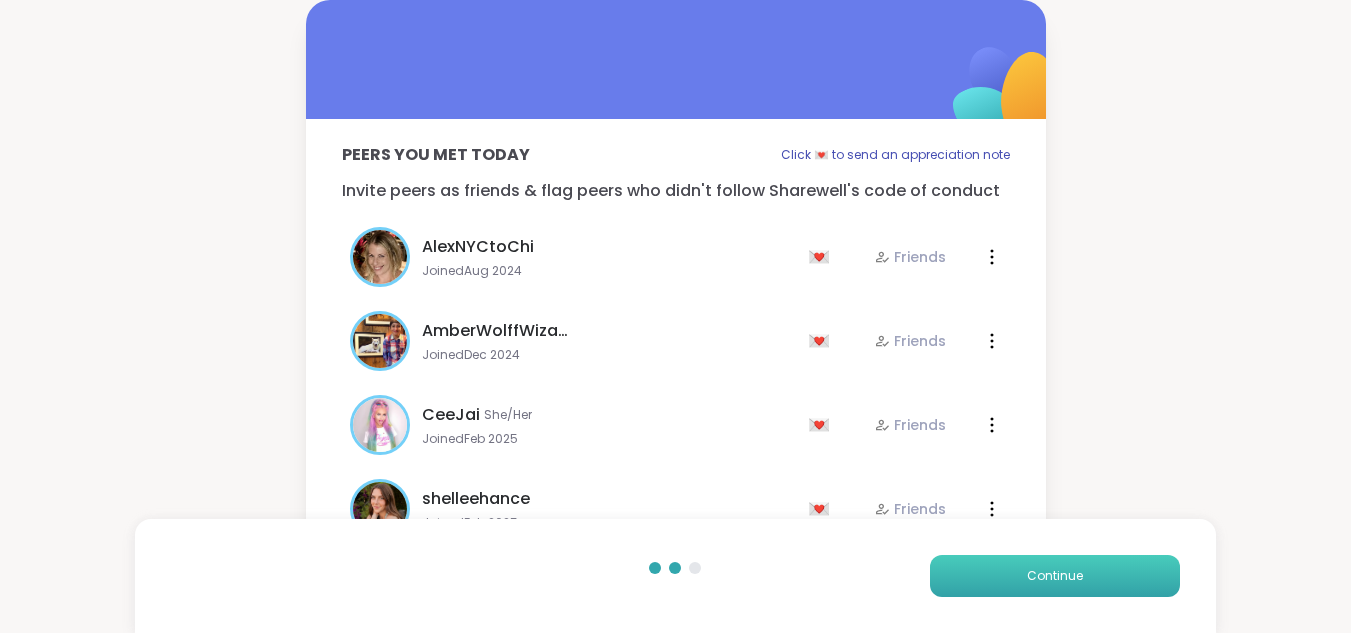 click on "Continue" at bounding box center [1055, 576] 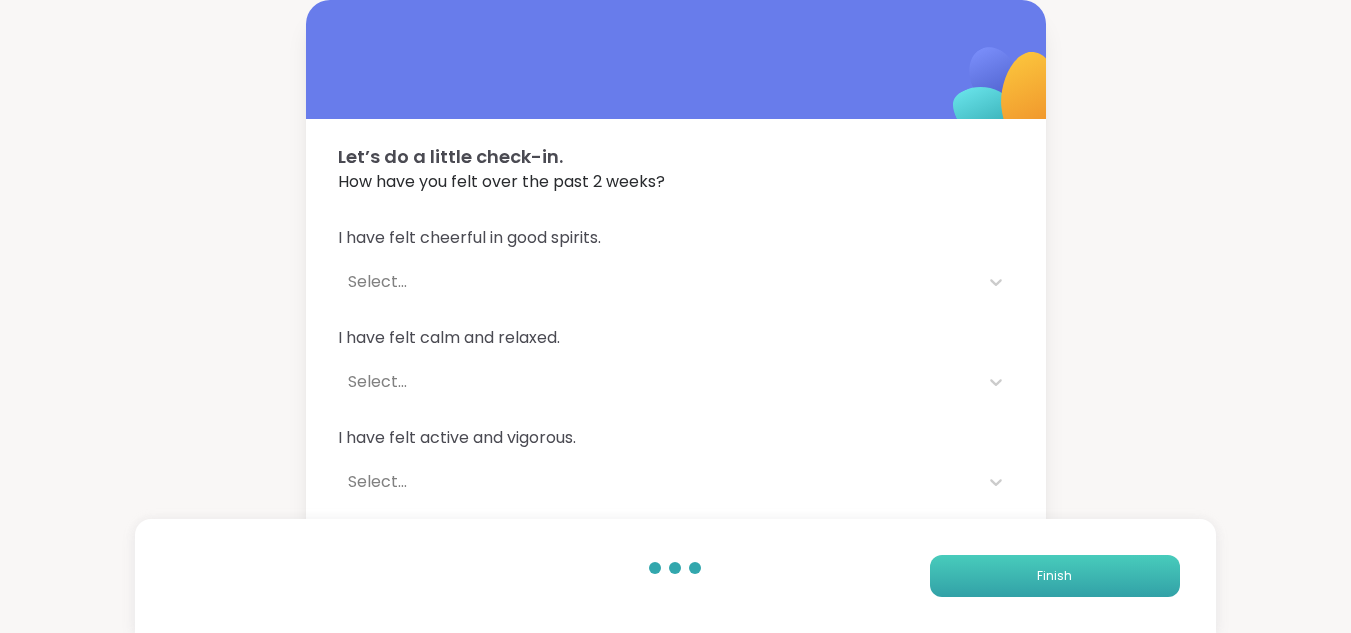 click on "Finish" at bounding box center [1055, 576] 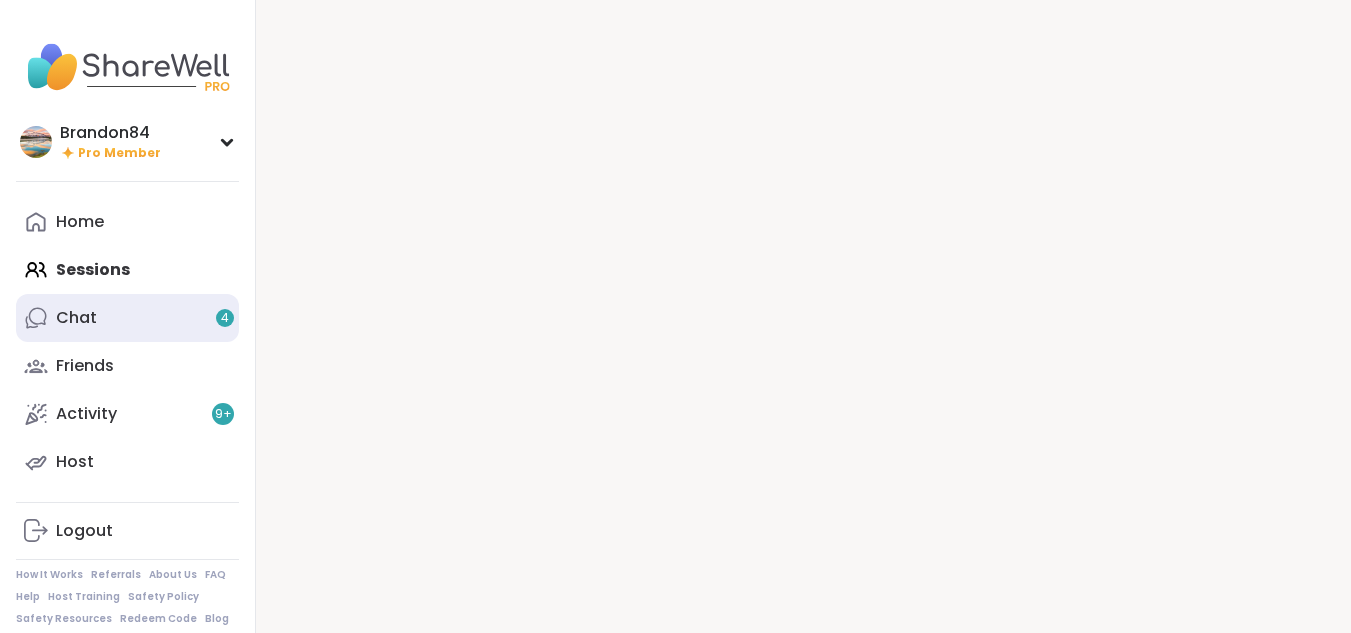 click on "Chat 4" at bounding box center [76, 318] 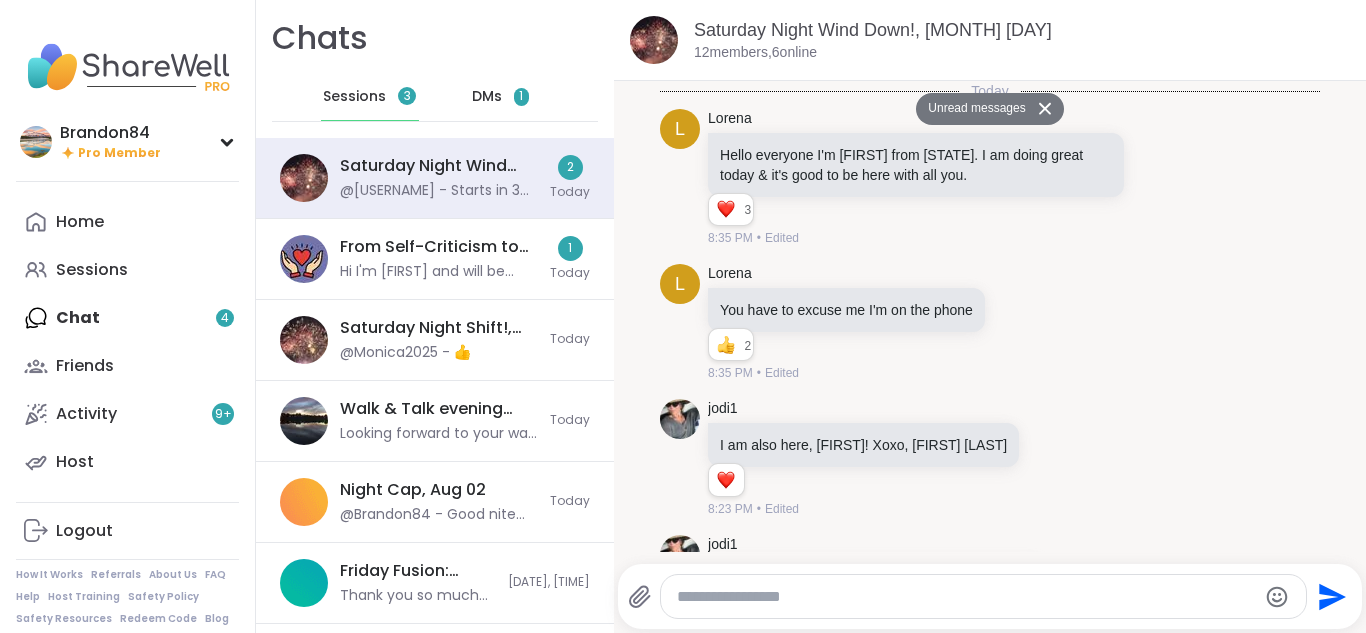 scroll, scrollTop: 2027, scrollLeft: 0, axis: vertical 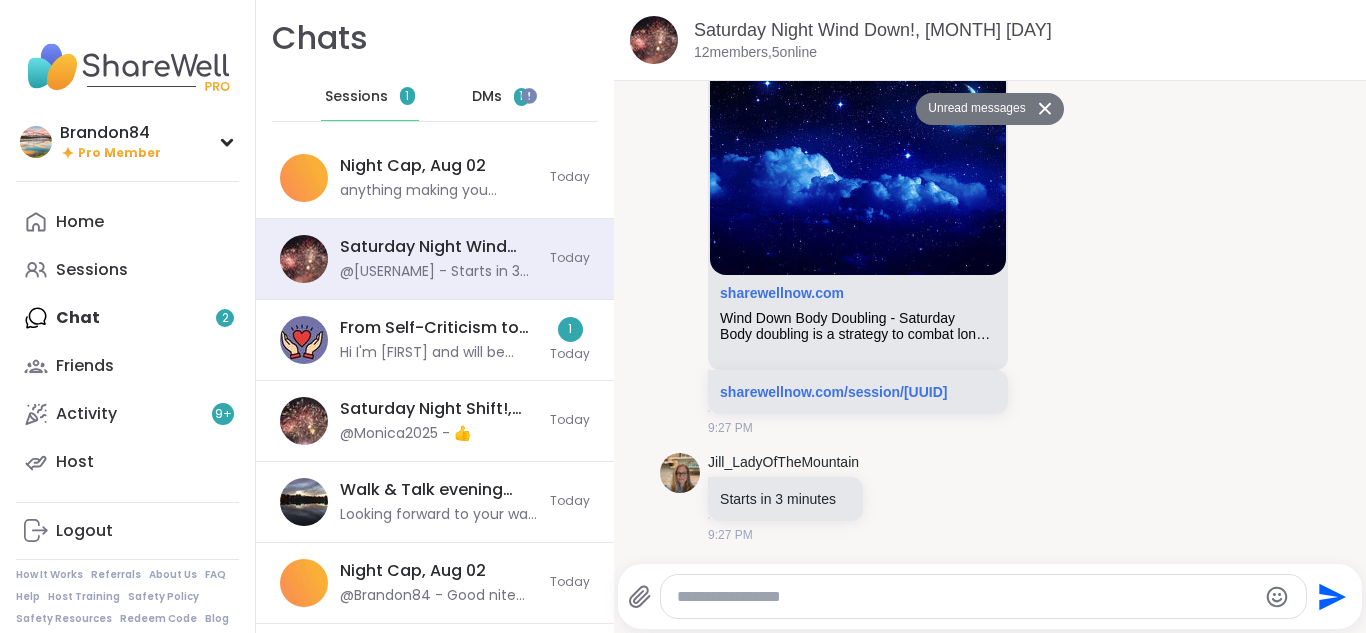 click on "Sessions" at bounding box center (356, 97) 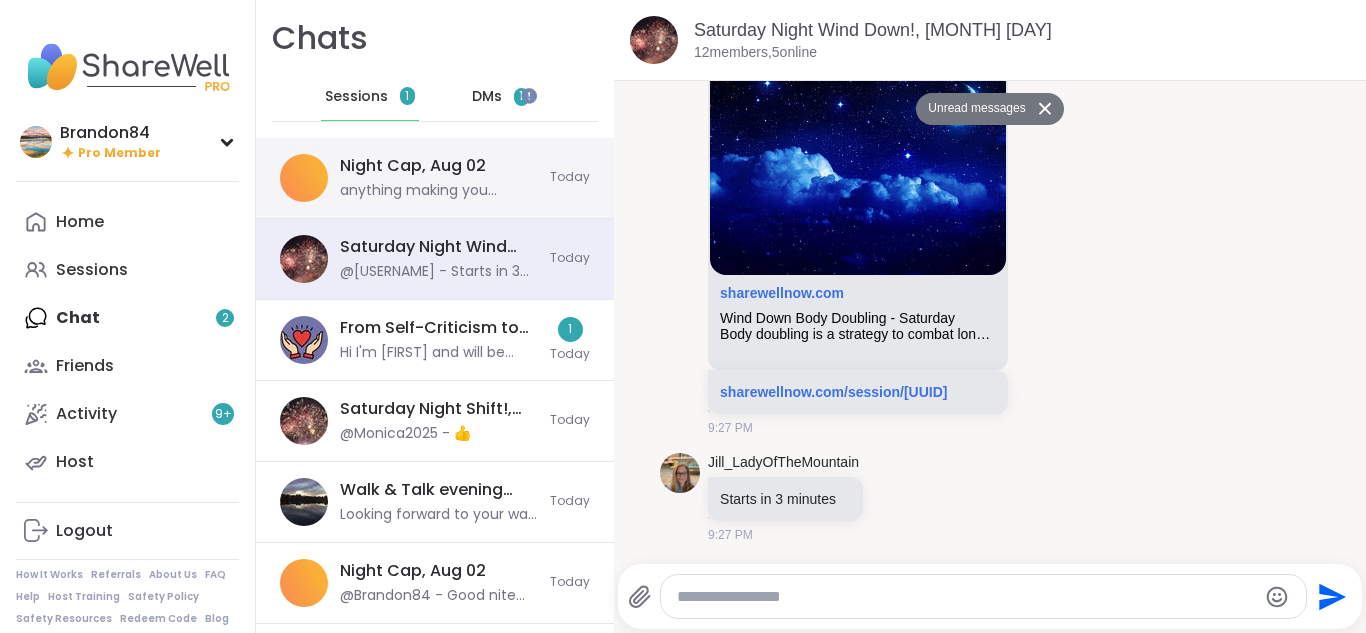 click on "Night Cap, Aug 02" at bounding box center [413, 166] 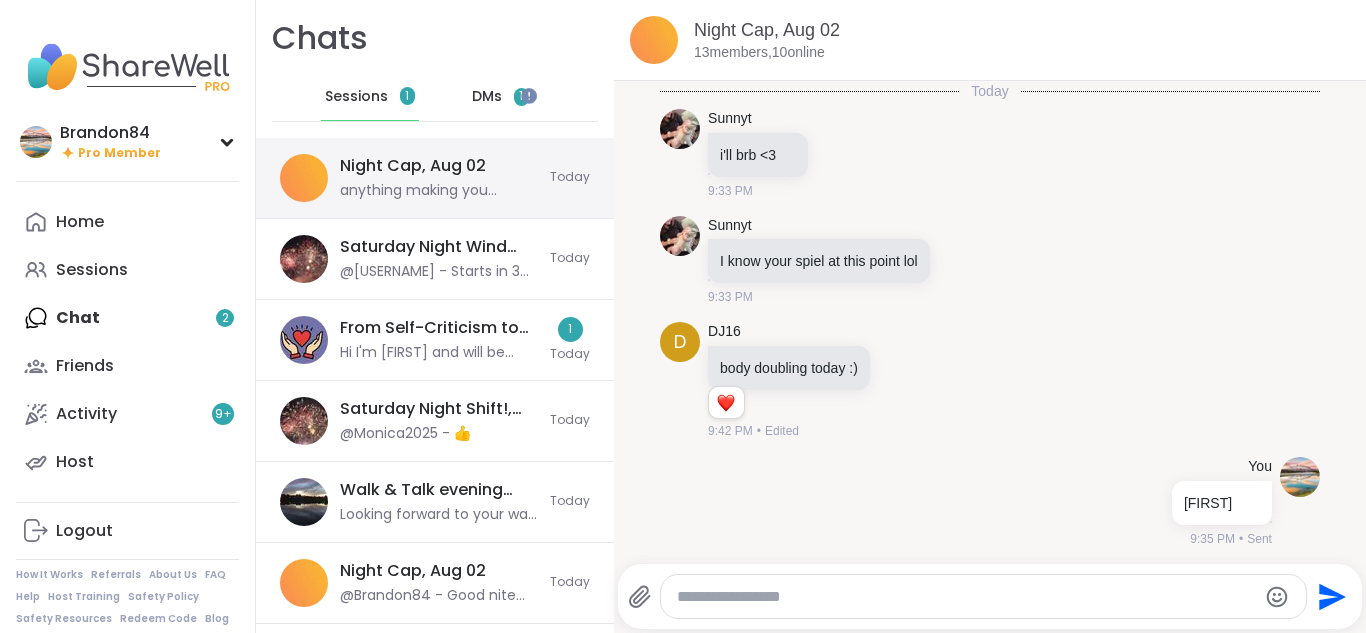 scroll, scrollTop: 5847, scrollLeft: 0, axis: vertical 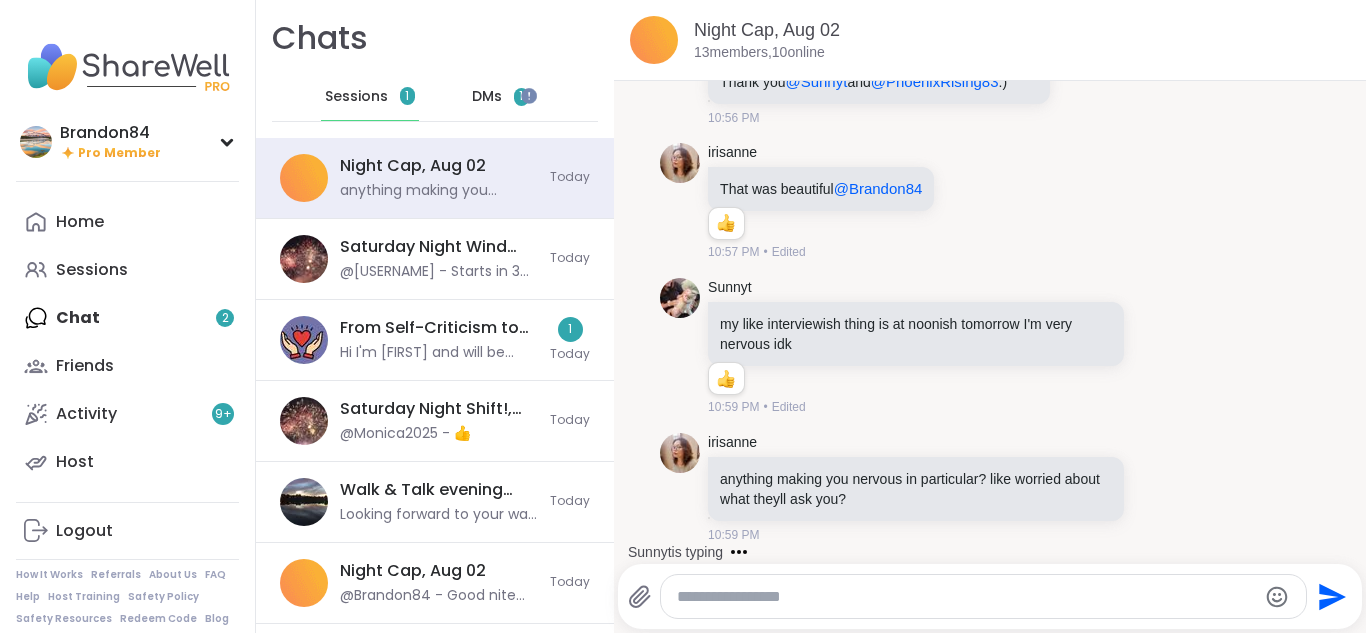 click at bounding box center [967, 597] 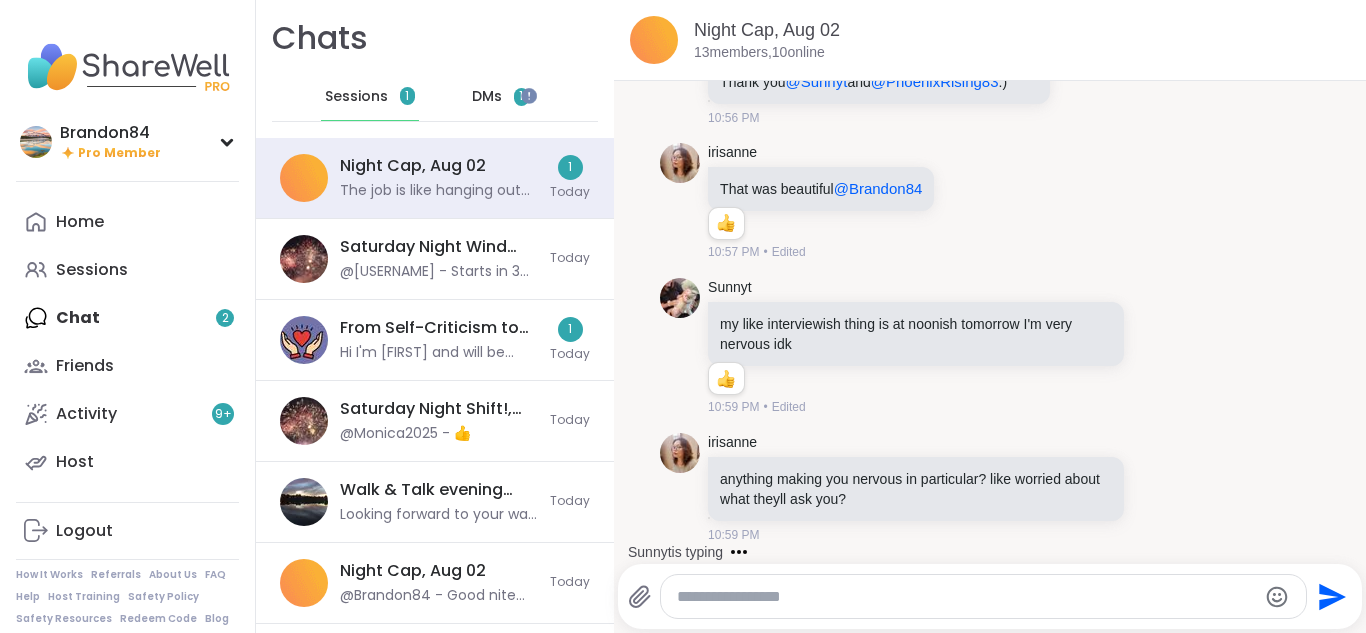 scroll, scrollTop: 6014, scrollLeft: 0, axis: vertical 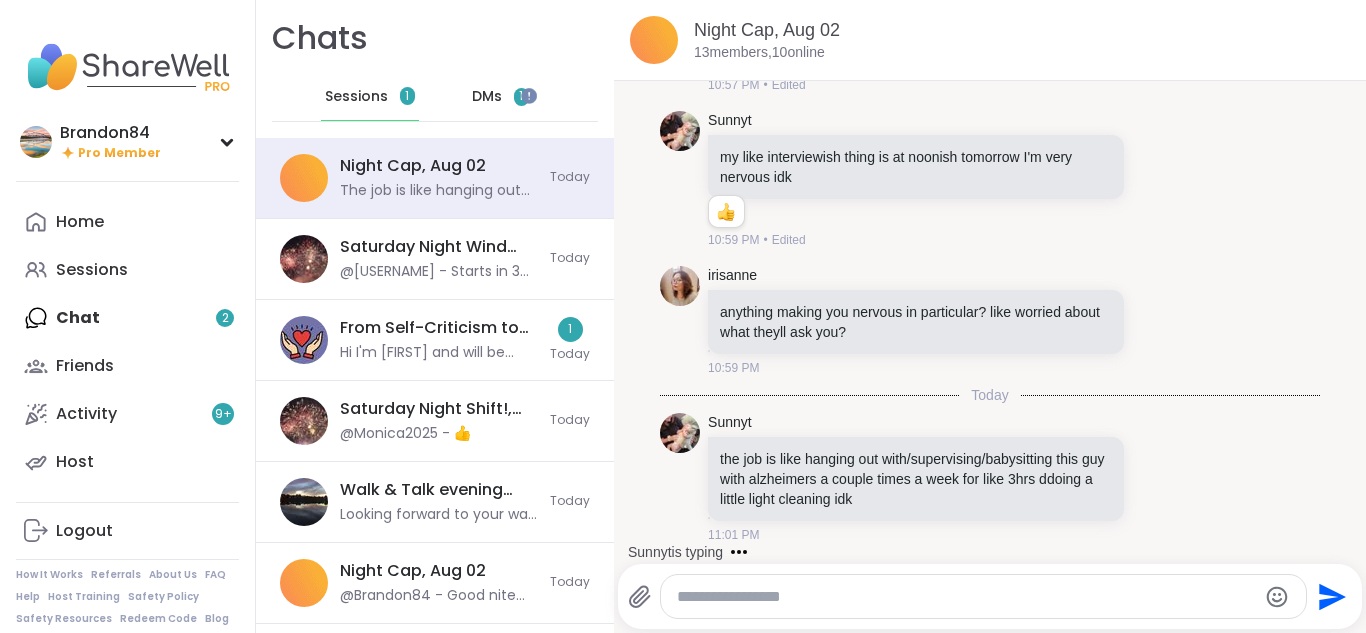 type on "*" 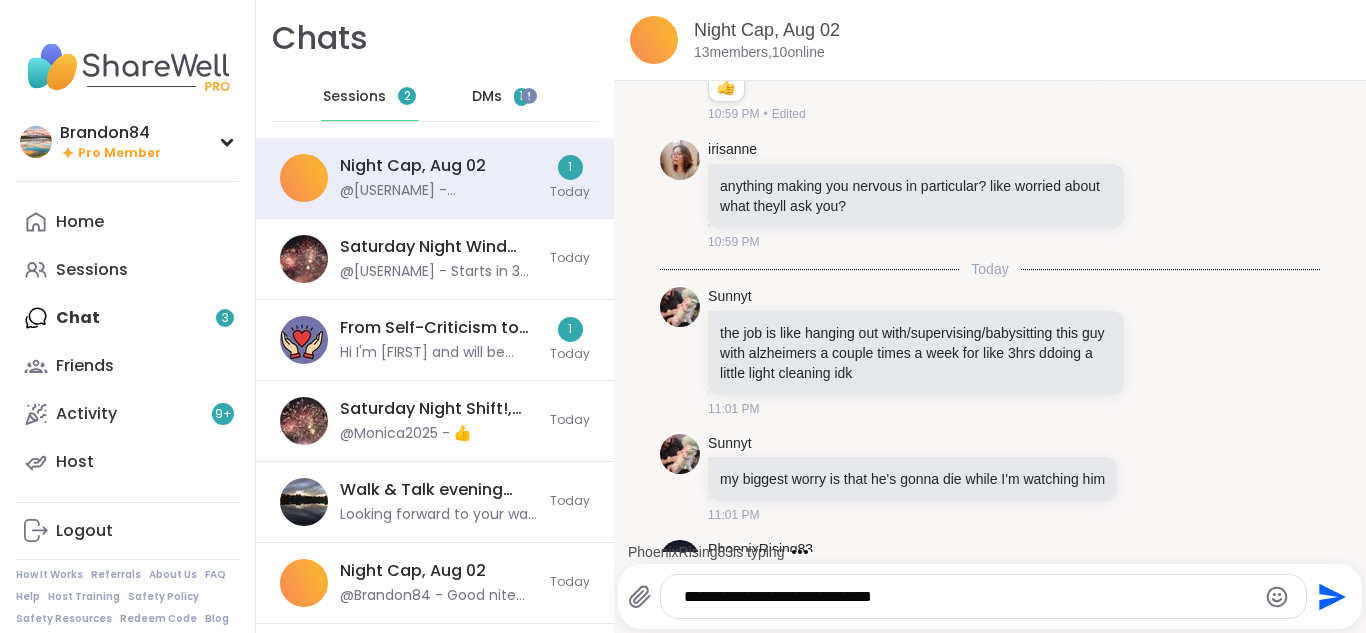 scroll, scrollTop: 6247, scrollLeft: 0, axis: vertical 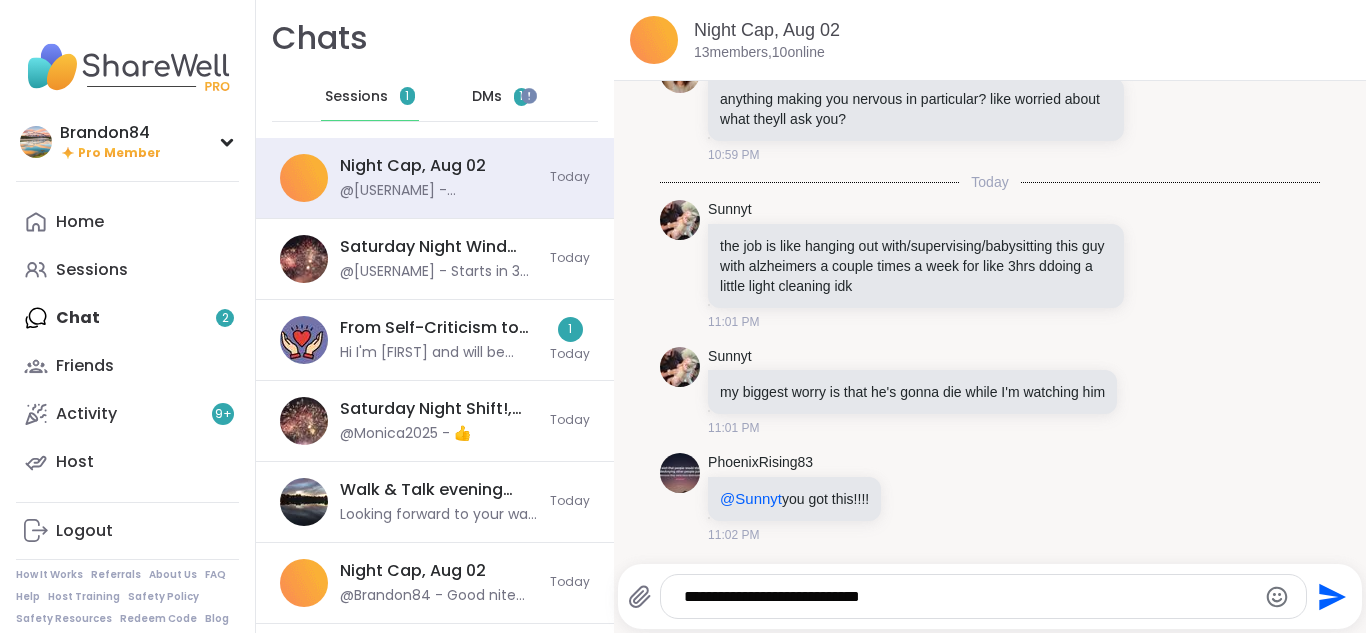 type on "**********" 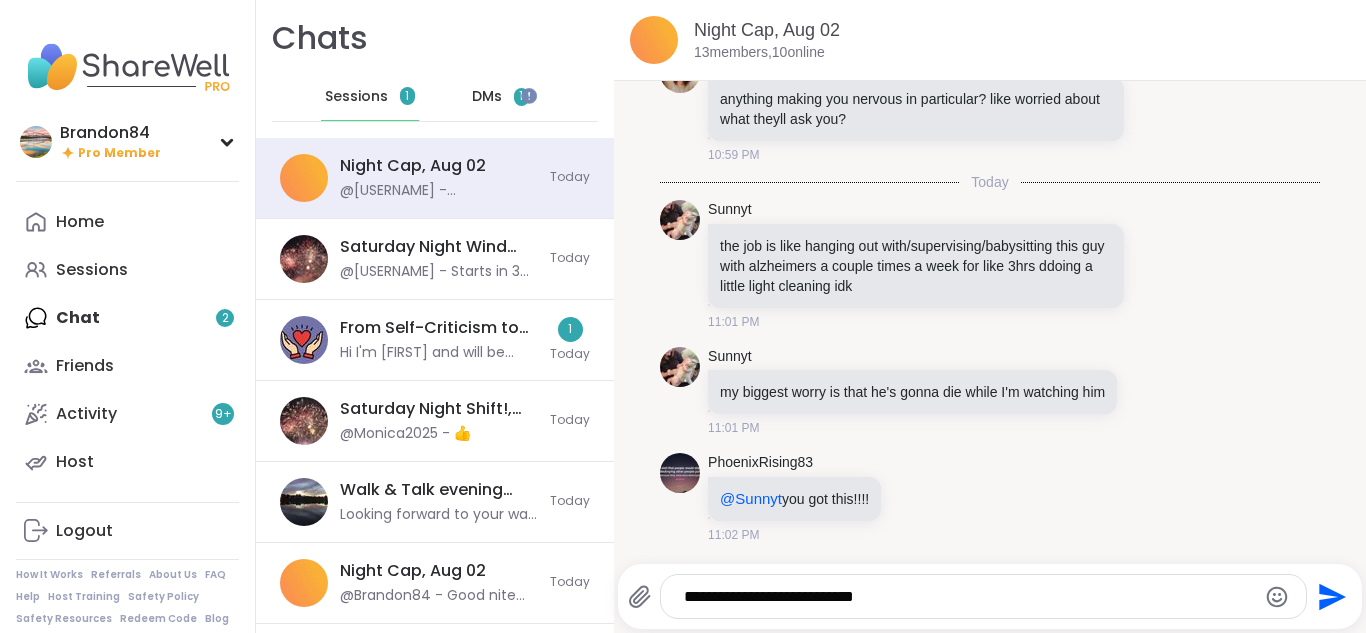 type 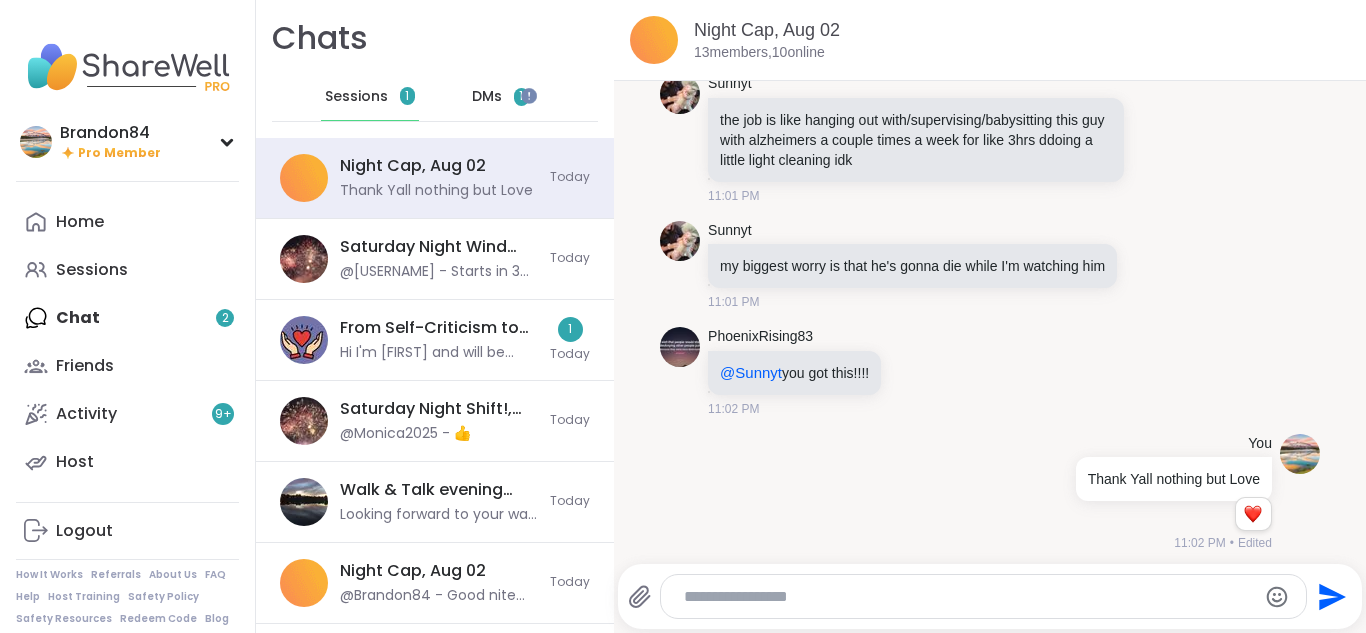 scroll, scrollTop: 6382, scrollLeft: 0, axis: vertical 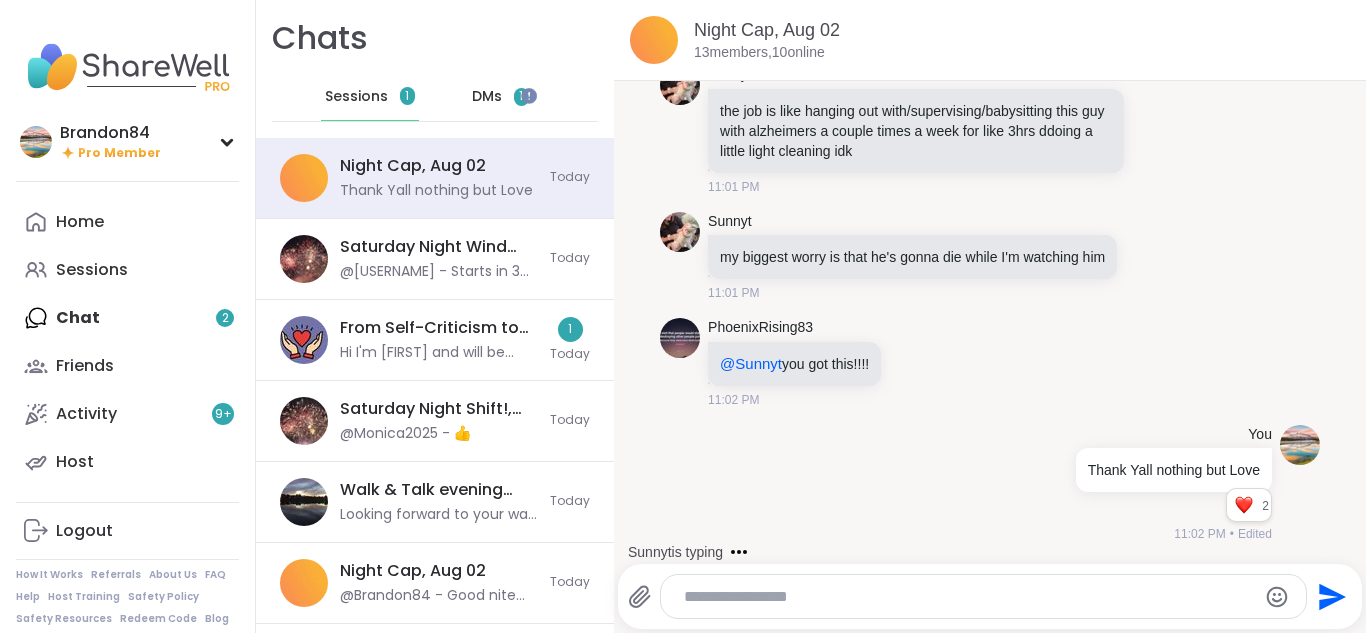 click on "DMs" at bounding box center (487, 97) 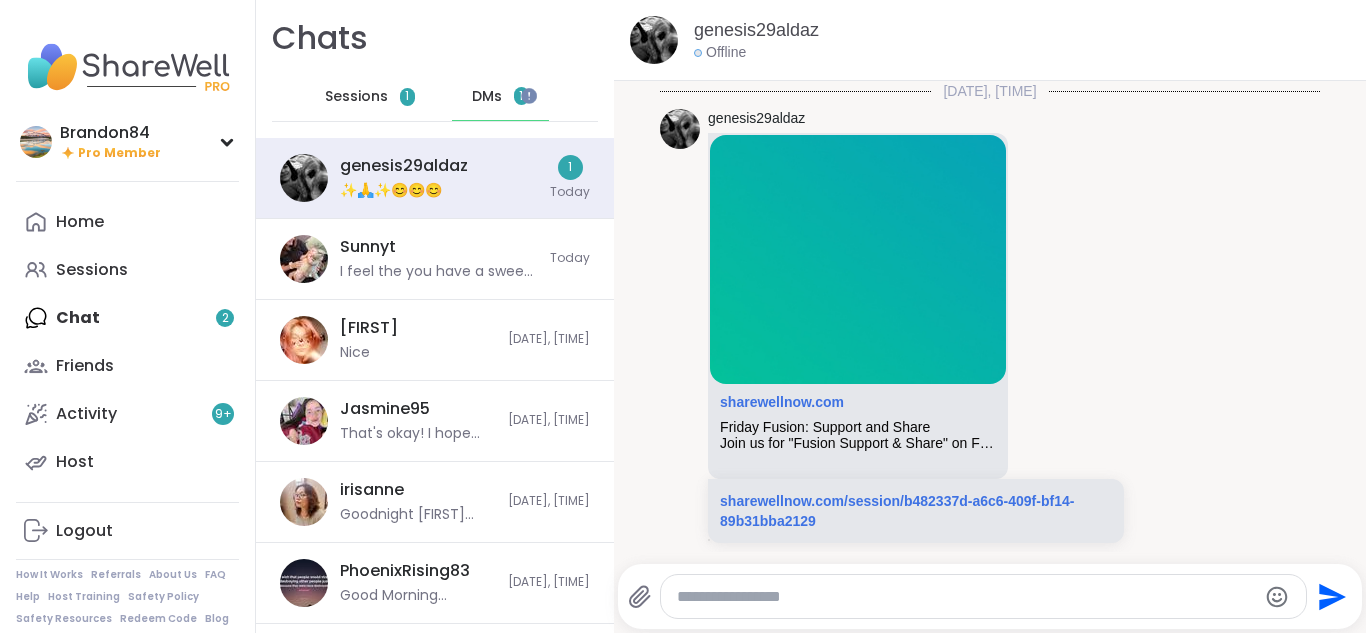 scroll, scrollTop: 1407, scrollLeft: 0, axis: vertical 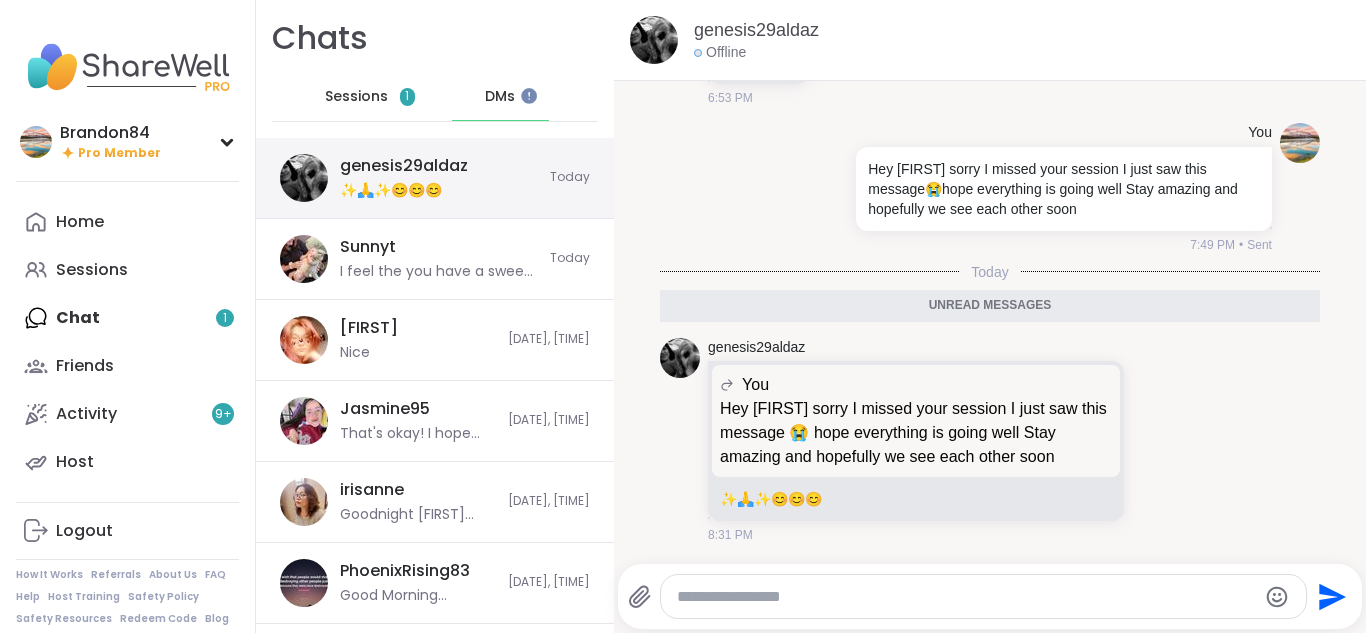 click on "genesis29aldaz" at bounding box center (404, 166) 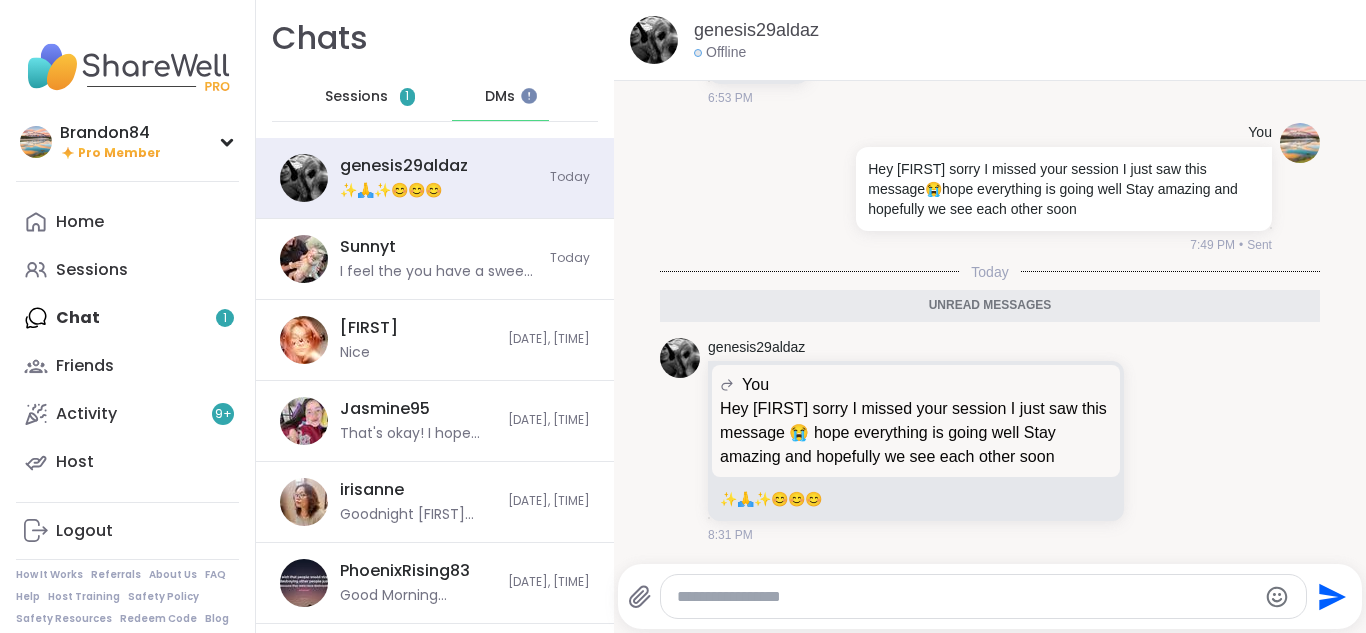 click on "Sessions" at bounding box center [356, 97] 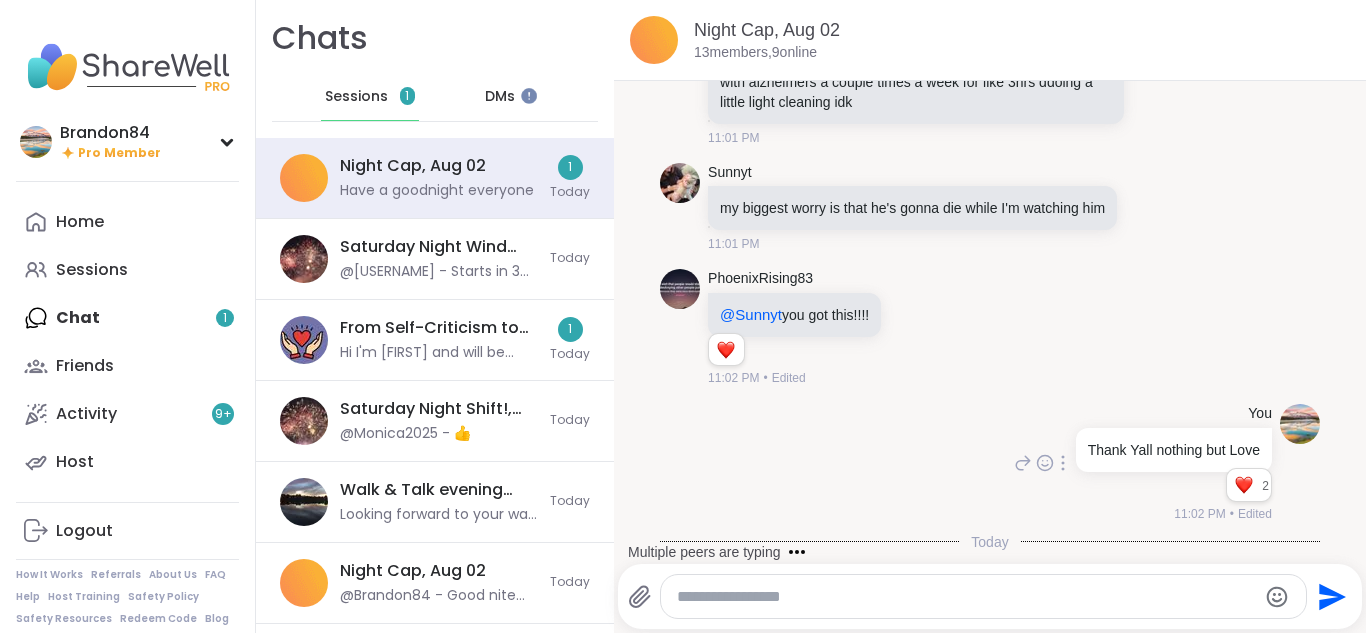 scroll, scrollTop: 6517, scrollLeft: 0, axis: vertical 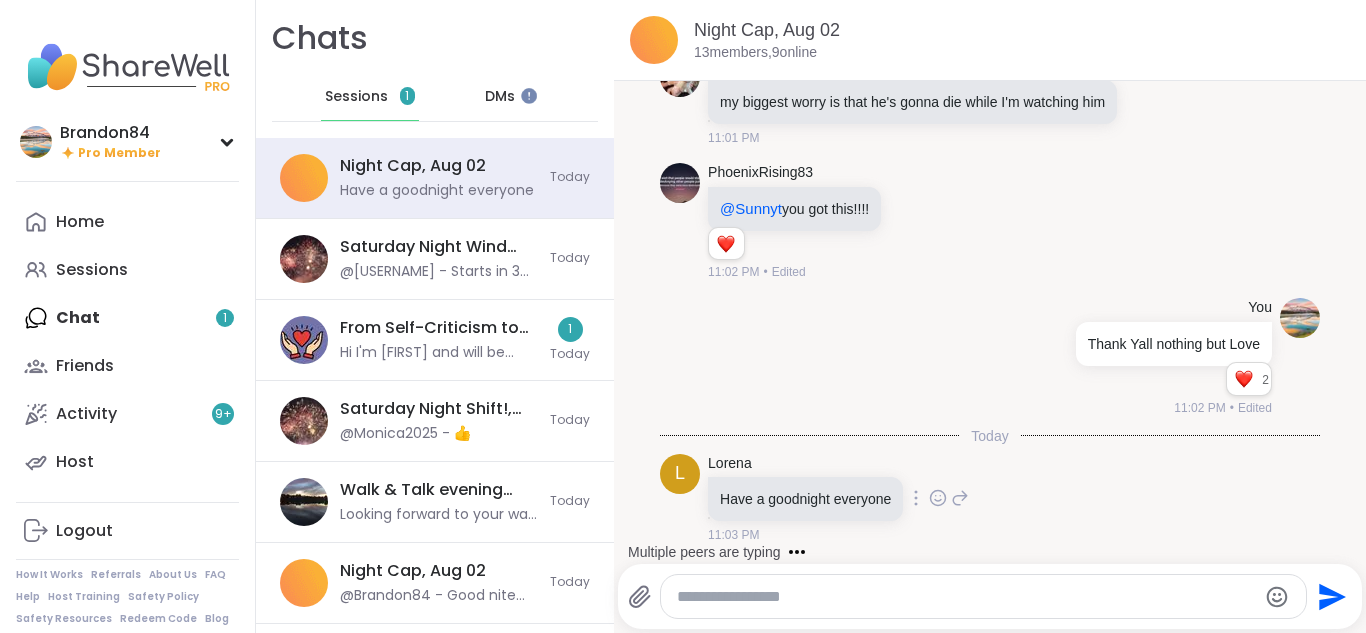 click 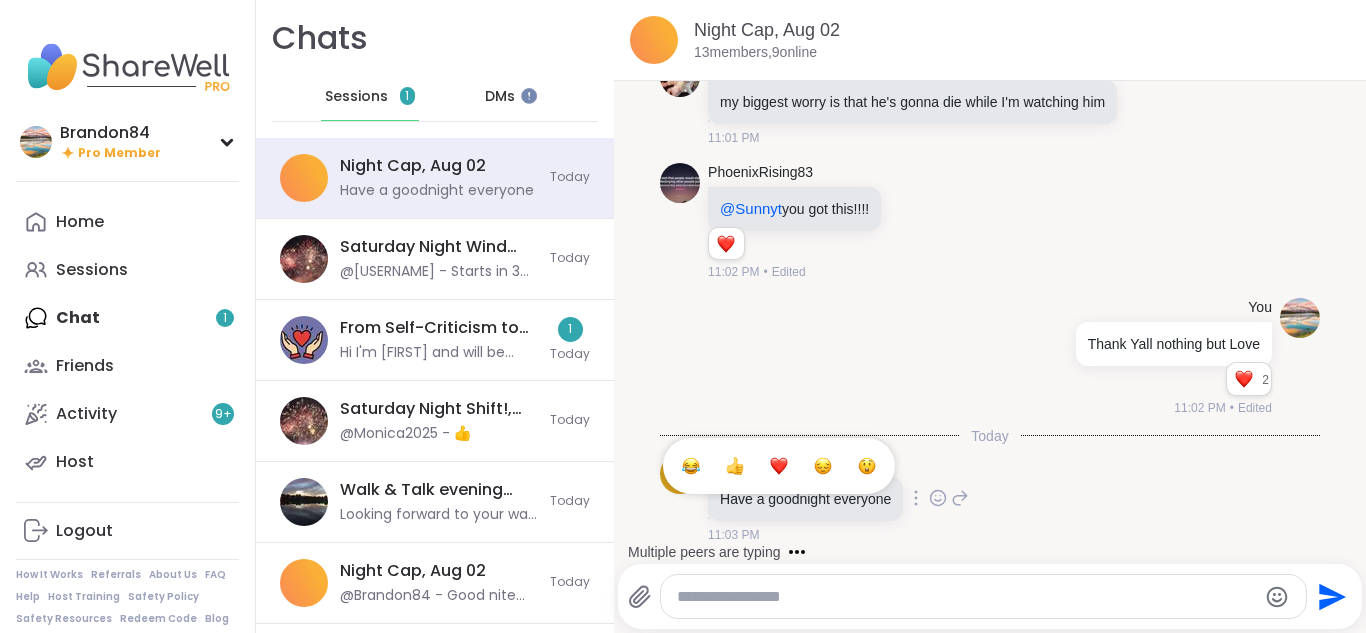 click at bounding box center [779, 466] 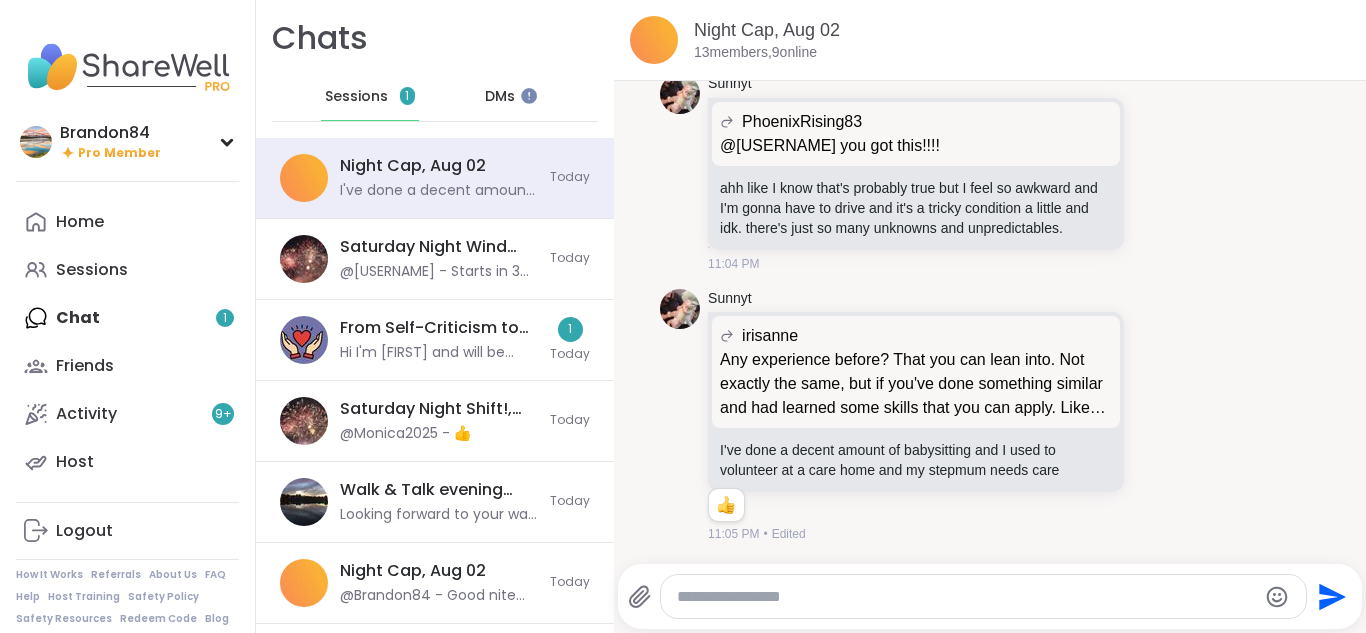 scroll, scrollTop: 7501, scrollLeft: 0, axis: vertical 